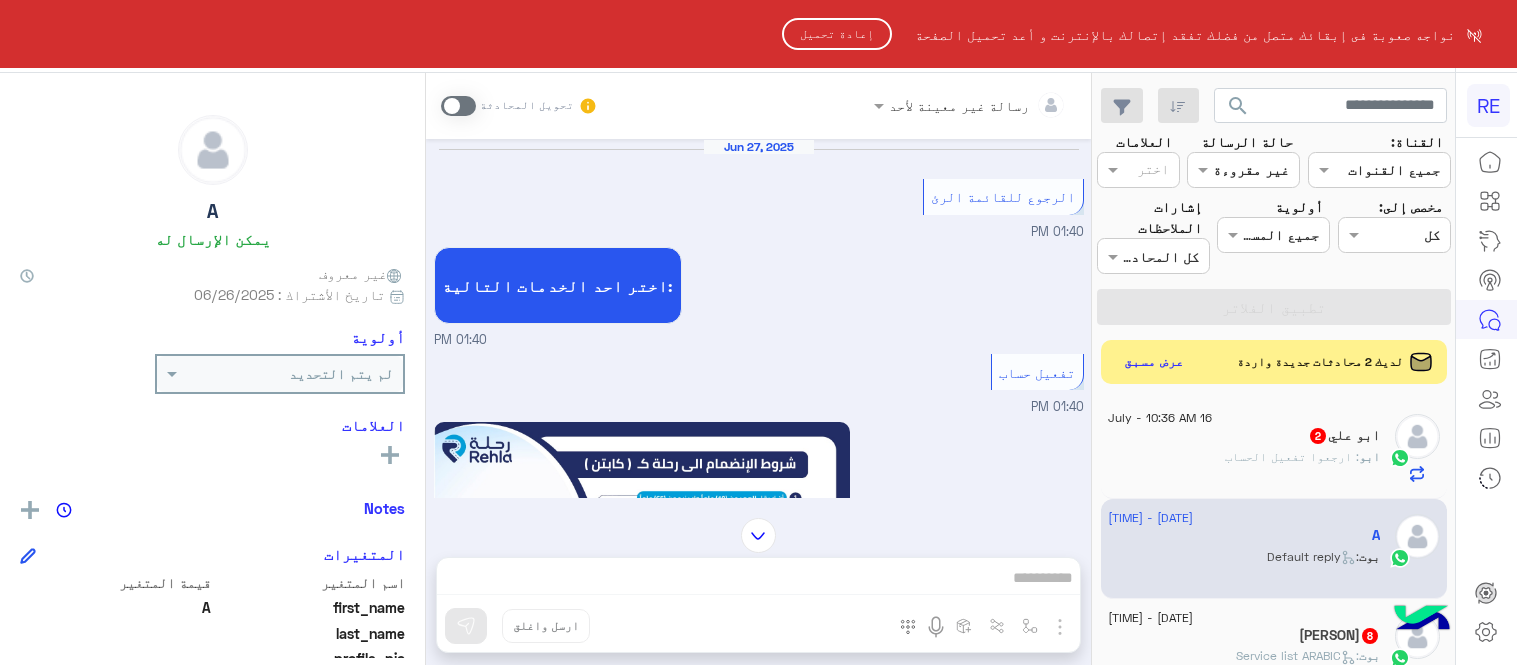 scroll, scrollTop: 0, scrollLeft: 0, axis: both 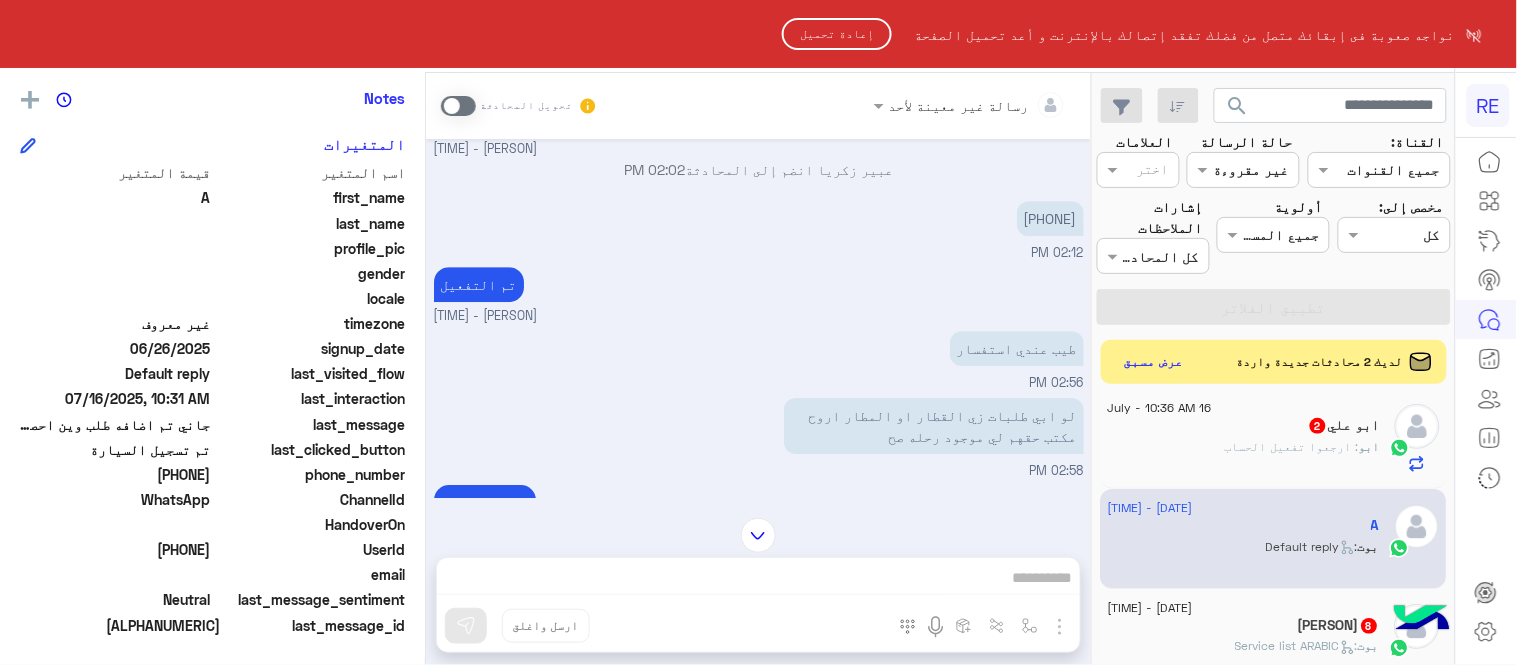 click on "إعادة تحميل" 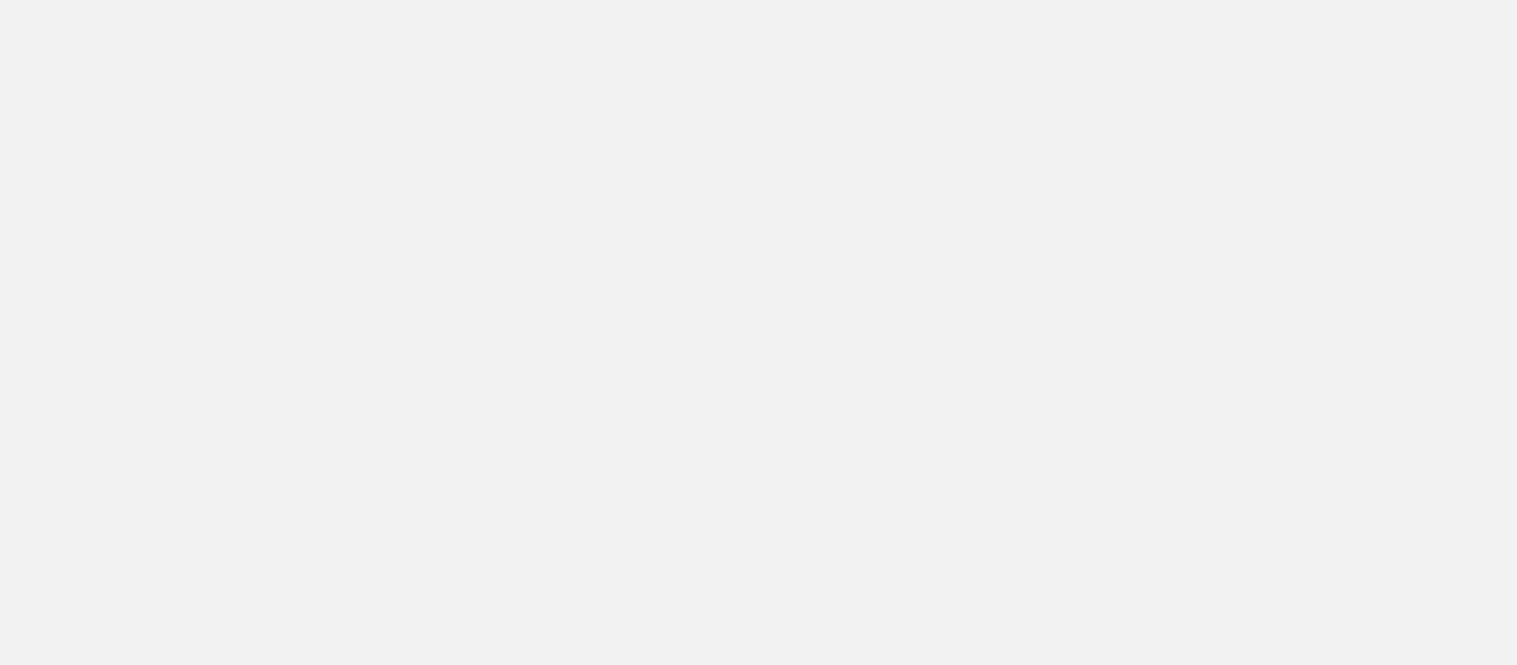 scroll, scrollTop: 0, scrollLeft: 0, axis: both 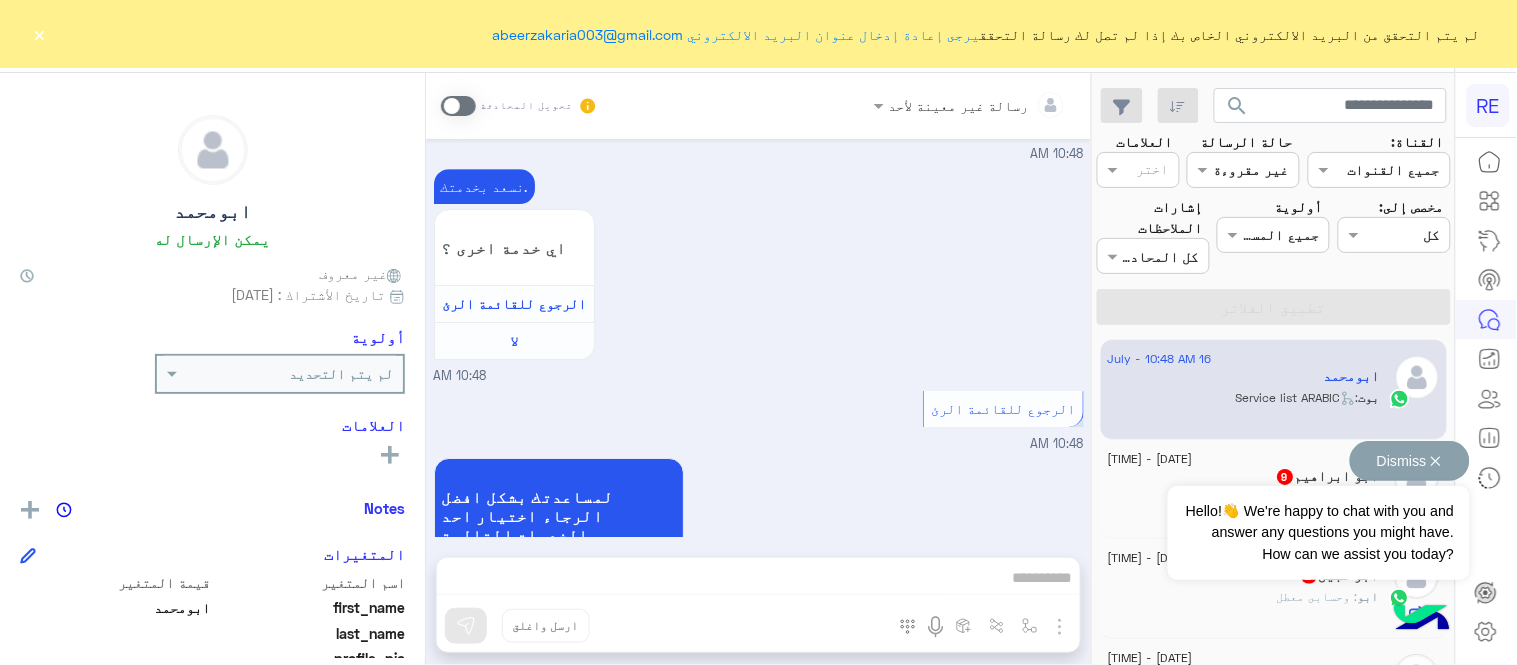 click on "Dismiss ✕" at bounding box center [1410, 461] 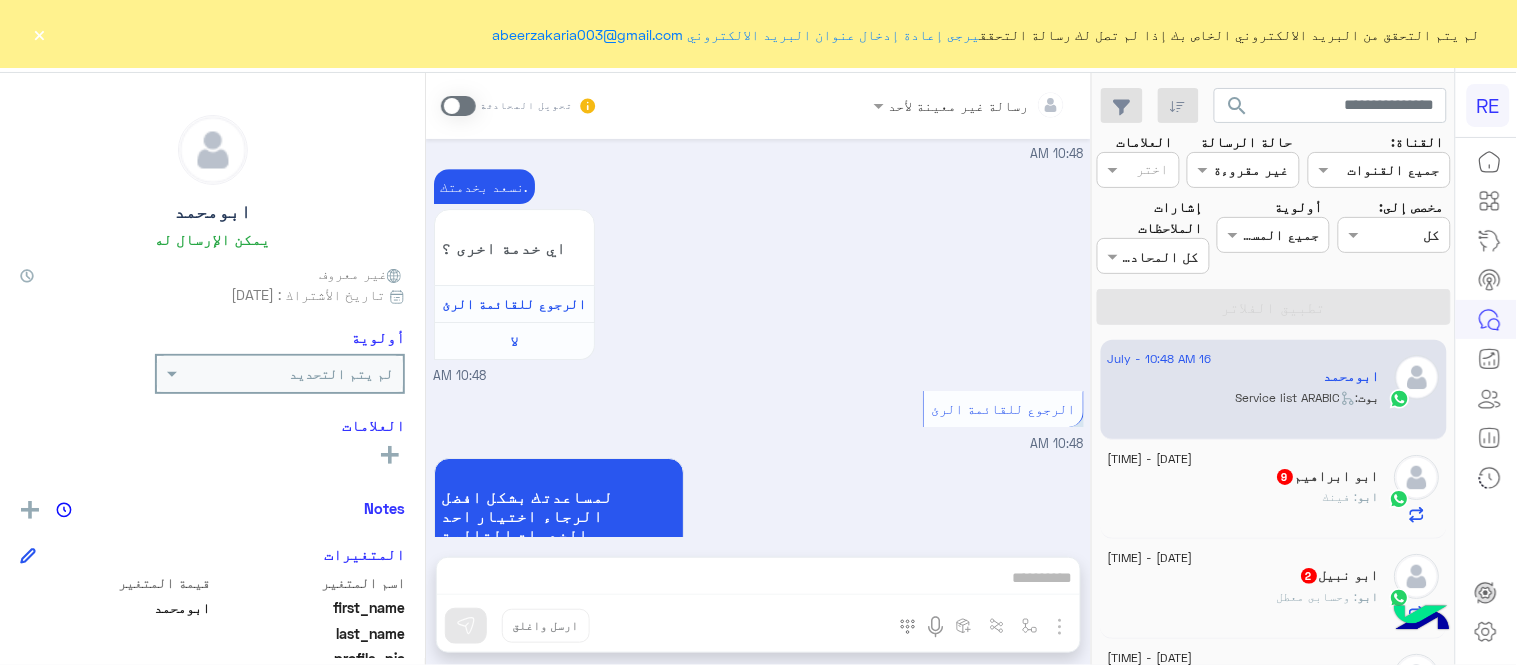 scroll, scrollTop: 410, scrollLeft: 0, axis: vertical 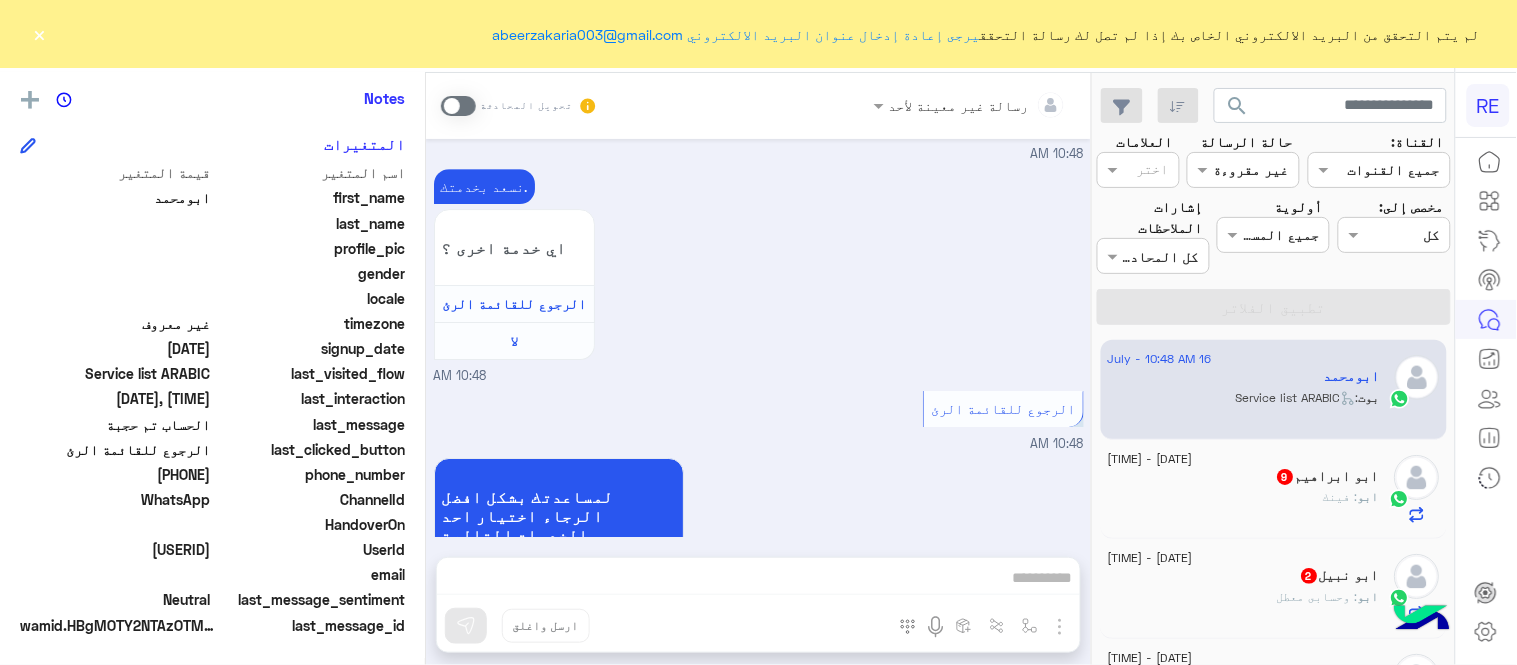 drag, startPoint x: 141, startPoint y: 468, endPoint x: 211, endPoint y: 476, distance: 70.45566 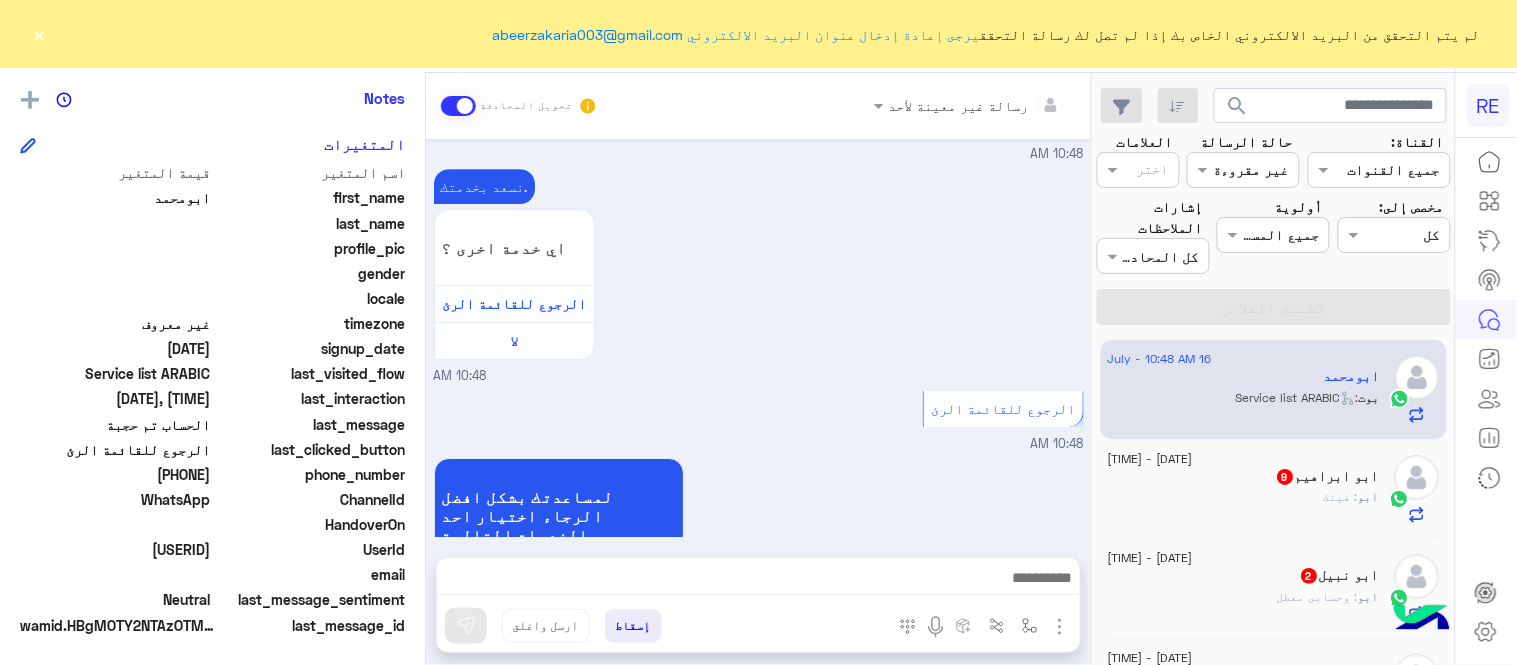 scroll, scrollTop: 1711, scrollLeft: 0, axis: vertical 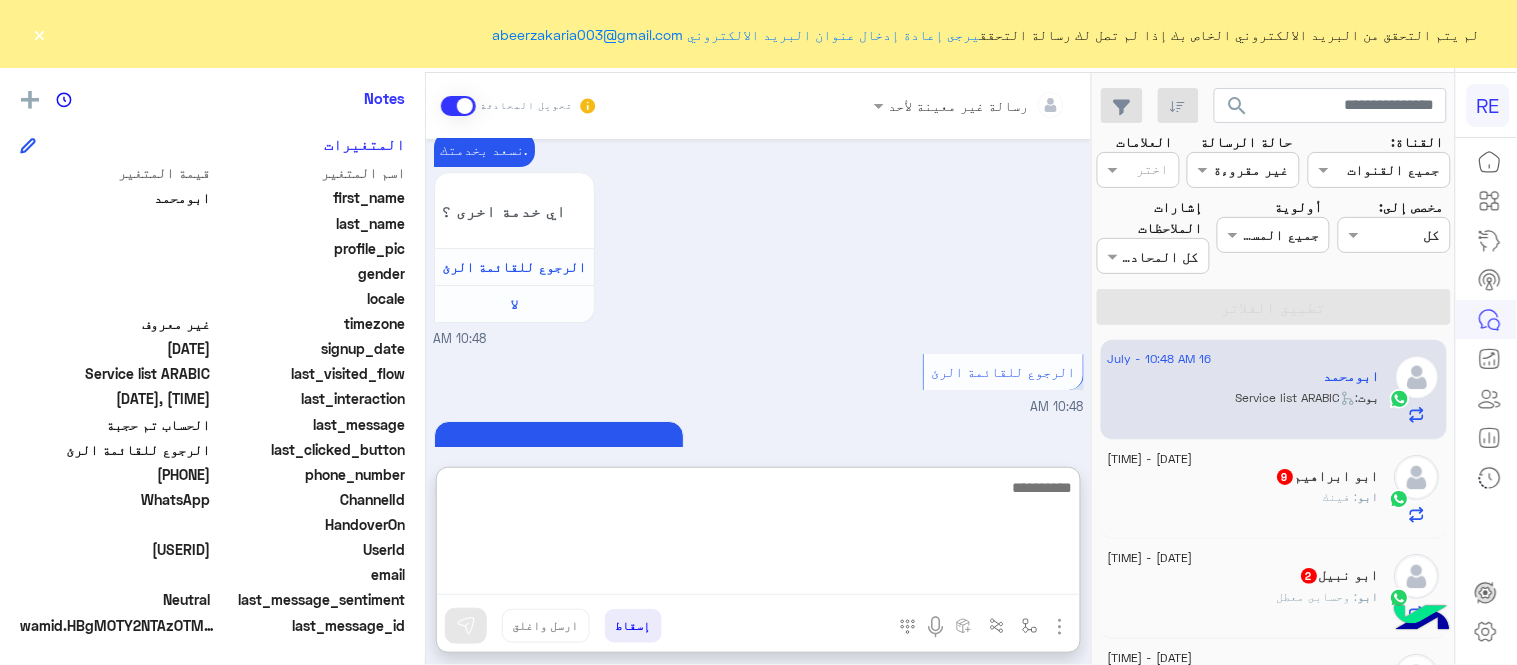 click at bounding box center [758, 535] 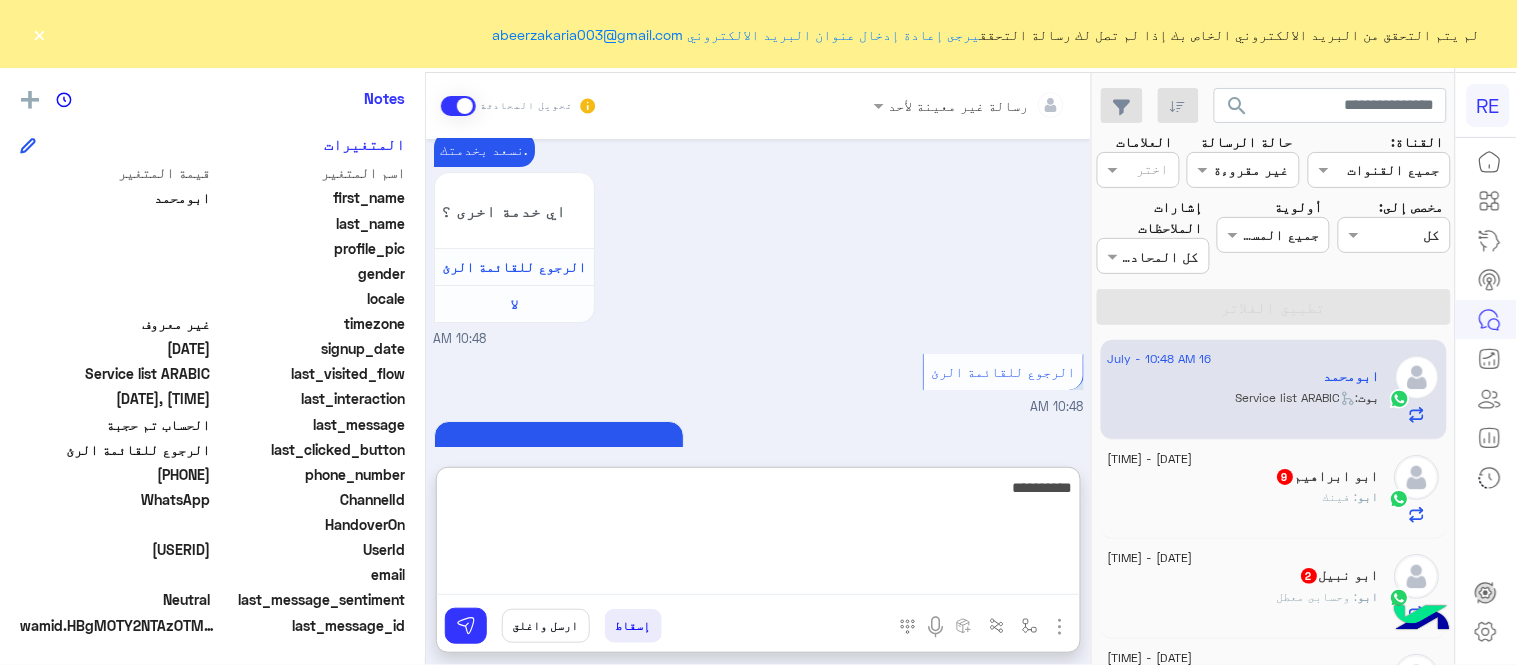 type on "**********" 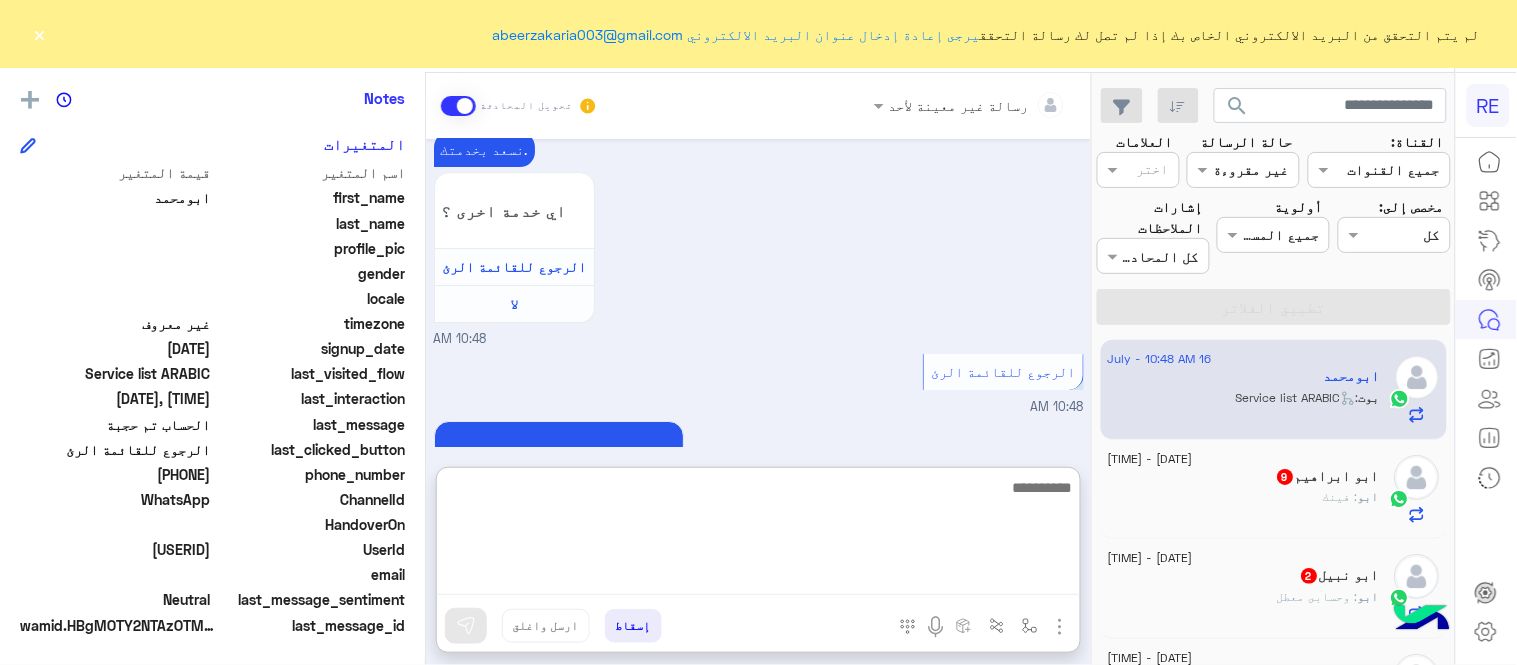 scroll, scrollTop: 1864, scrollLeft: 0, axis: vertical 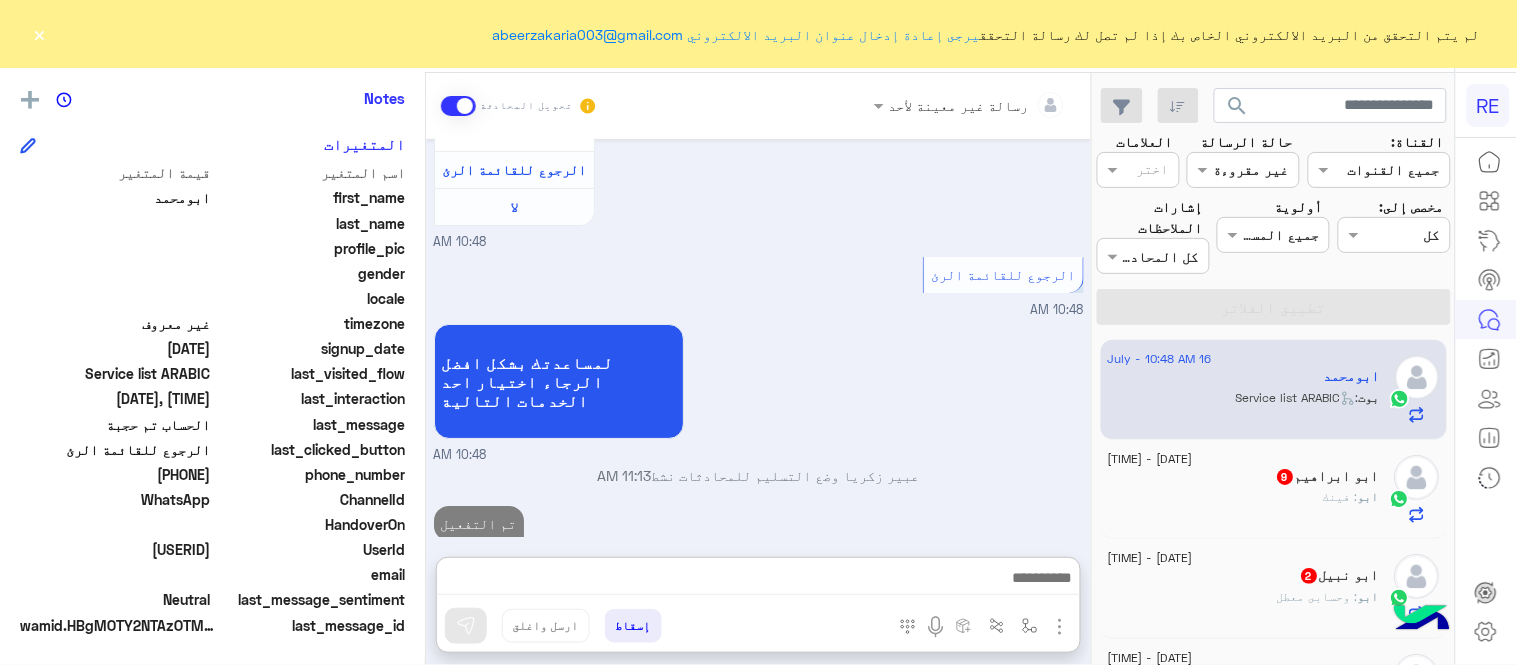 click on "ابو ابراهيم  9" 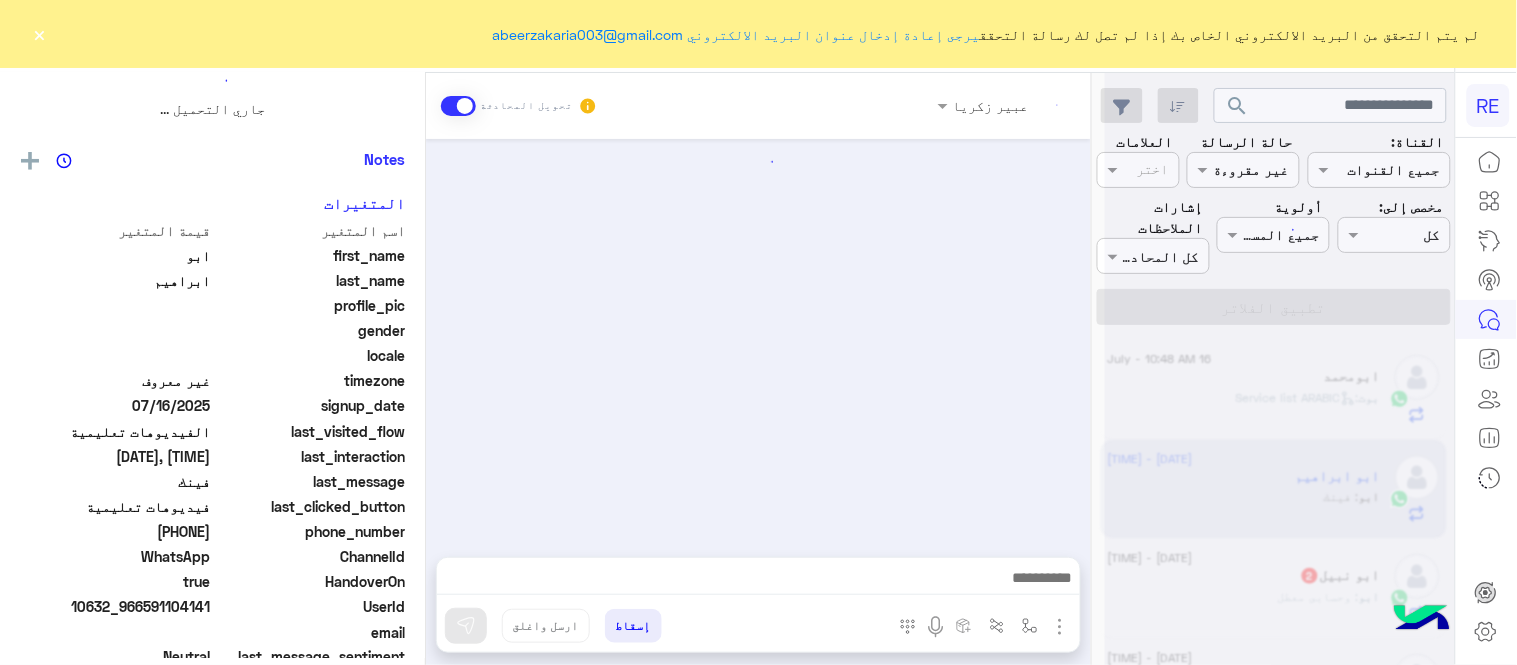 scroll, scrollTop: 0, scrollLeft: 0, axis: both 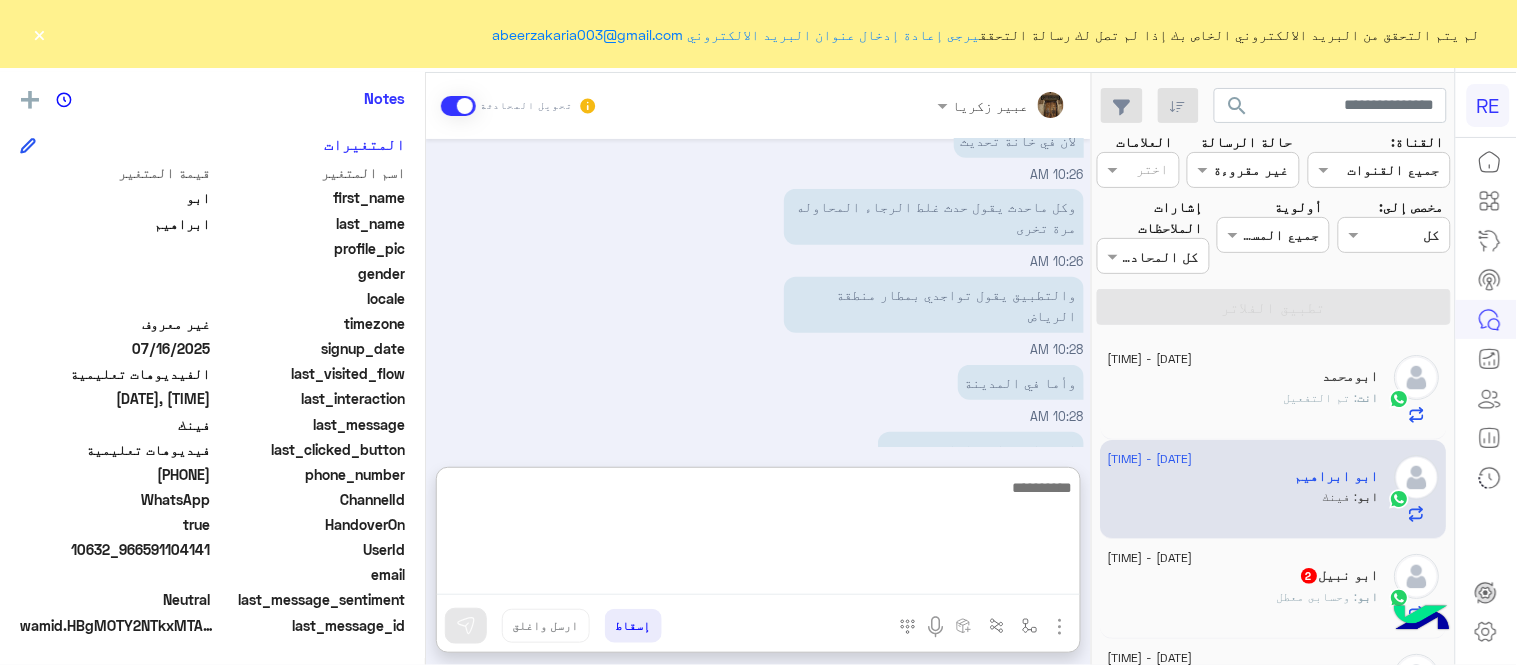 click at bounding box center (758, 535) 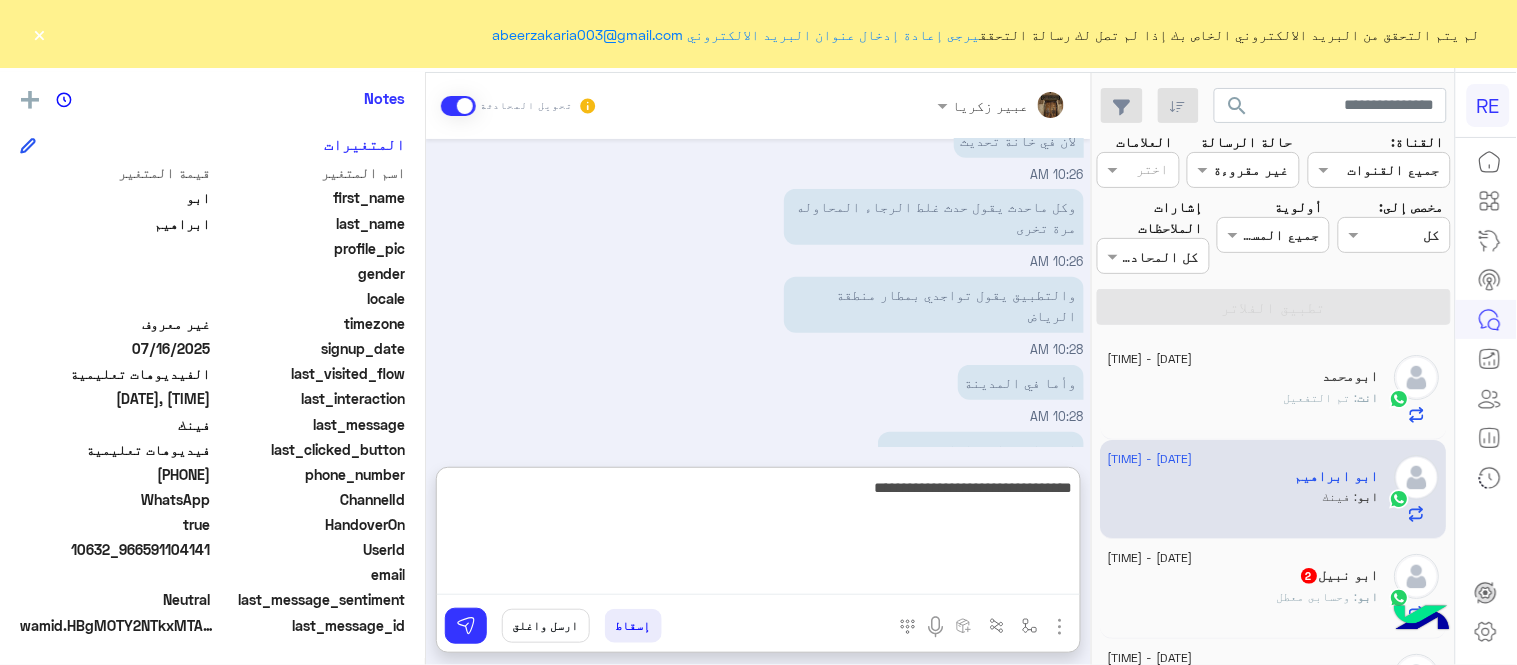 type on "**********" 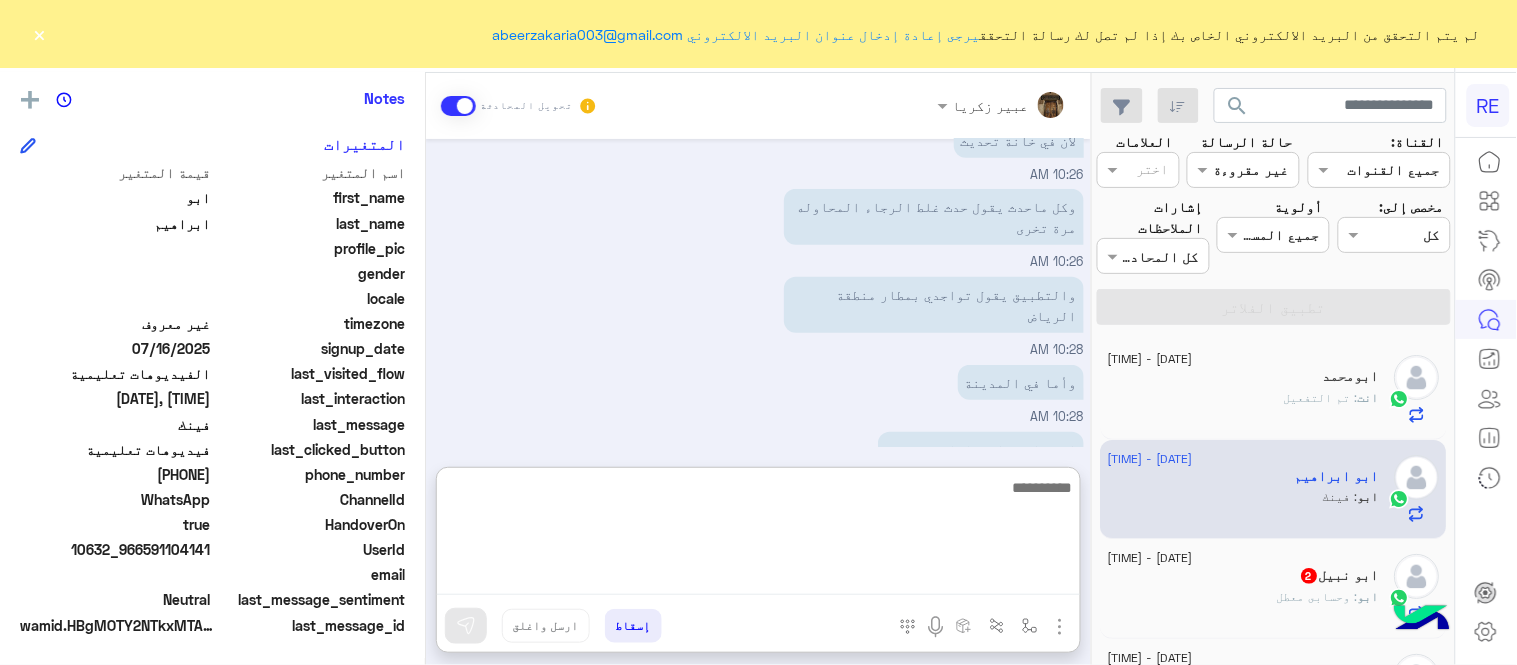 scroll, scrollTop: 473, scrollLeft: 0, axis: vertical 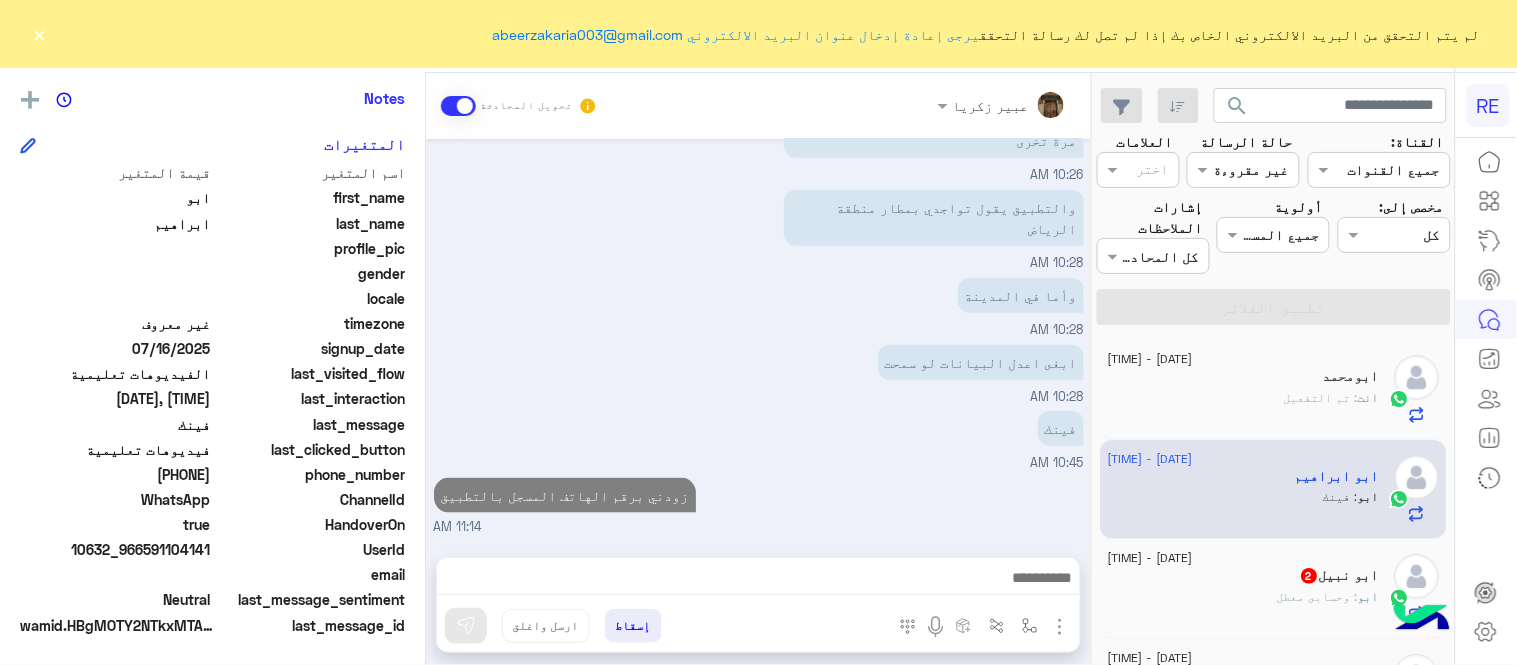 click on "زودني برقم الهاتف المسجل بالتطبيق   [TIME]" at bounding box center (759, 505) 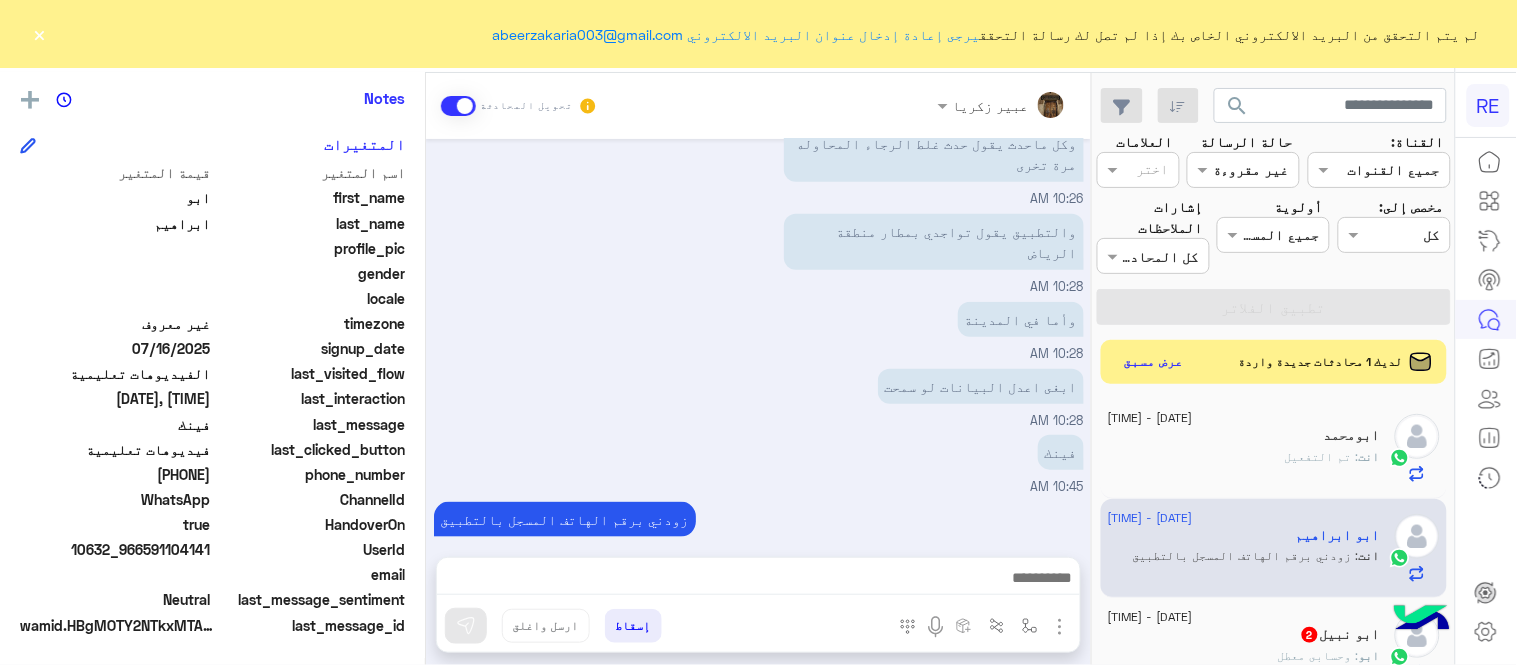 click on "زودني برقم الهاتف المسجل بالتطبيق  عبير زكريا -  [TIME]" at bounding box center [759, 529] 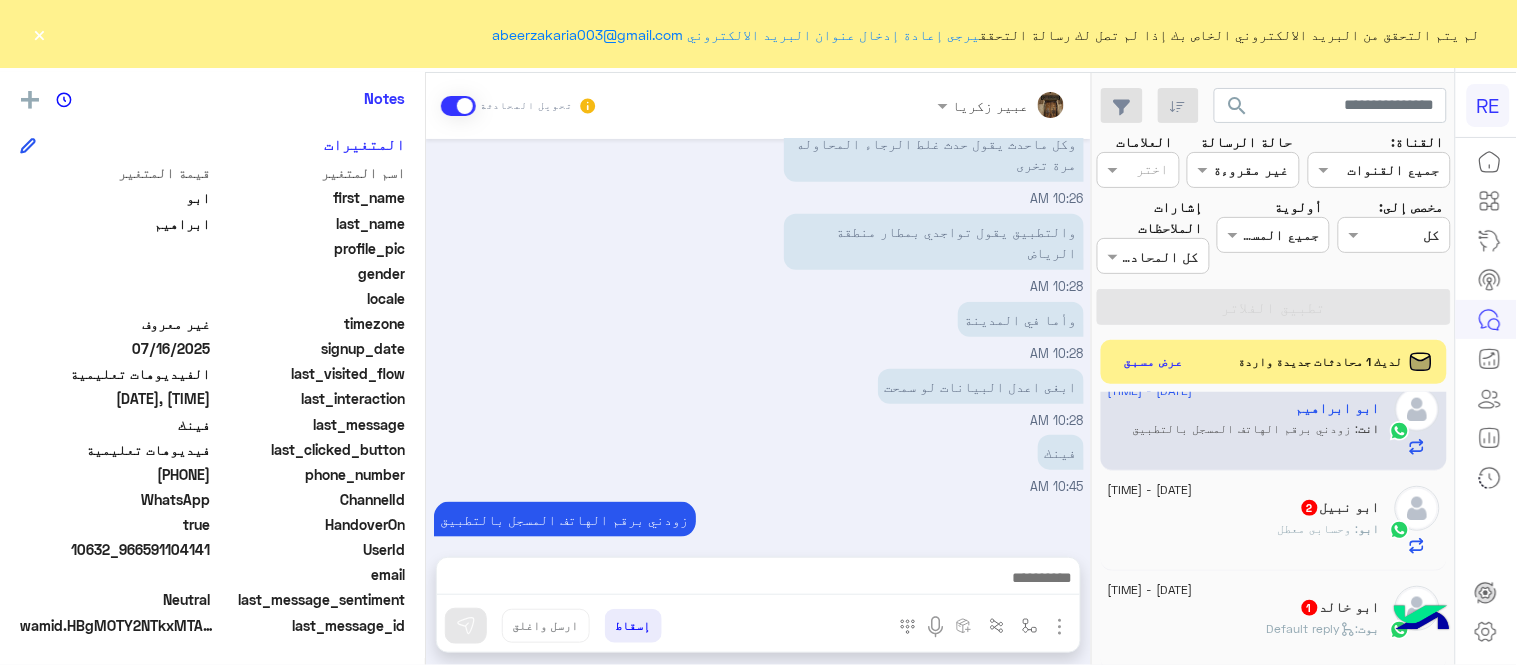 scroll, scrollTop: 151, scrollLeft: 0, axis: vertical 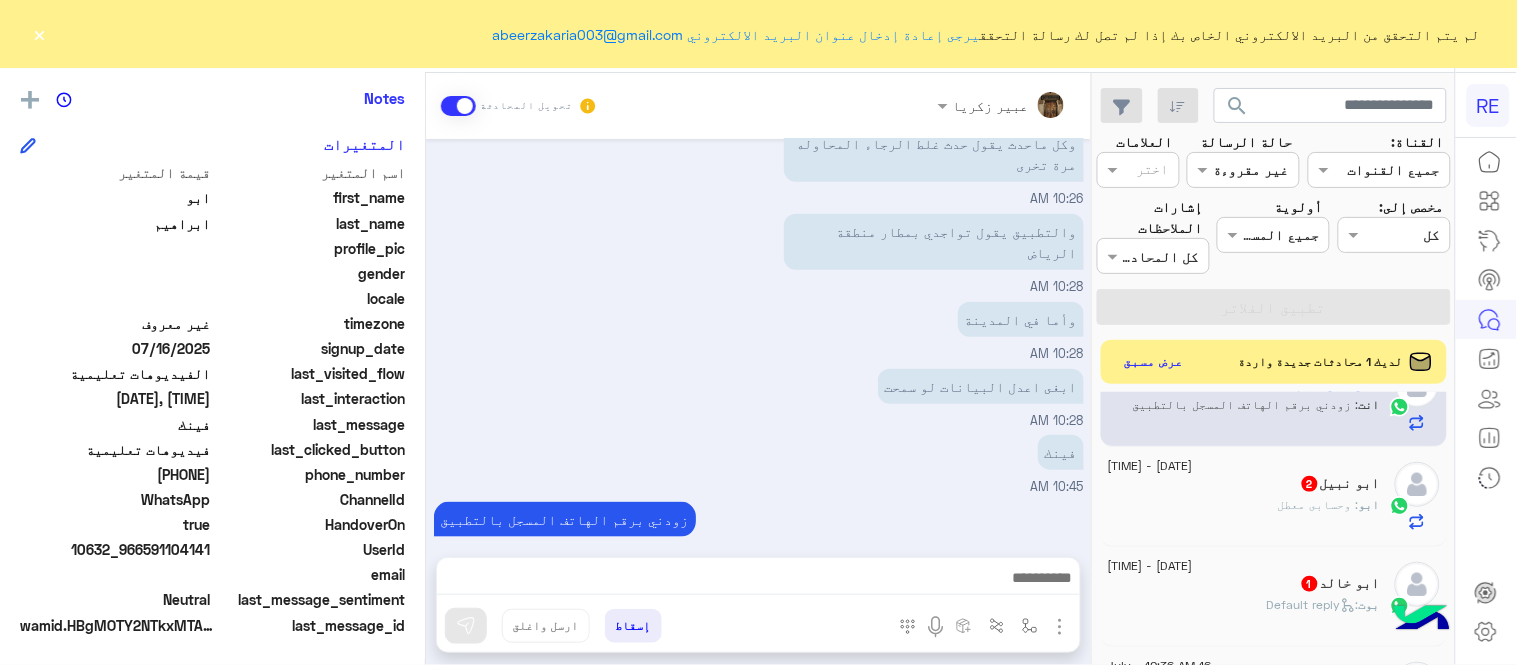 click on "[DATE] - [TIME]" 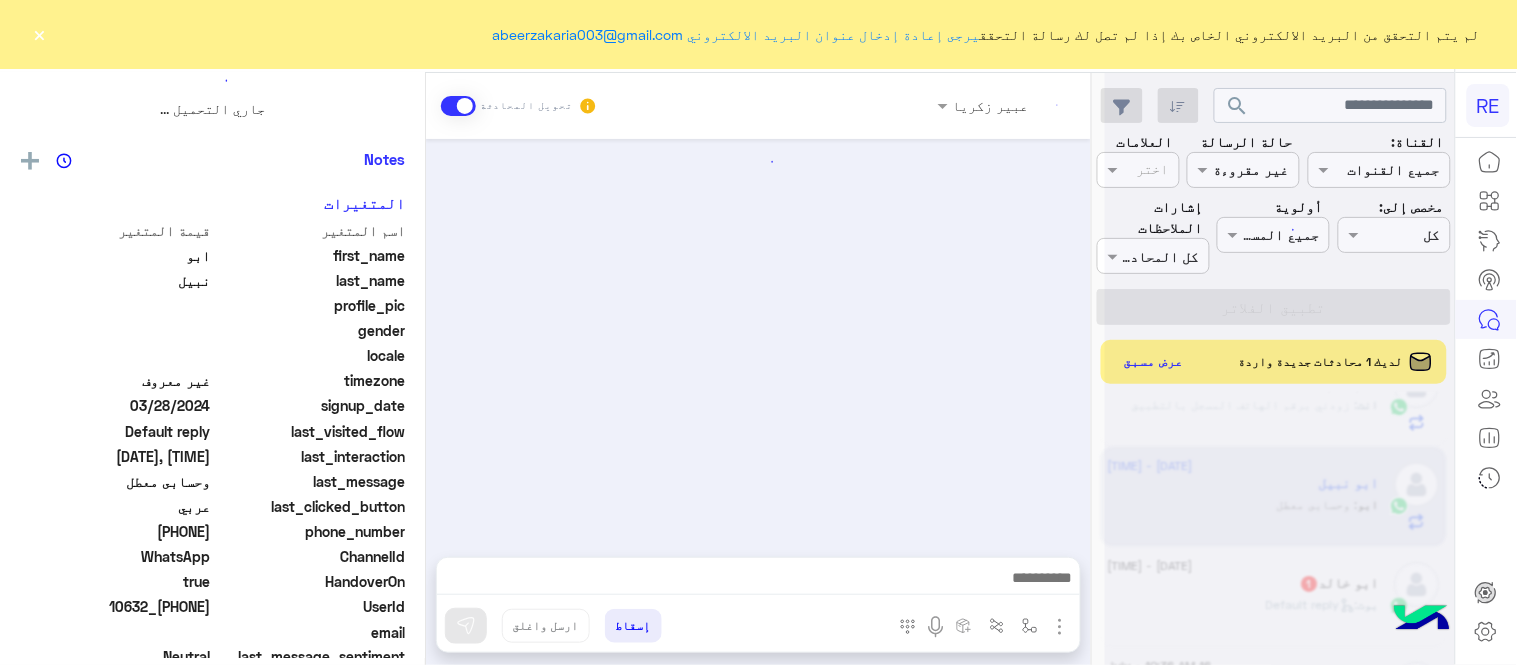 scroll, scrollTop: 0, scrollLeft: 0, axis: both 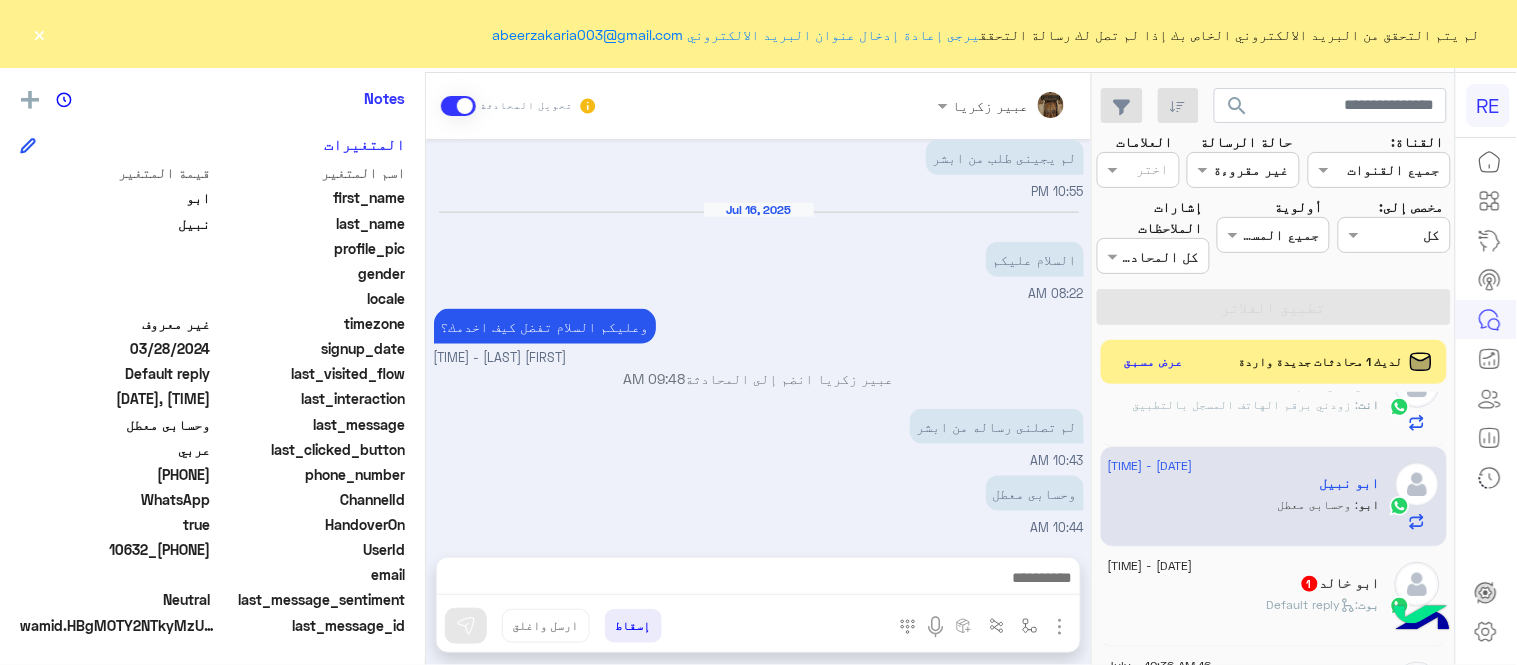 drag, startPoint x: 140, startPoint y: 470, endPoint x: 212, endPoint y: 477, distance: 72.33948 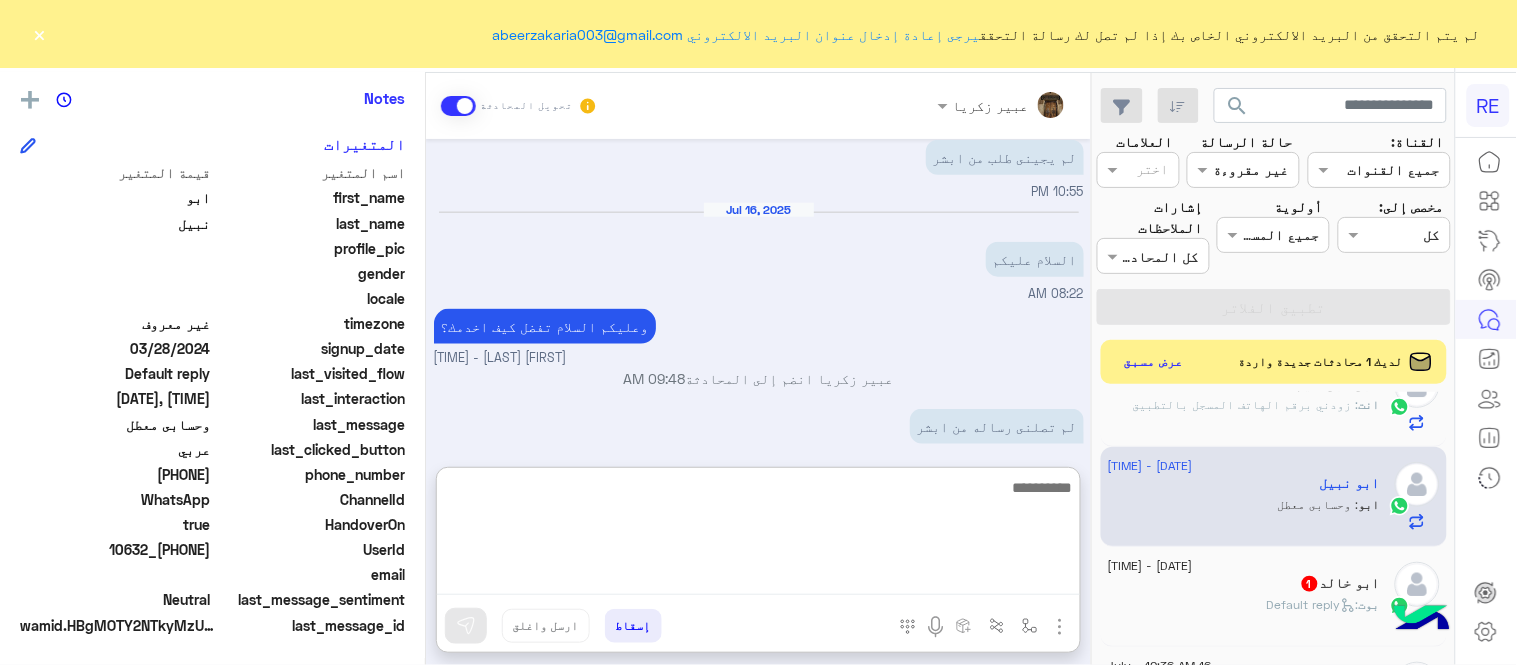 click at bounding box center (758, 535) 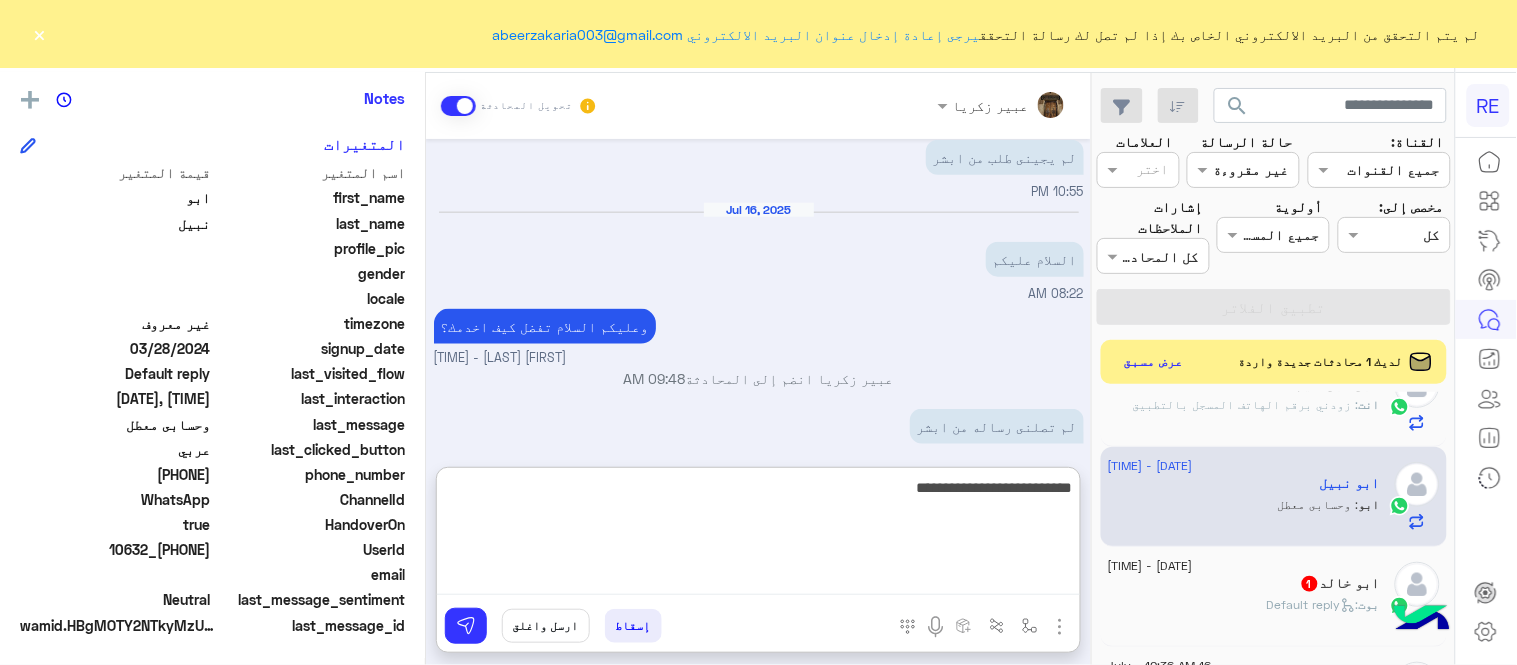 type on "**********" 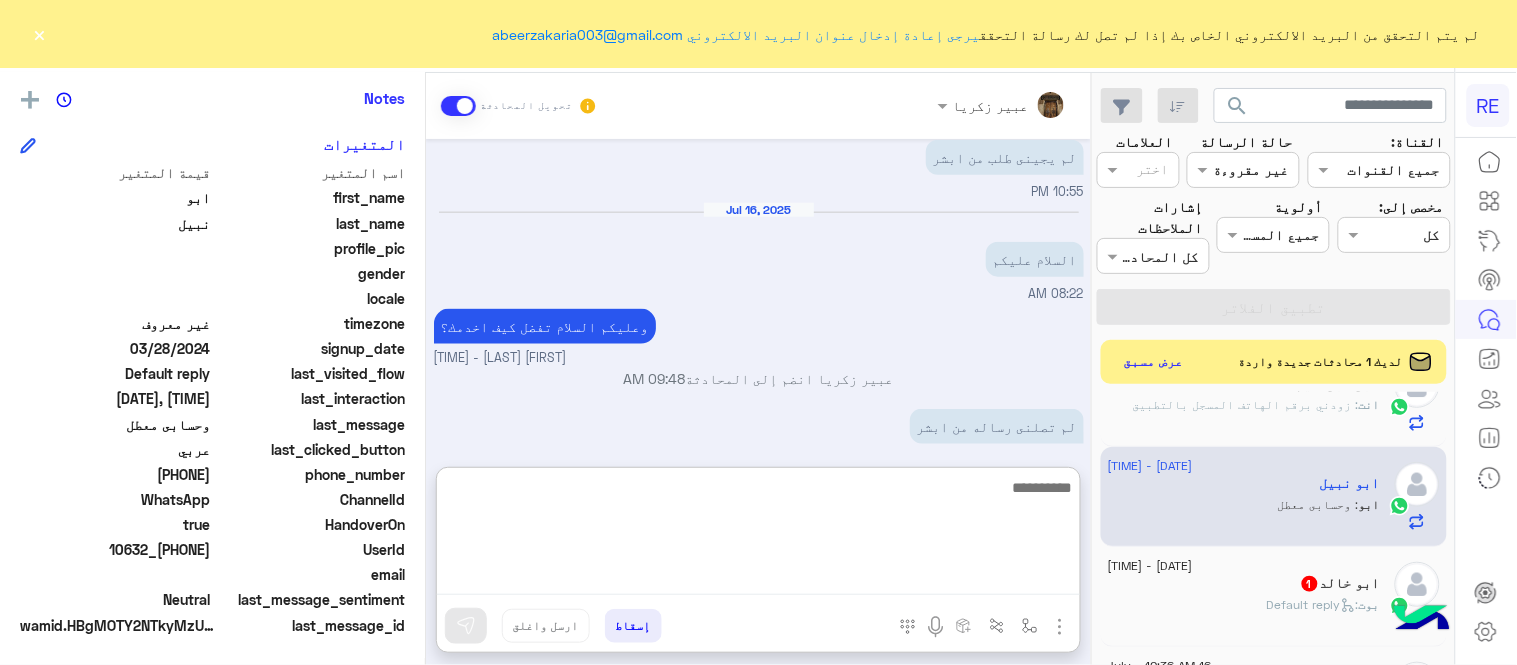scroll, scrollTop: 724, scrollLeft: 0, axis: vertical 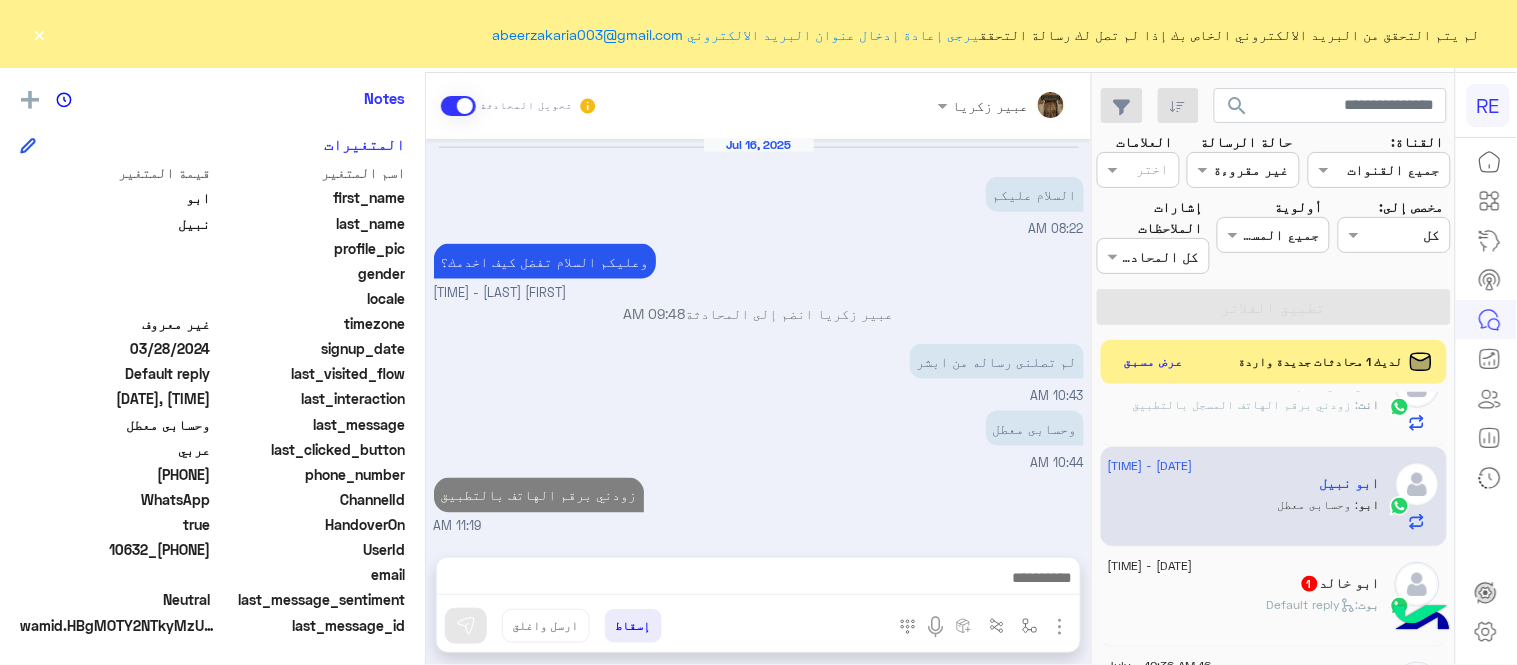 click on "Jul [DAY], [YEAR]  السلام عليكم  مروه احمد -  [TIME]   مروه احمد انضم إلى المحادثة   [TIME]        [TIME]  عزيزي الكابتن
نظراً لإشتراط الهيئة العامة للنقل من ضرورة التحقق من سجل الأدلة الجنائية، نرجوا منك الدخول على حسابك في أبشر وقبول طلب التحقق  باتباع الخطوات التاليه
https://bit.ly/3yvQD0B     مروه احمد -  [TIME]  لم يجينى طلب من ابشر   [TIME]  Jul [DAY], [YEAR]  السلام عليكم   [TIME]  وعليكم السلام تفضل كيف اخدمك؟  عبير زكريا -  [TIME]   عبير زكريا انضم إلى المحادثة   [TIME]      لم تصلنى رساله من ابشر   [TIME]  وحسابى معطل   [TIME]  زودني برقم الهاتف بالتطبيق   [TIME]" at bounding box center (758, 338) 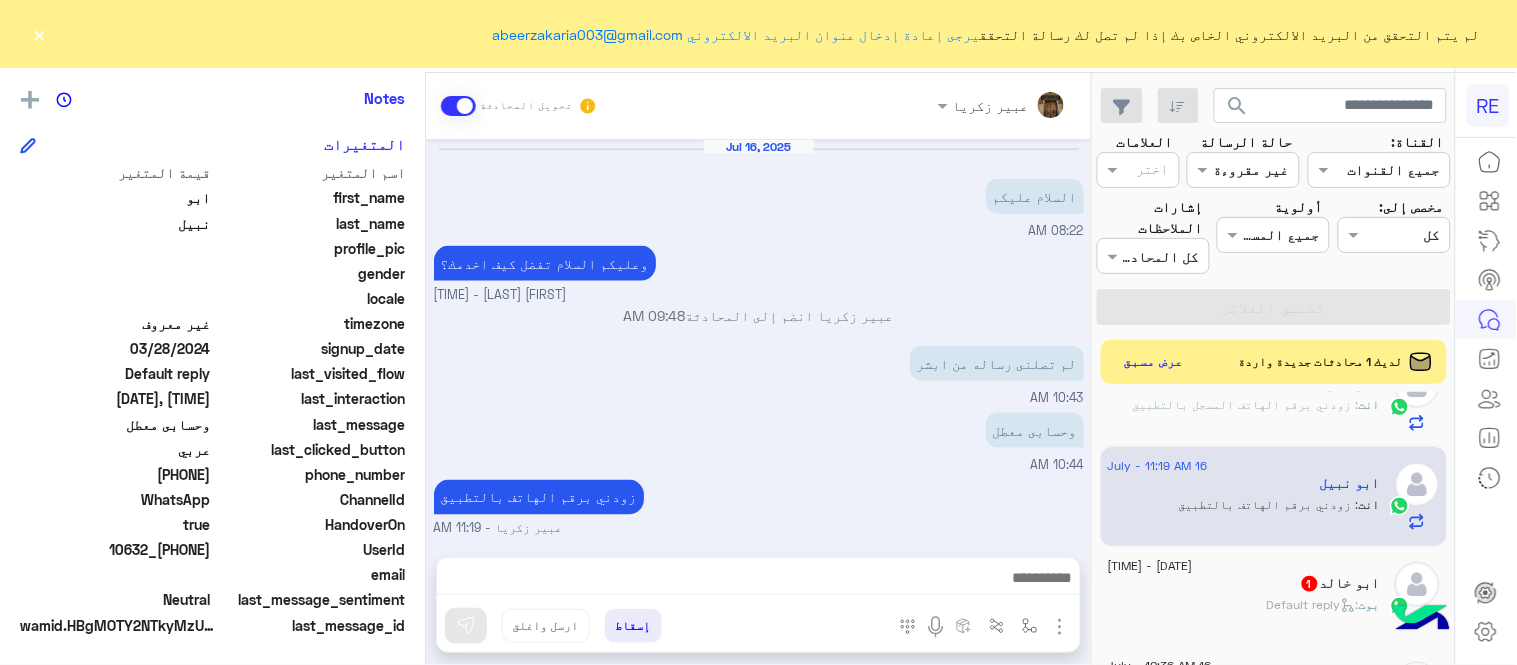 scroll, scrollTop: 0, scrollLeft: 0, axis: both 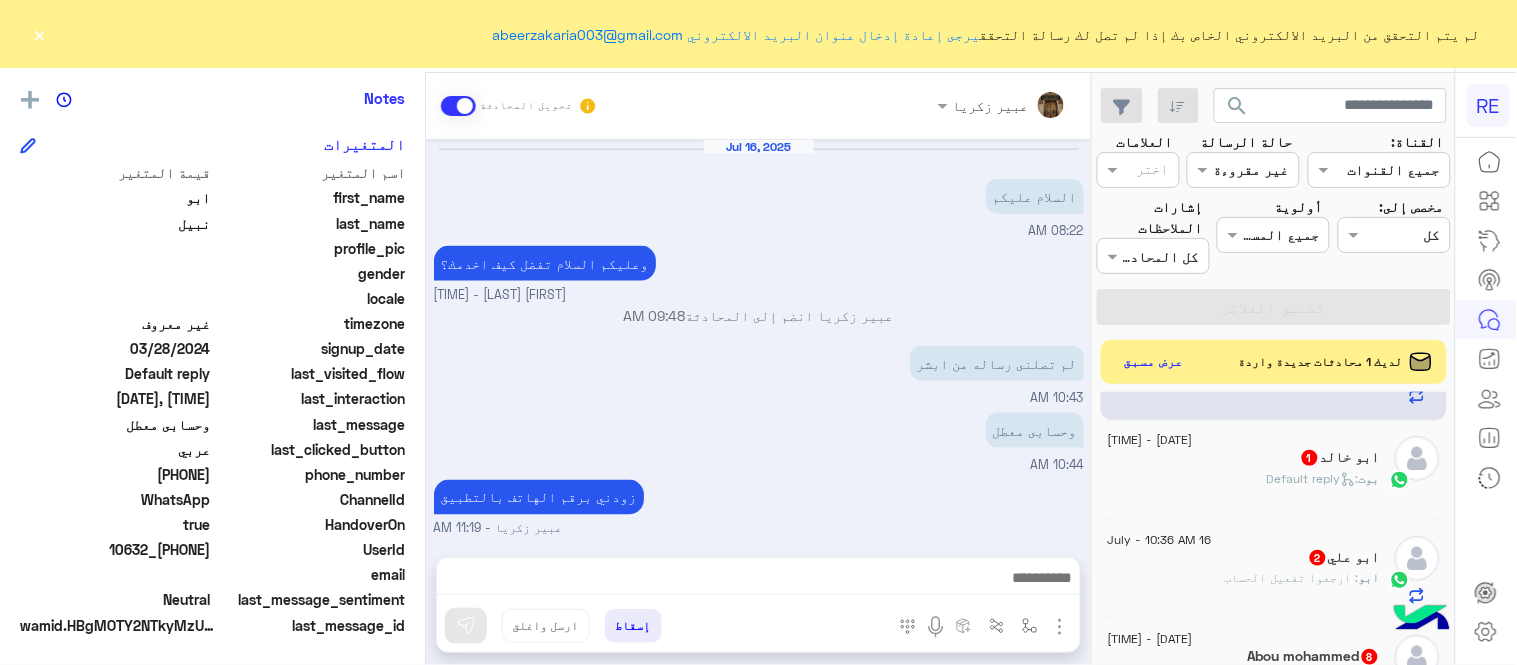 click on "[NICKNAME] 1" 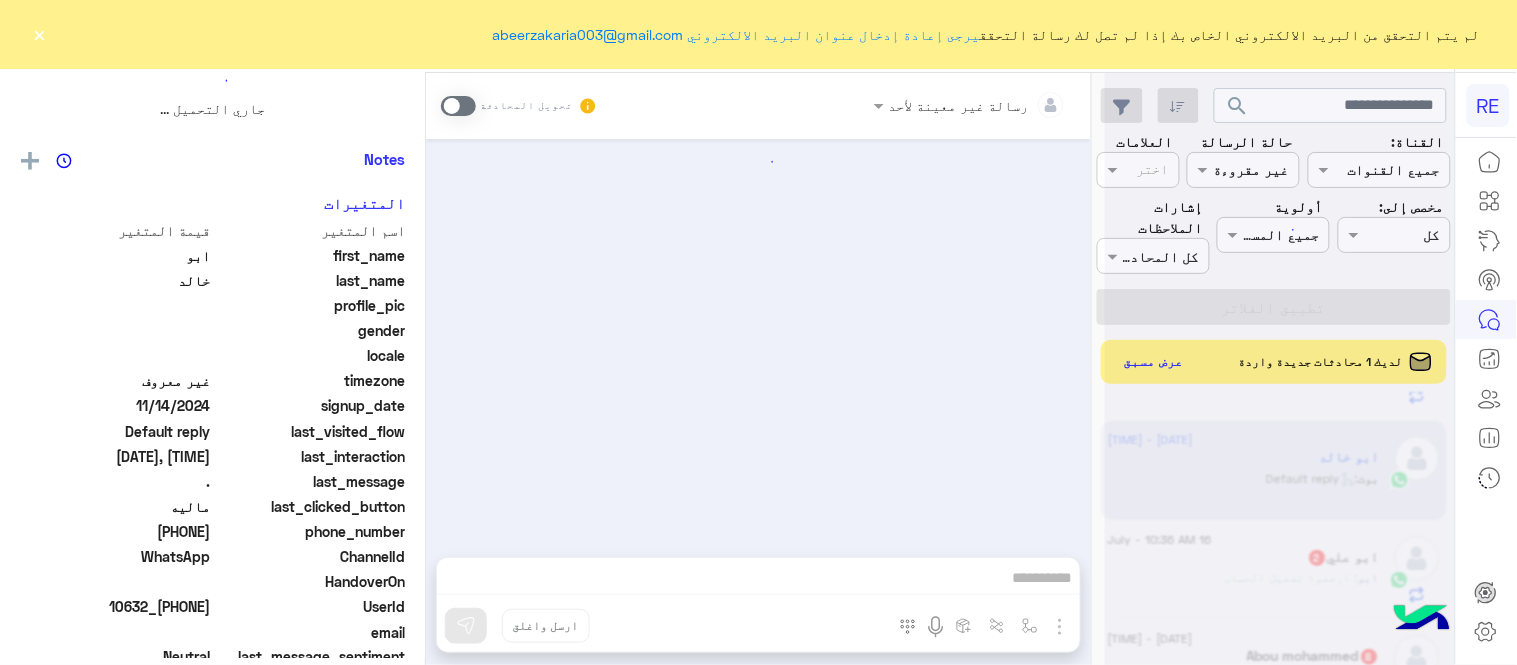 scroll, scrollTop: 0, scrollLeft: 0, axis: both 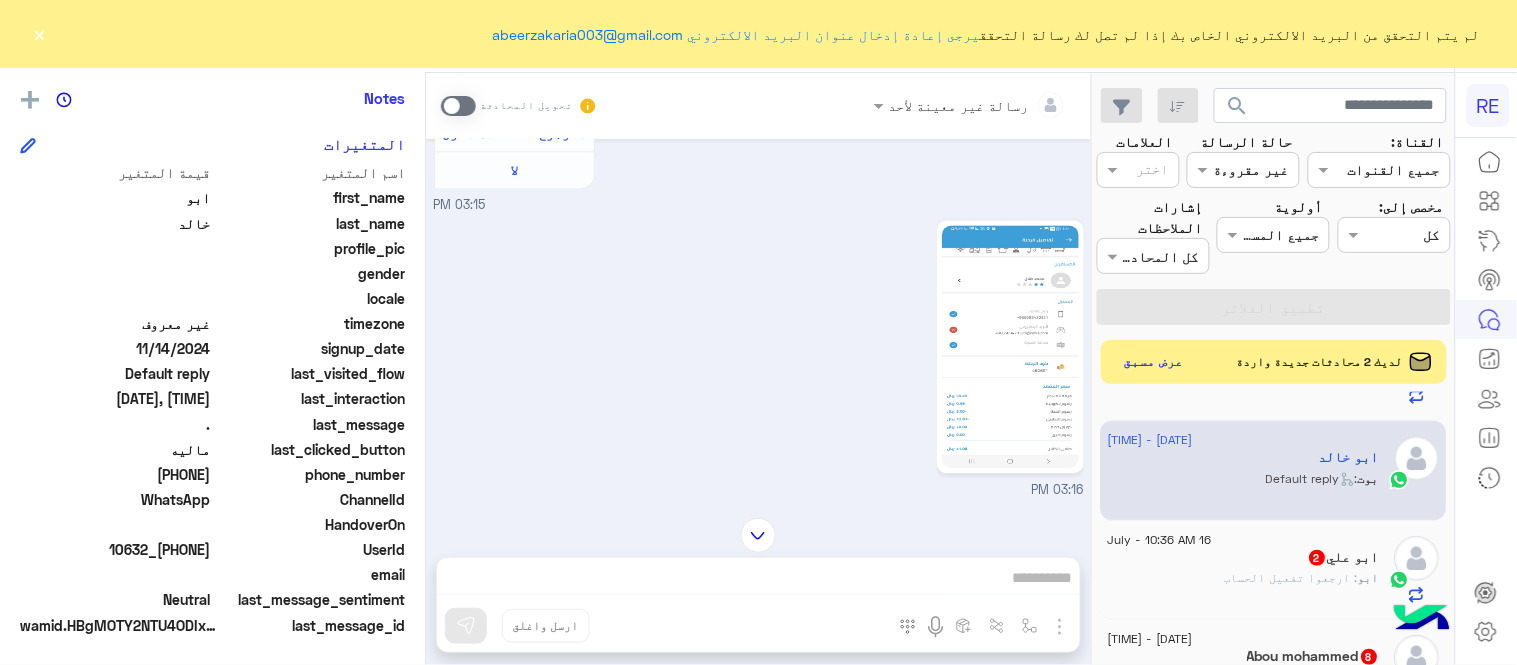 click 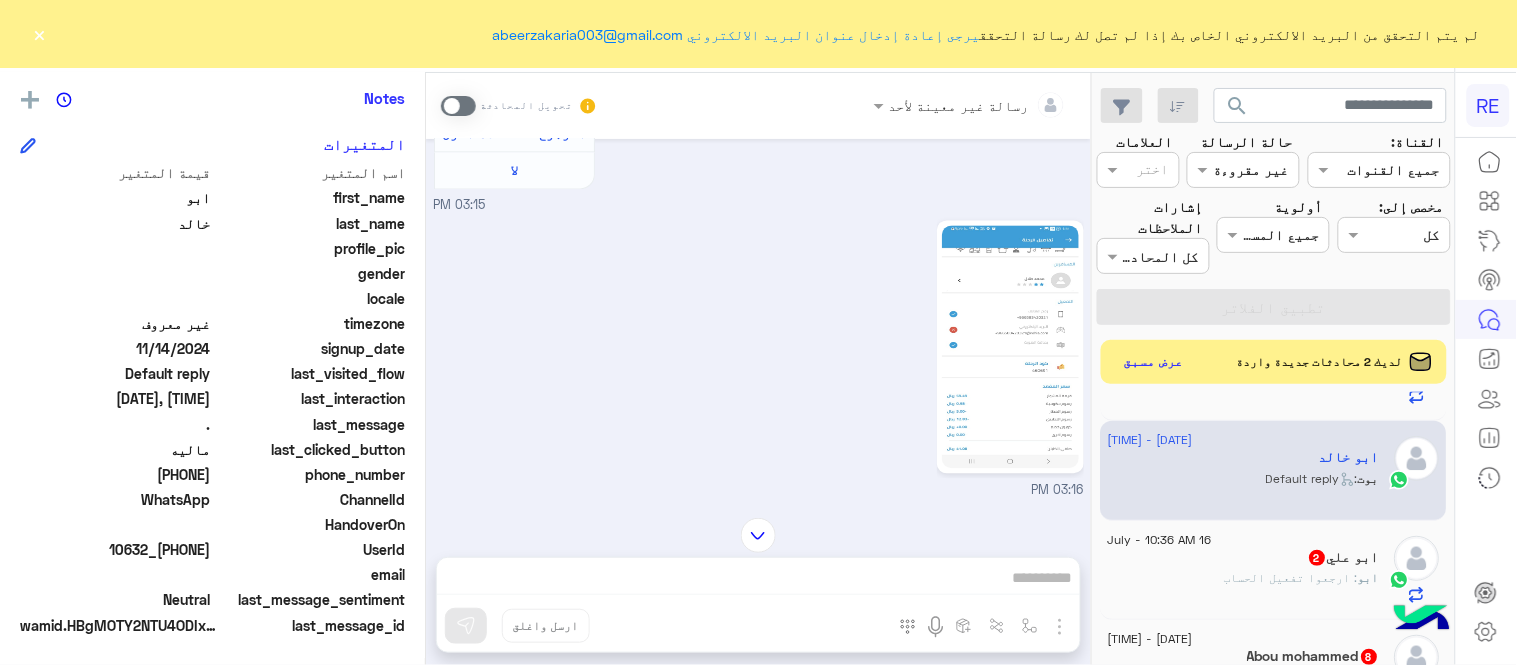 click at bounding box center (758, 535) 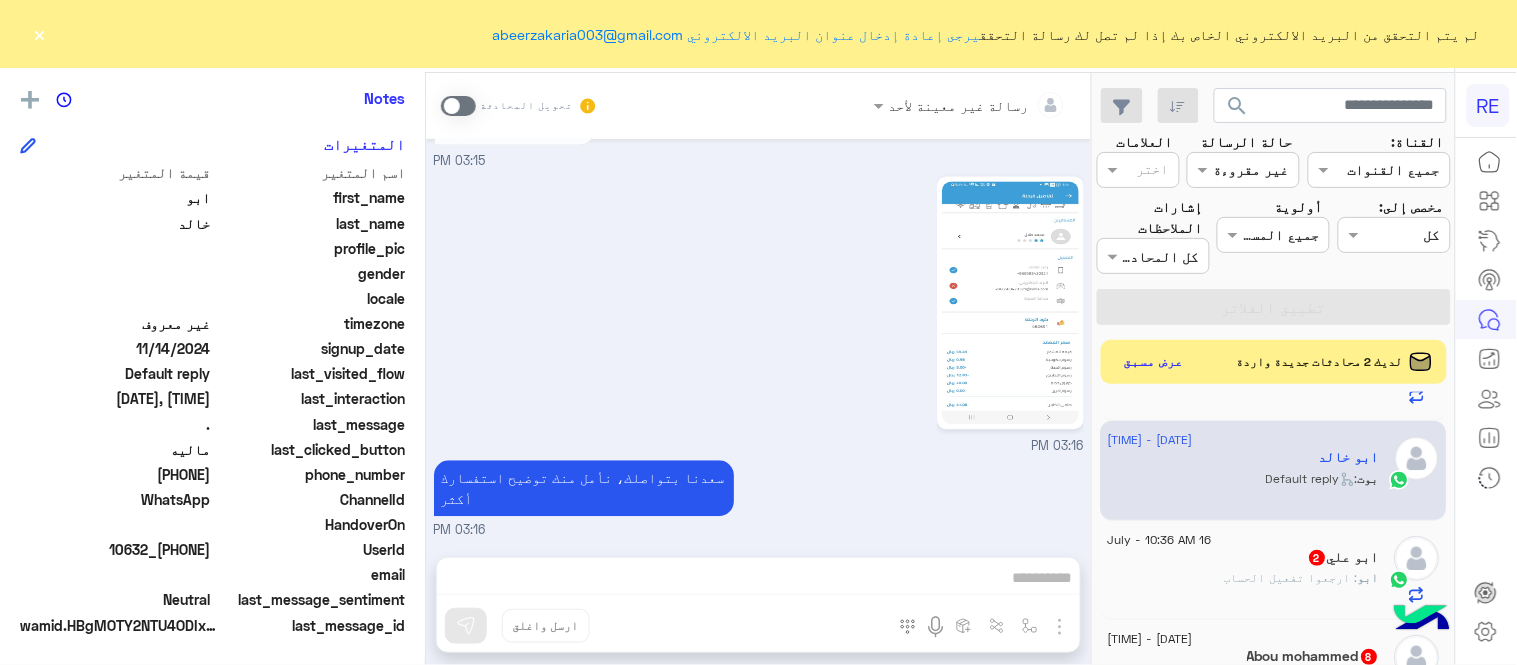 scroll, scrollTop: 1752, scrollLeft: 0, axis: vertical 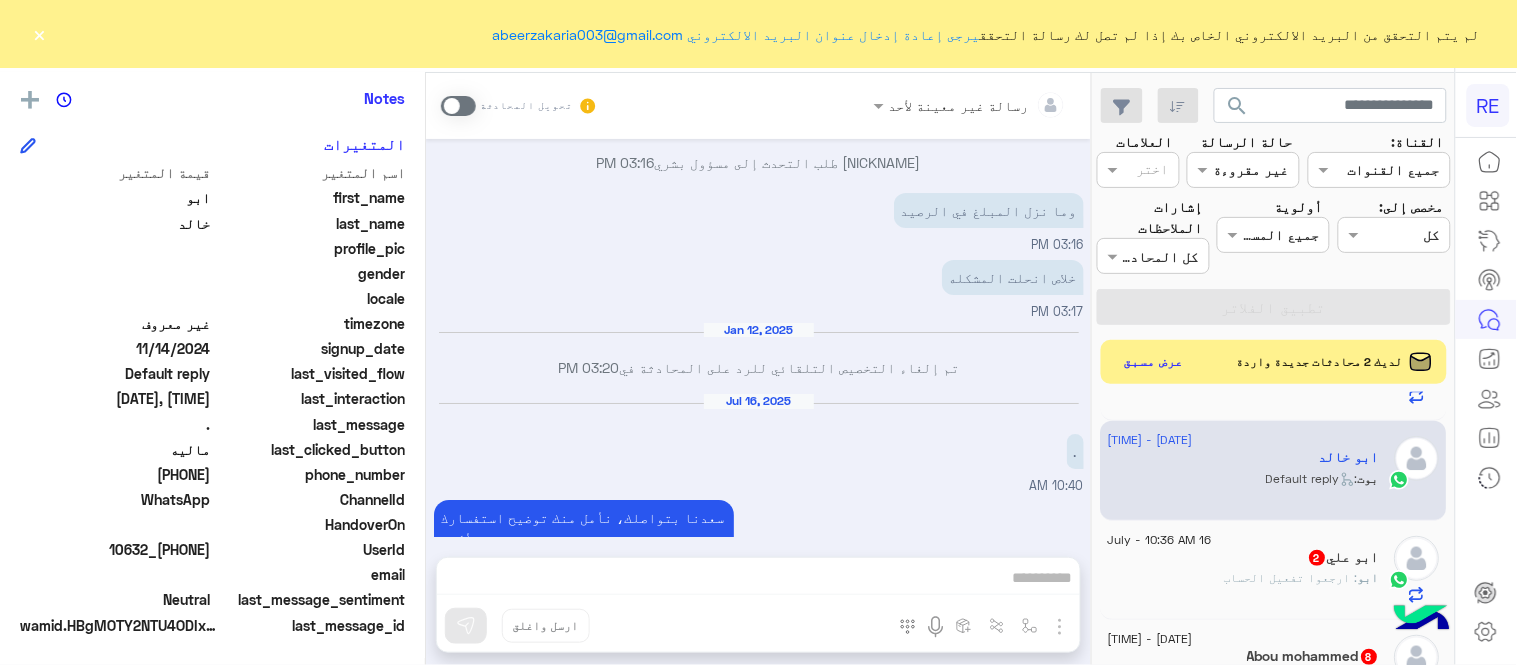click on "رسالة غير معينة لأحد تحويل المحادثة     Jul 16, 2025  هل أنت ؟   كابتن 👨🏻‍✈️   عميل 🧳   رحال (مرشد مرخص) 🏖️     03:14 PM   كابتن     03:14 PM  اختر احد الخدمات التالية:    03:14 PM   الملاحظات والشكاوى    03:15 PM  اختيار أي:    03:15 PM   شكاوى    03:15 PM  فضلا اختر نوع الشكوى  ماليه   تقنية   اخرى     03:15 PM   ماليه    03:15 PM  عزيزي العميل  سعدنا بتواصلك معنا ، زودنا بجميع  التفاصيل مع ارفاق الصور الخاصة بالمشكلة  ليتم مباشرة المعالجة مع القسم المختص باسرع وقت اي خدمة اخرى ؟  الرجوع للقائمة الرئ   لا     03:15 PM    03:16 PM  سعدنا بتواصلك، نأمل منك توضيح استفسارك أكثر    03:16 PM  الرحله كانت الحساب شبكة   03:16 PM     03:16 PM          ." at bounding box center (758, 373) 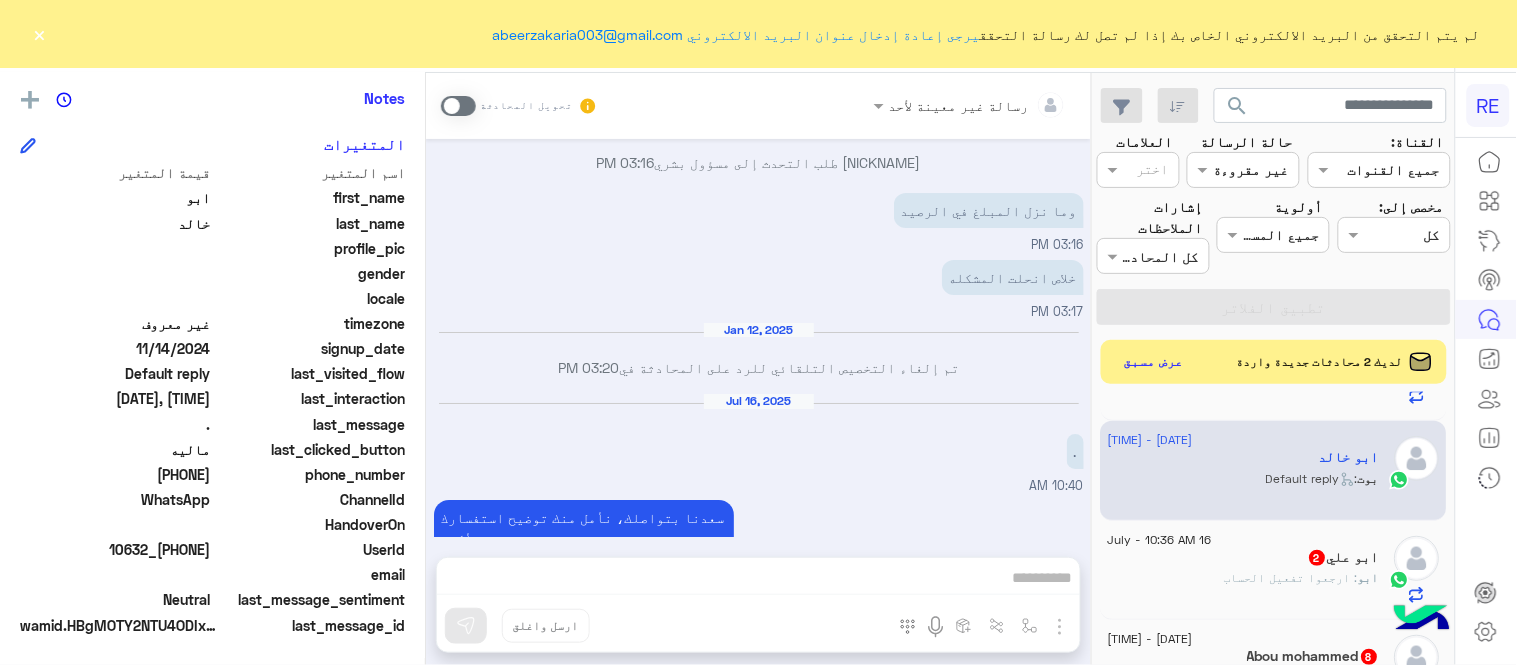 click at bounding box center (458, 106) 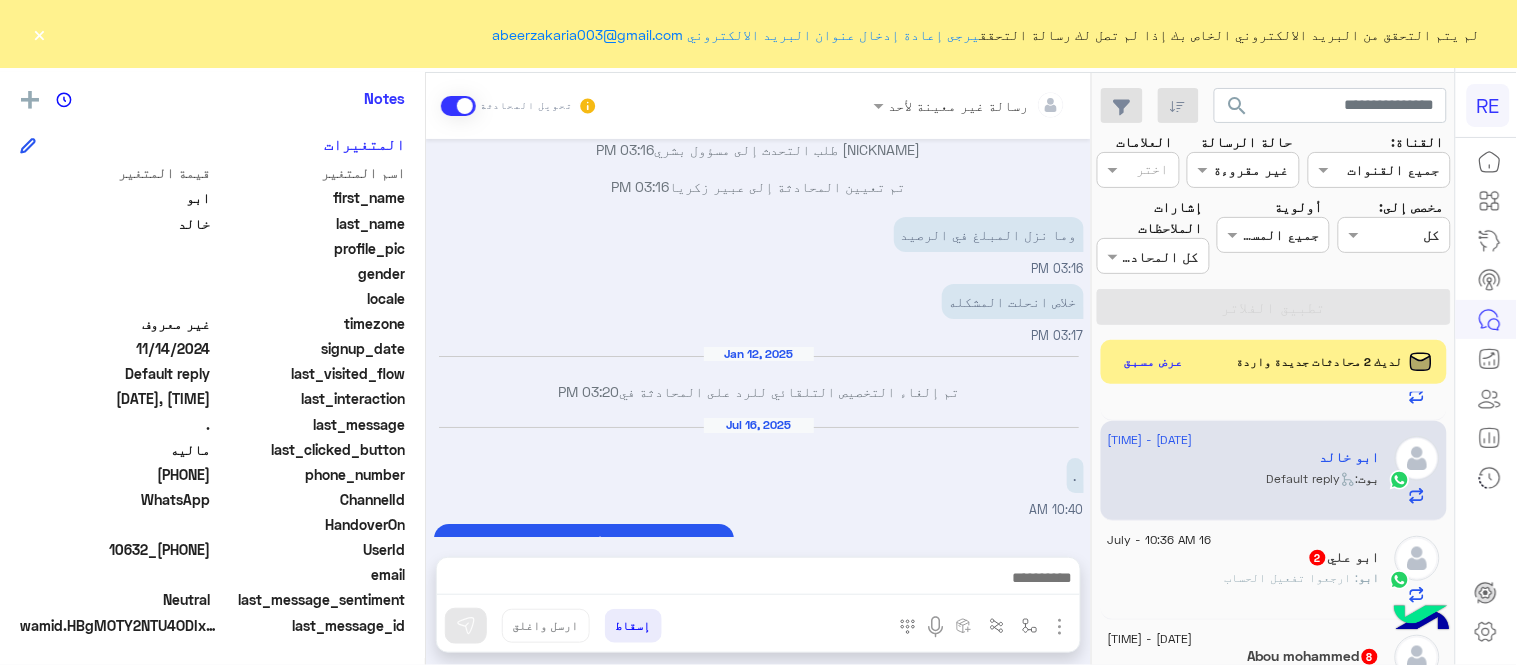 scroll, scrollTop: 1812, scrollLeft: 0, axis: vertical 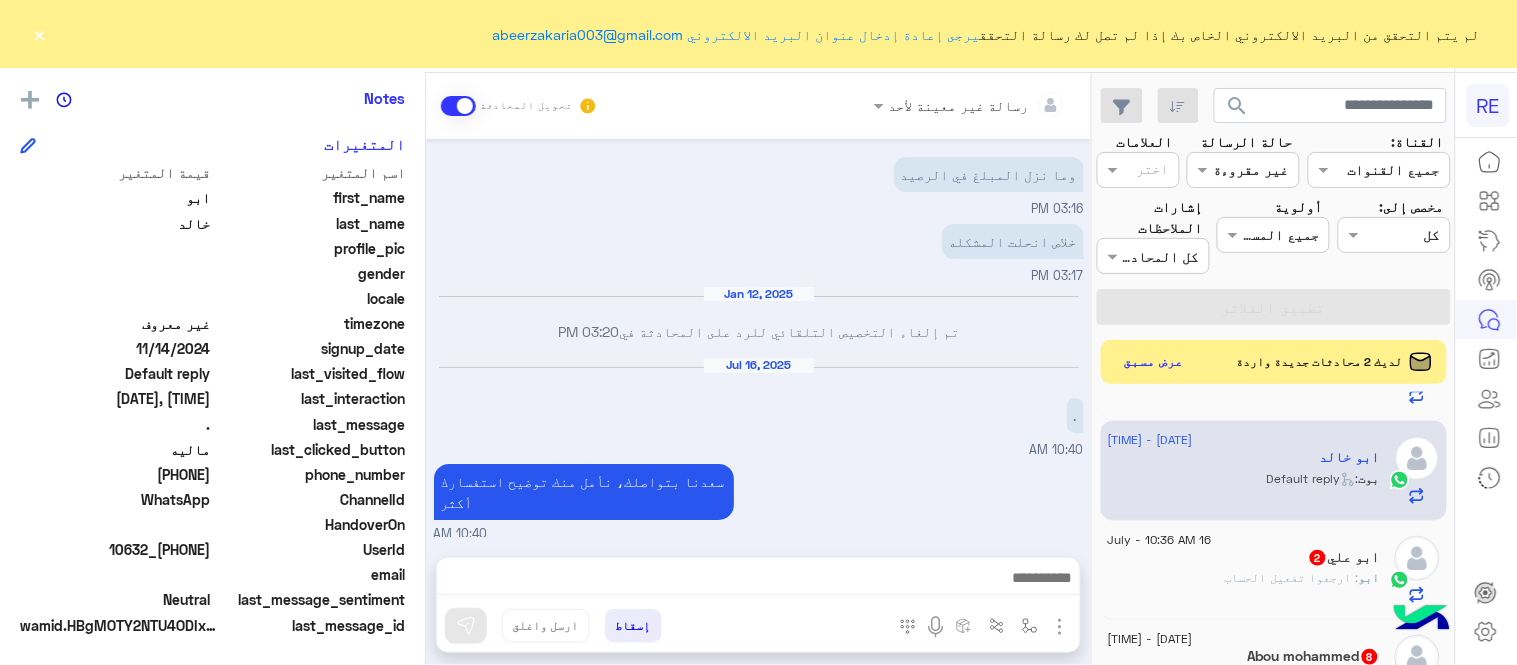 click at bounding box center (758, 583) 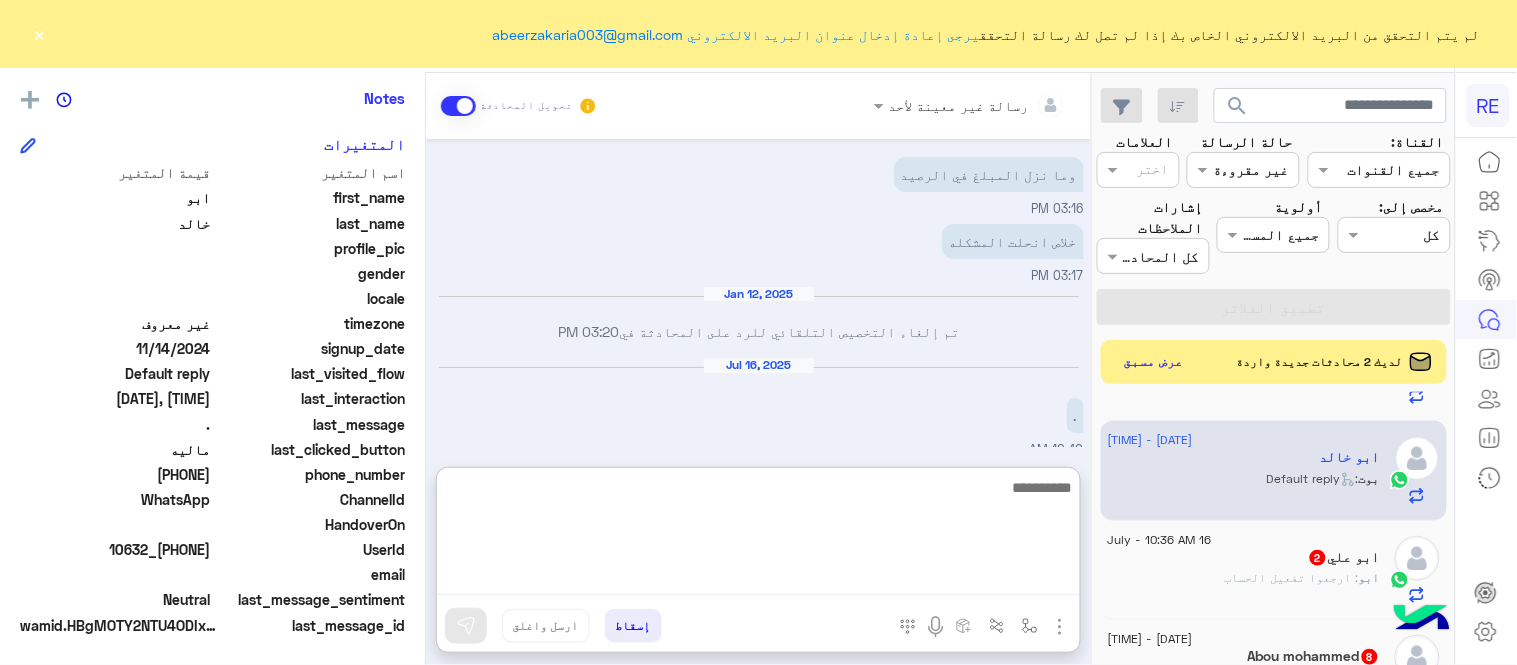 scroll, scrollTop: 1814, scrollLeft: 0, axis: vertical 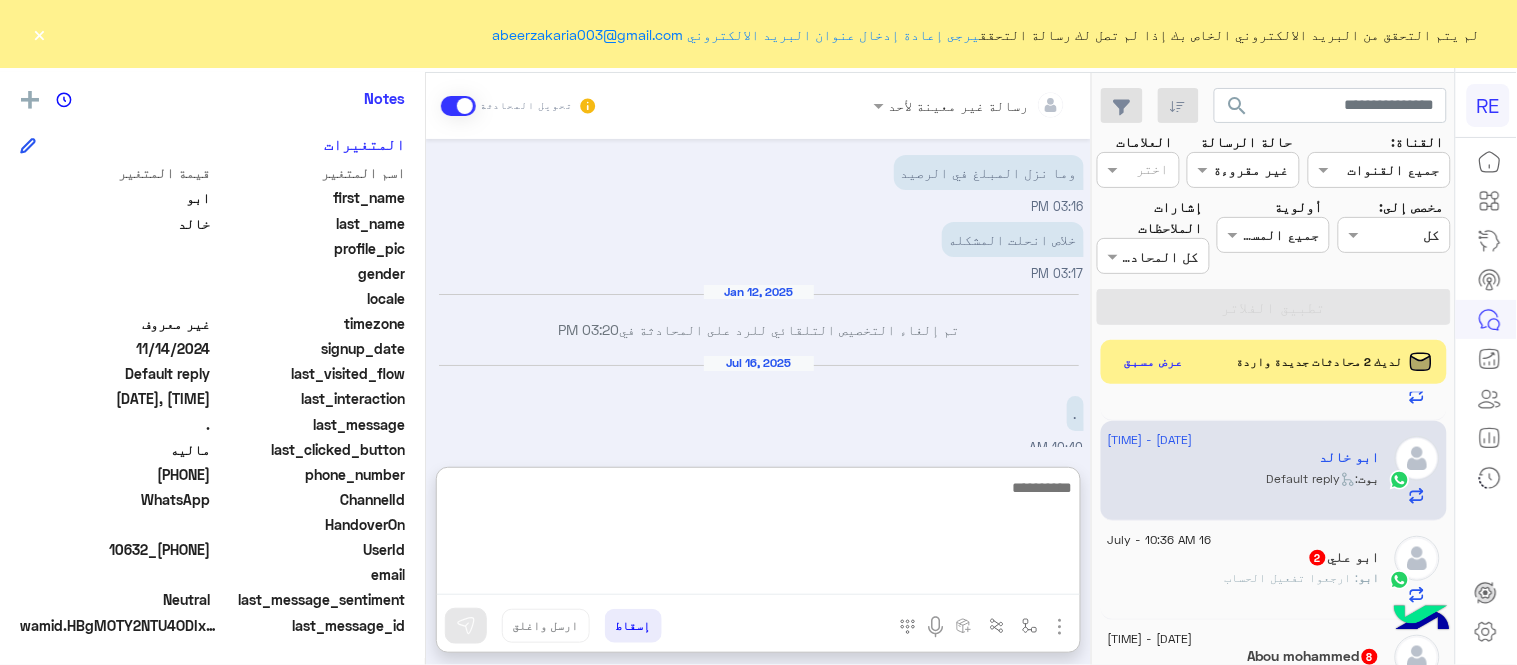 click at bounding box center [758, 535] 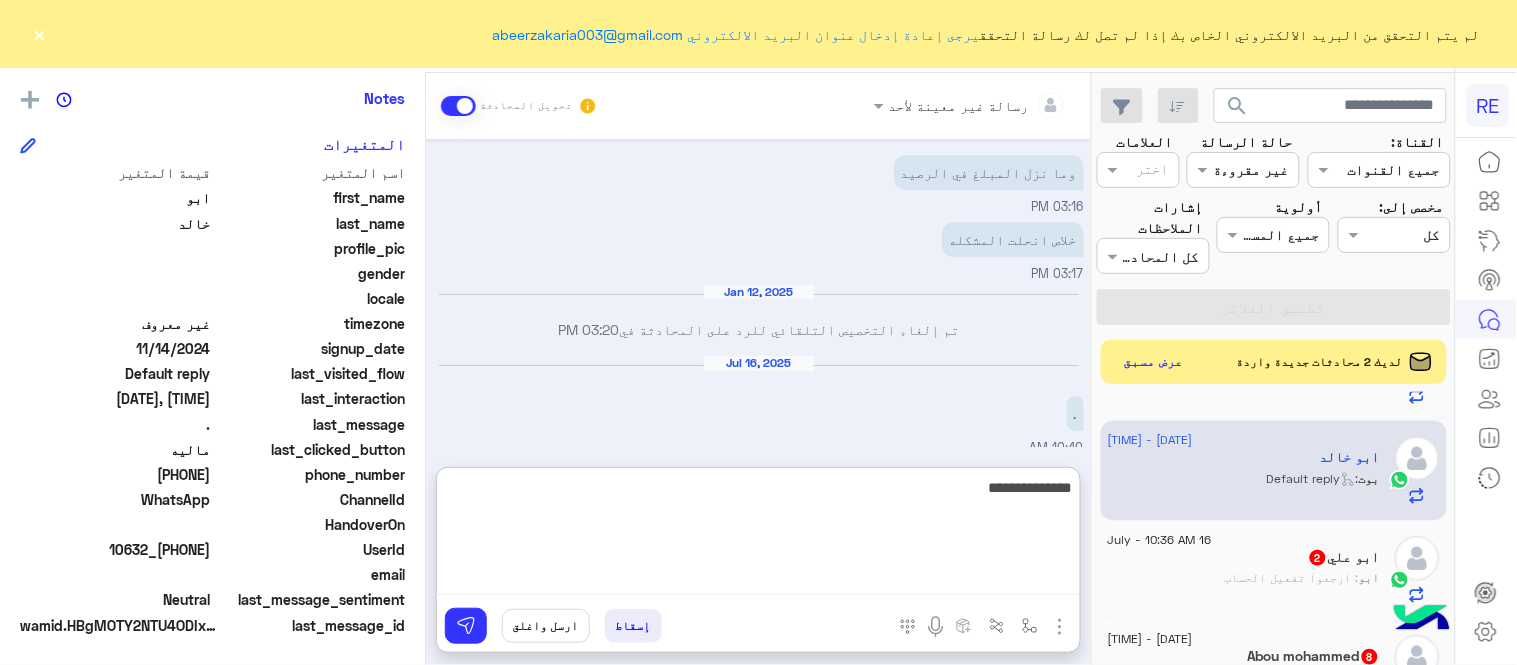type on "**********" 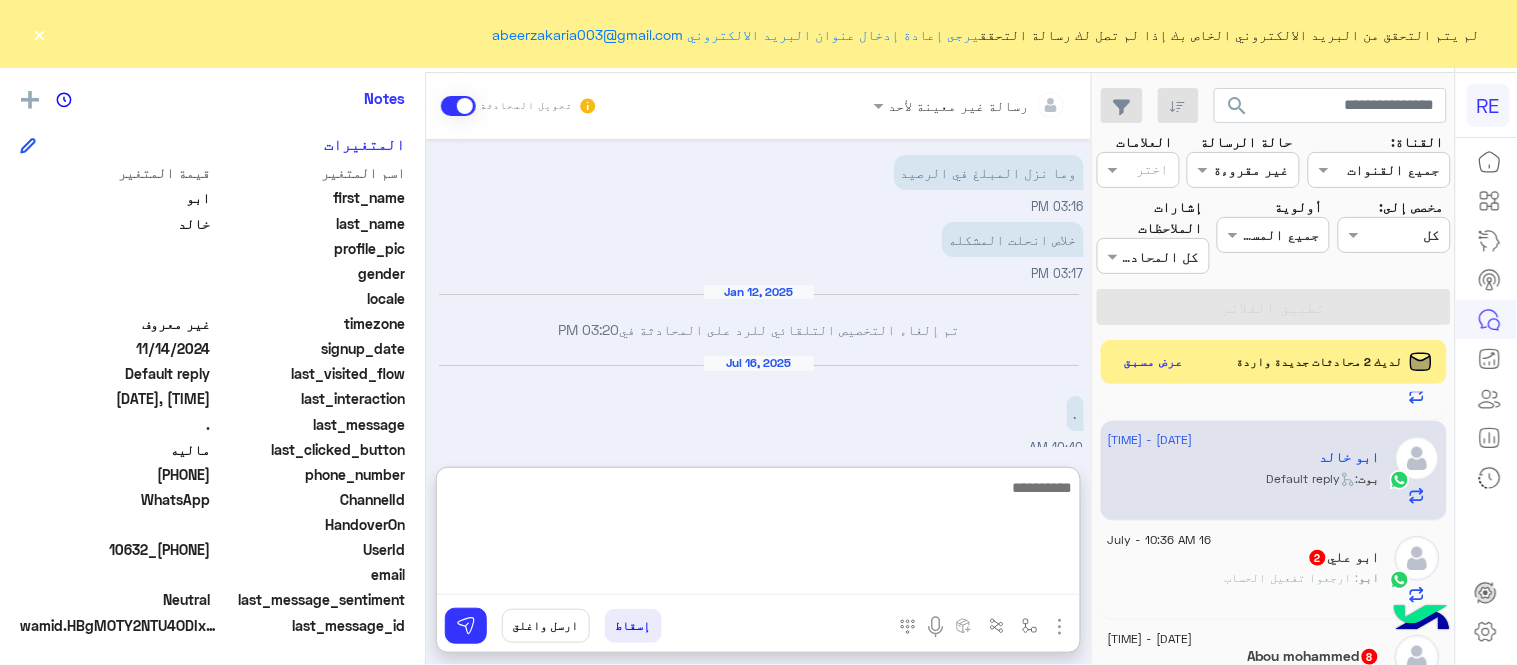 scroll, scrollTop: 1966, scrollLeft: 0, axis: vertical 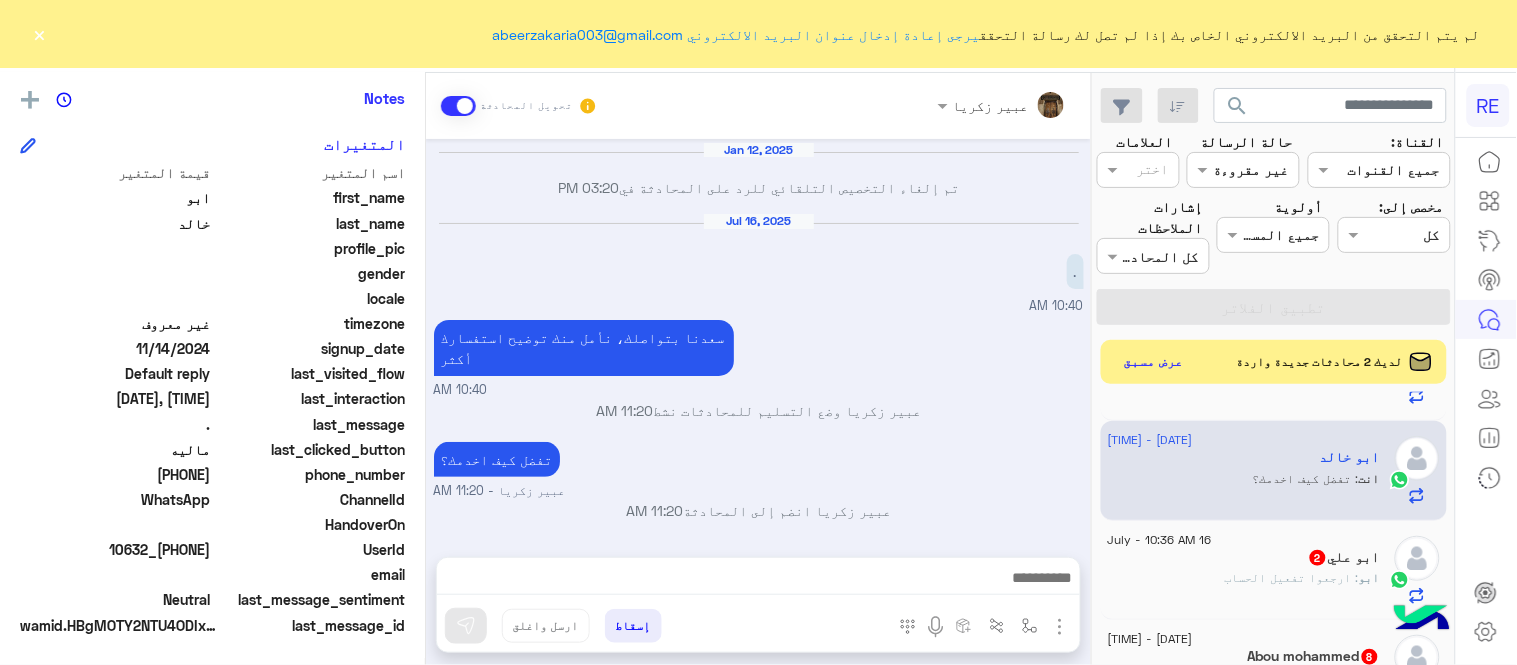click on "تفضل كيف اخدمك؟  [FIRST] [LAST] -  [TIME]" at bounding box center [759, 469] 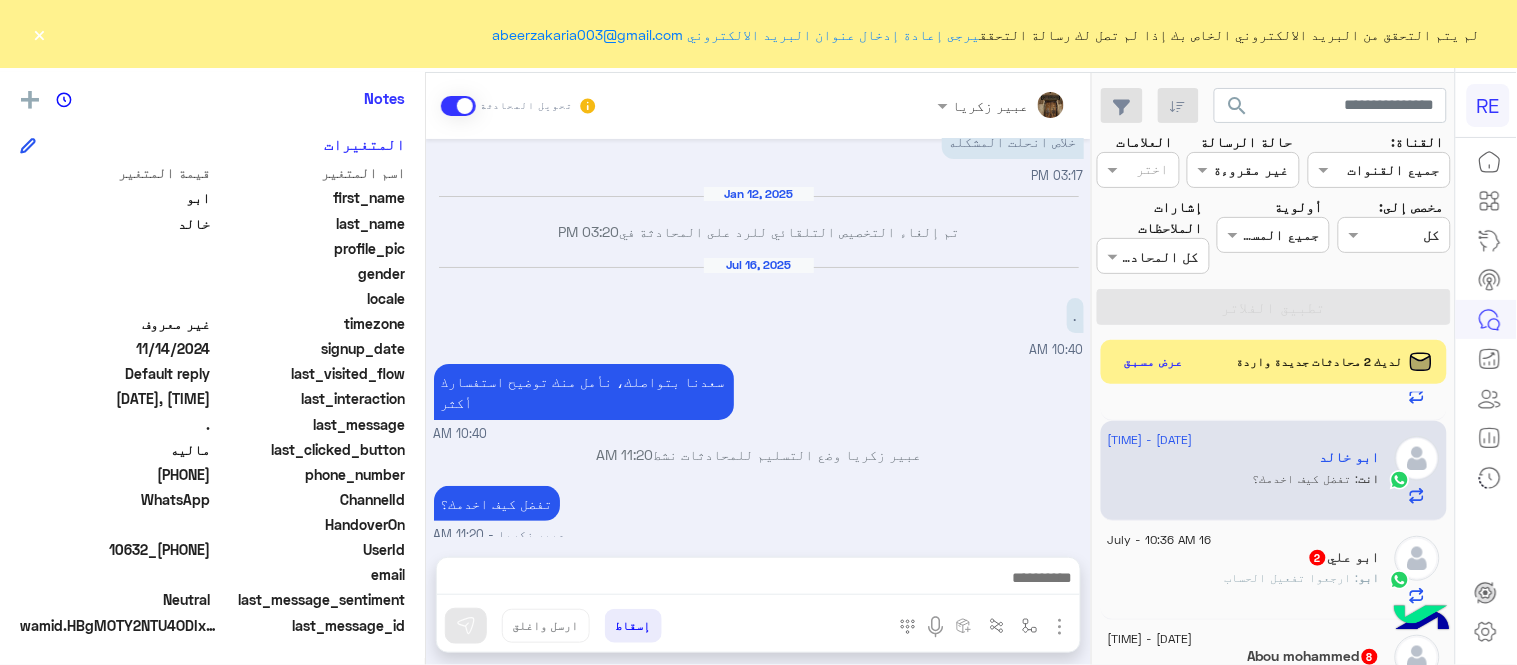 click on "ابو : ارجعوا تفعيل الحساب" 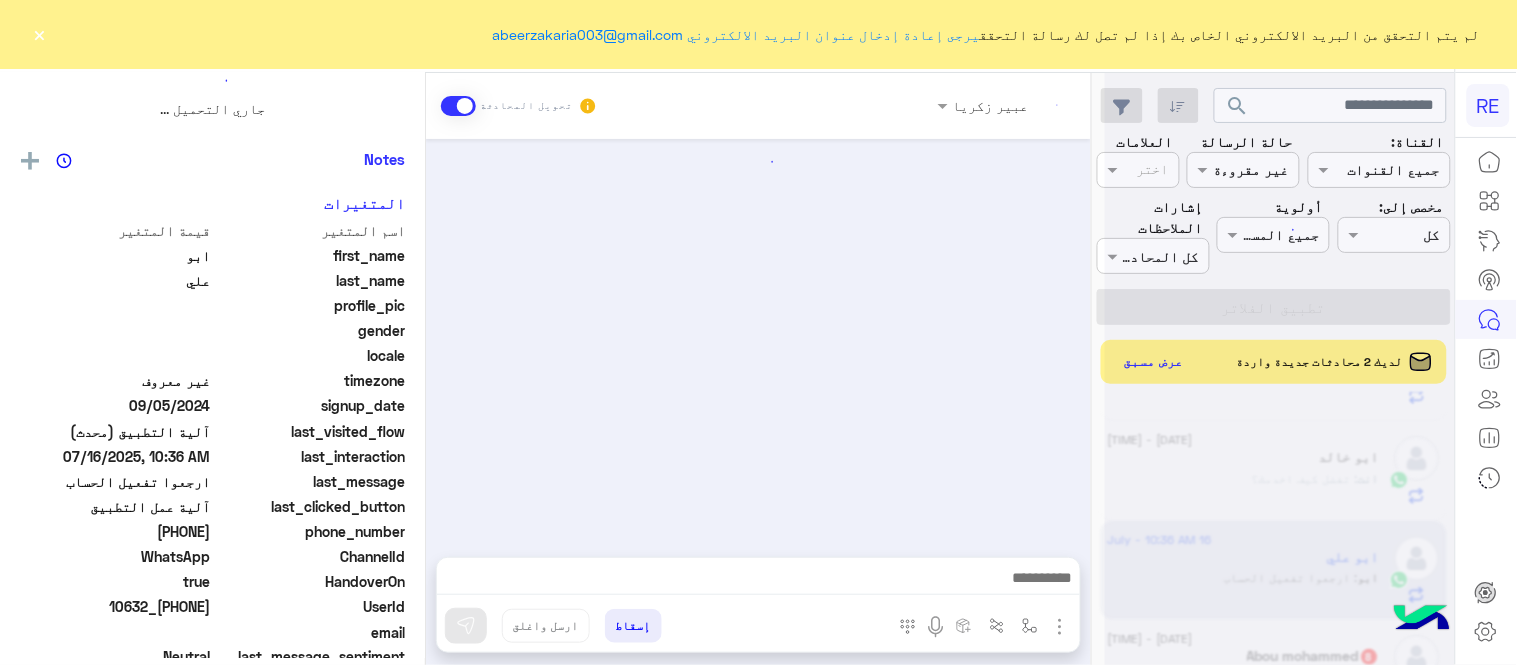 scroll, scrollTop: 0, scrollLeft: 0, axis: both 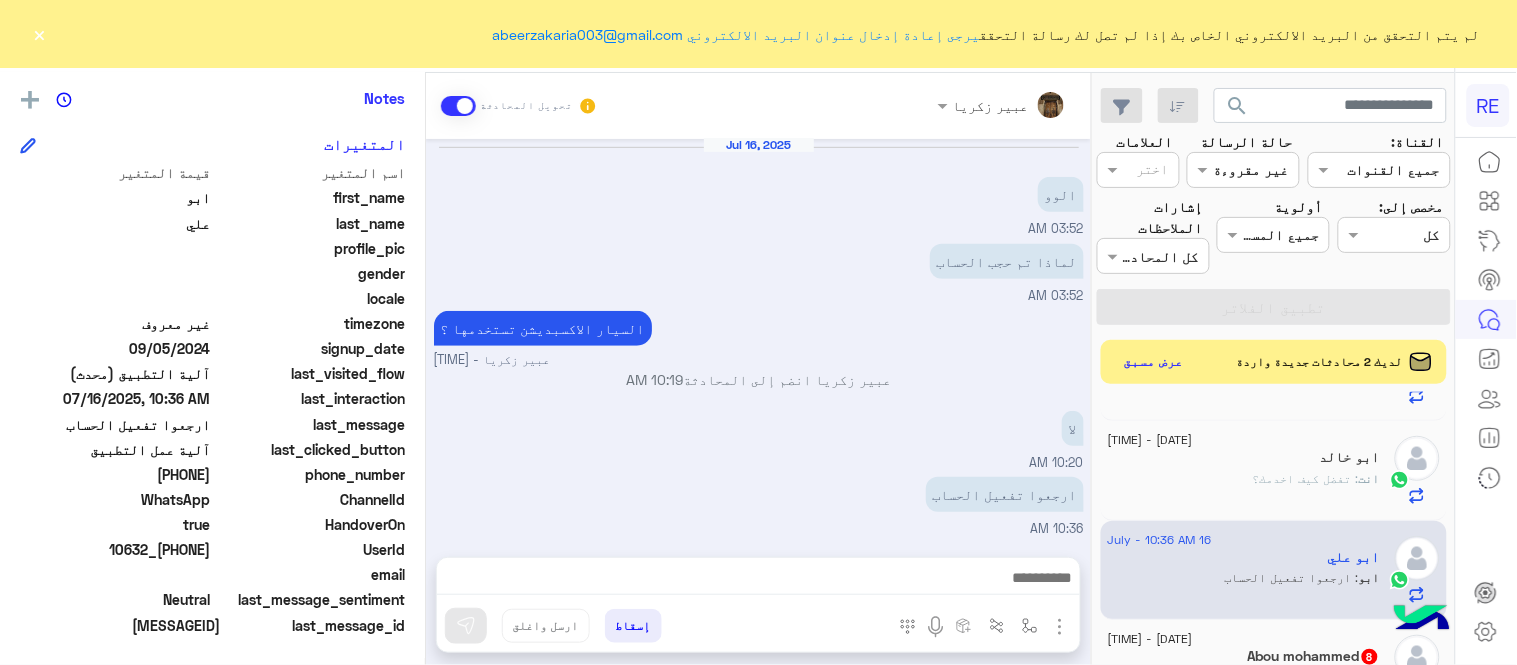 drag, startPoint x: 143, startPoint y: 467, endPoint x: 212, endPoint y: 475, distance: 69.46222 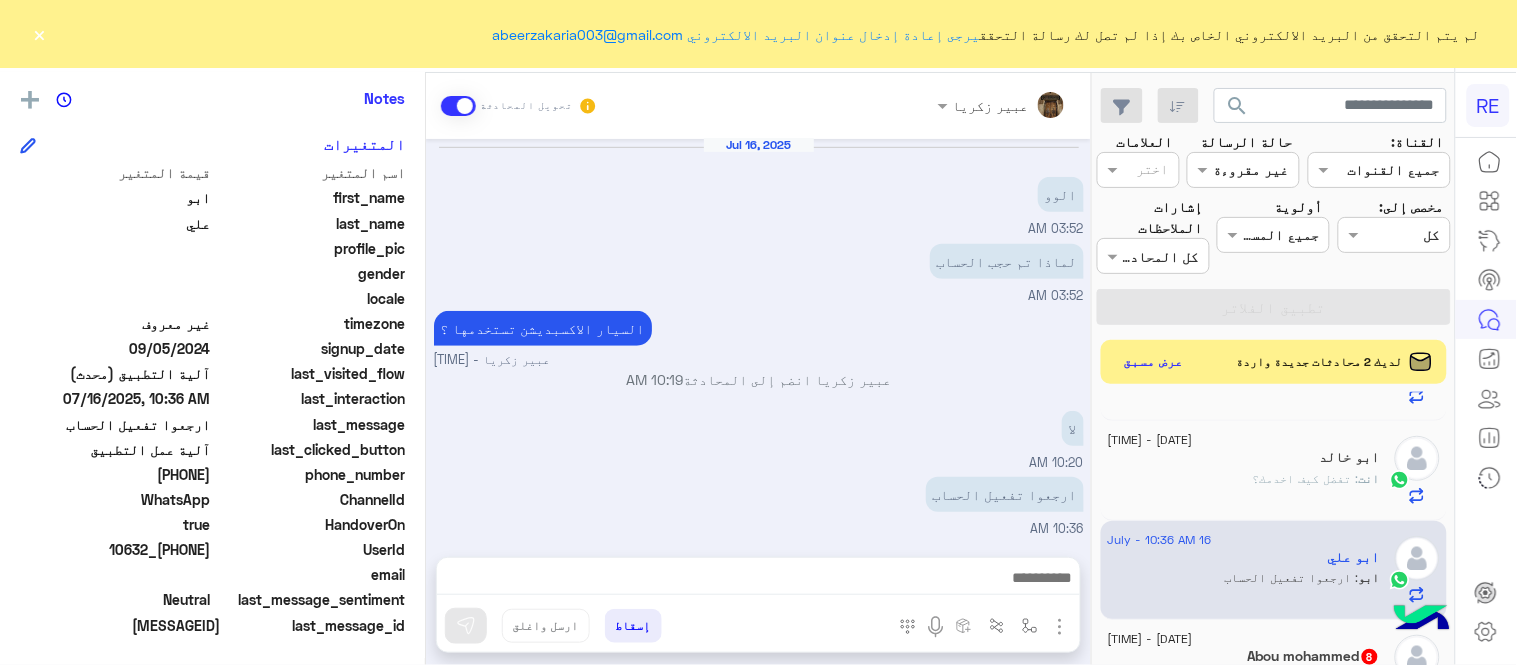 copy on "500120771" 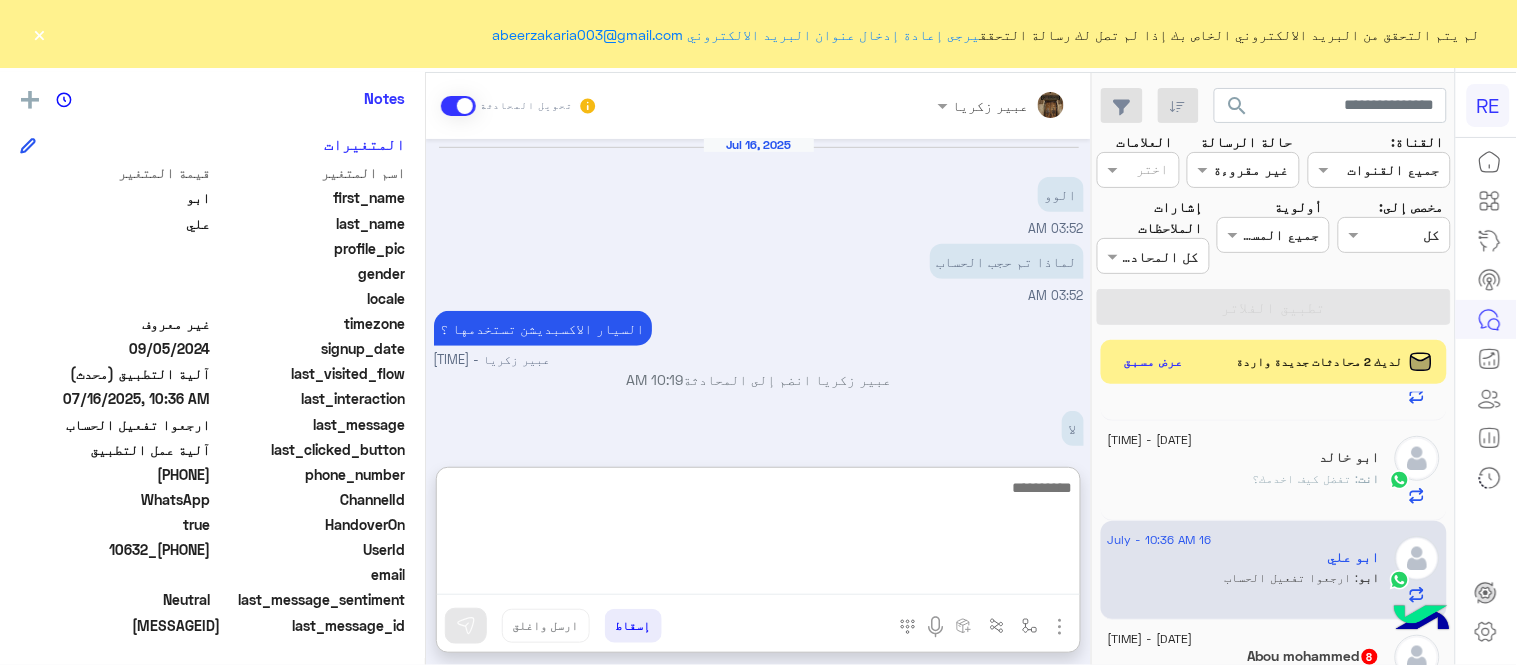 click at bounding box center [758, 535] 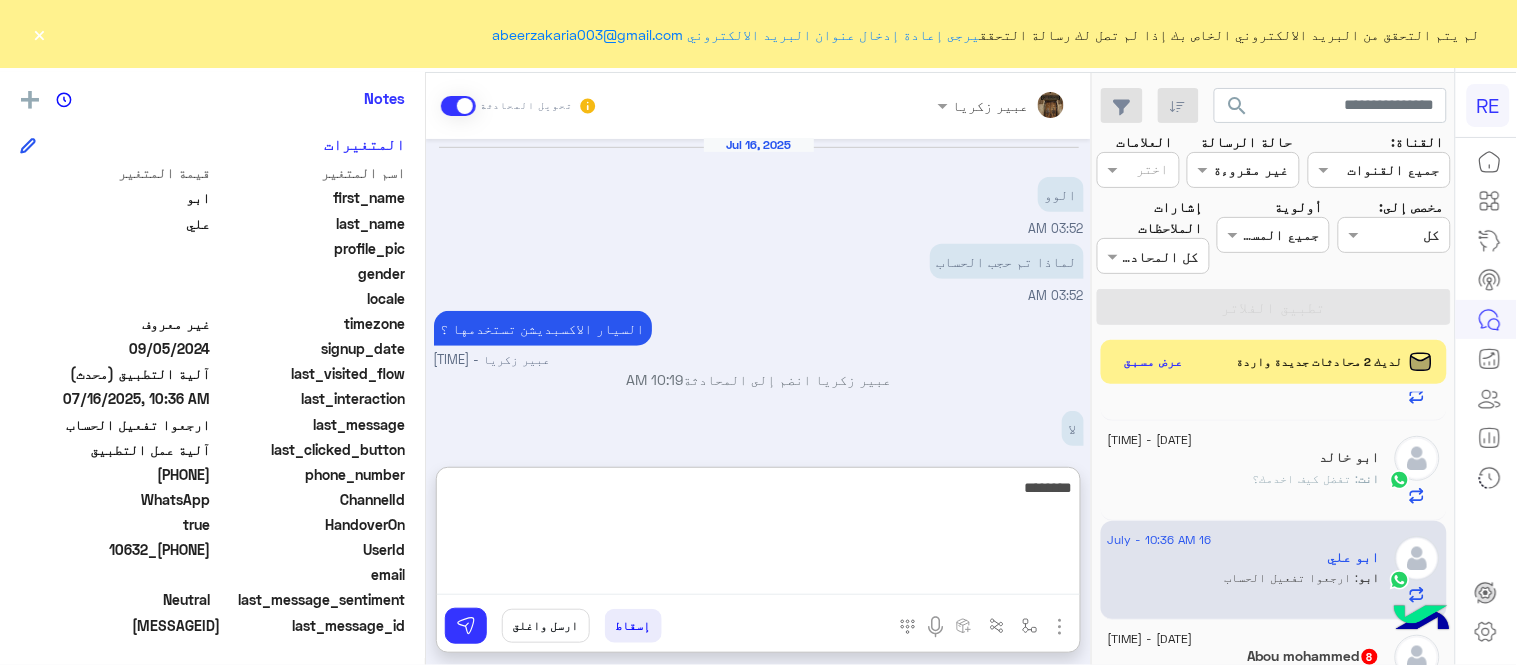 type on "********" 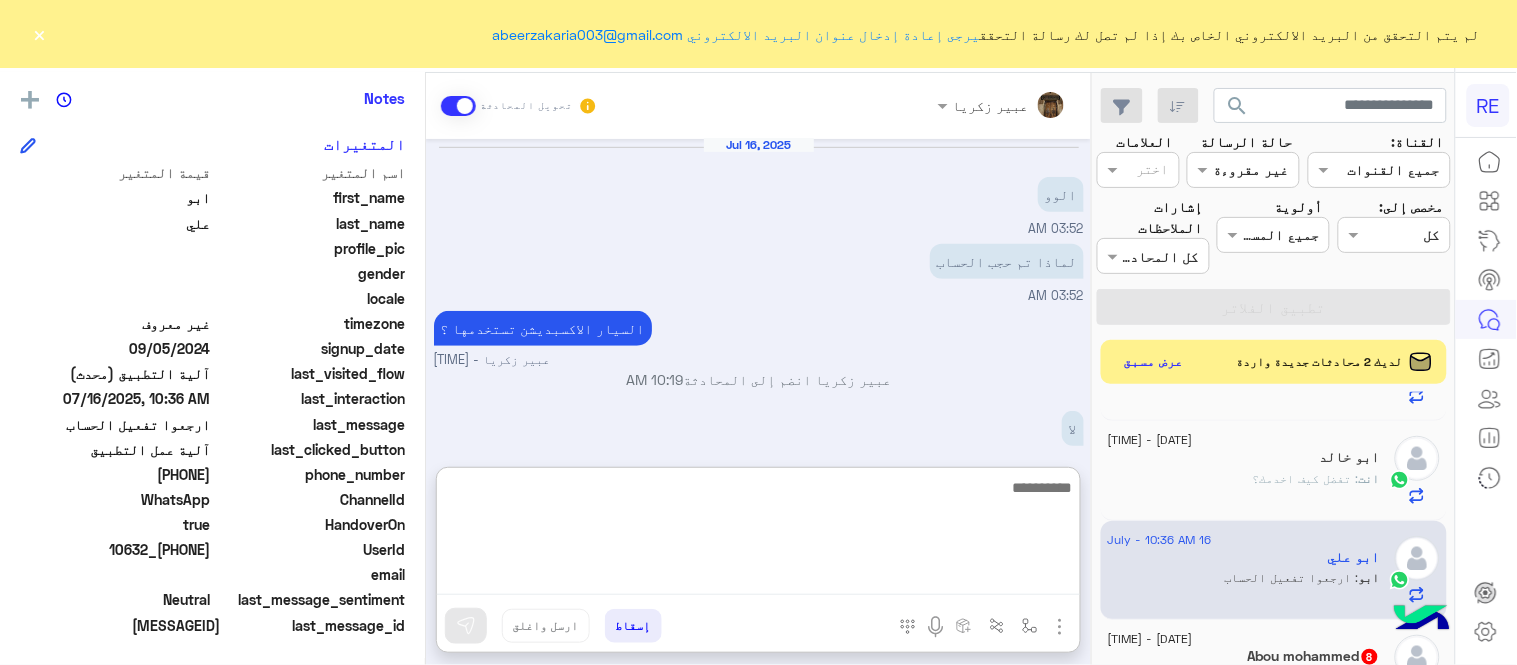 scroll, scrollTop: 455, scrollLeft: 0, axis: vertical 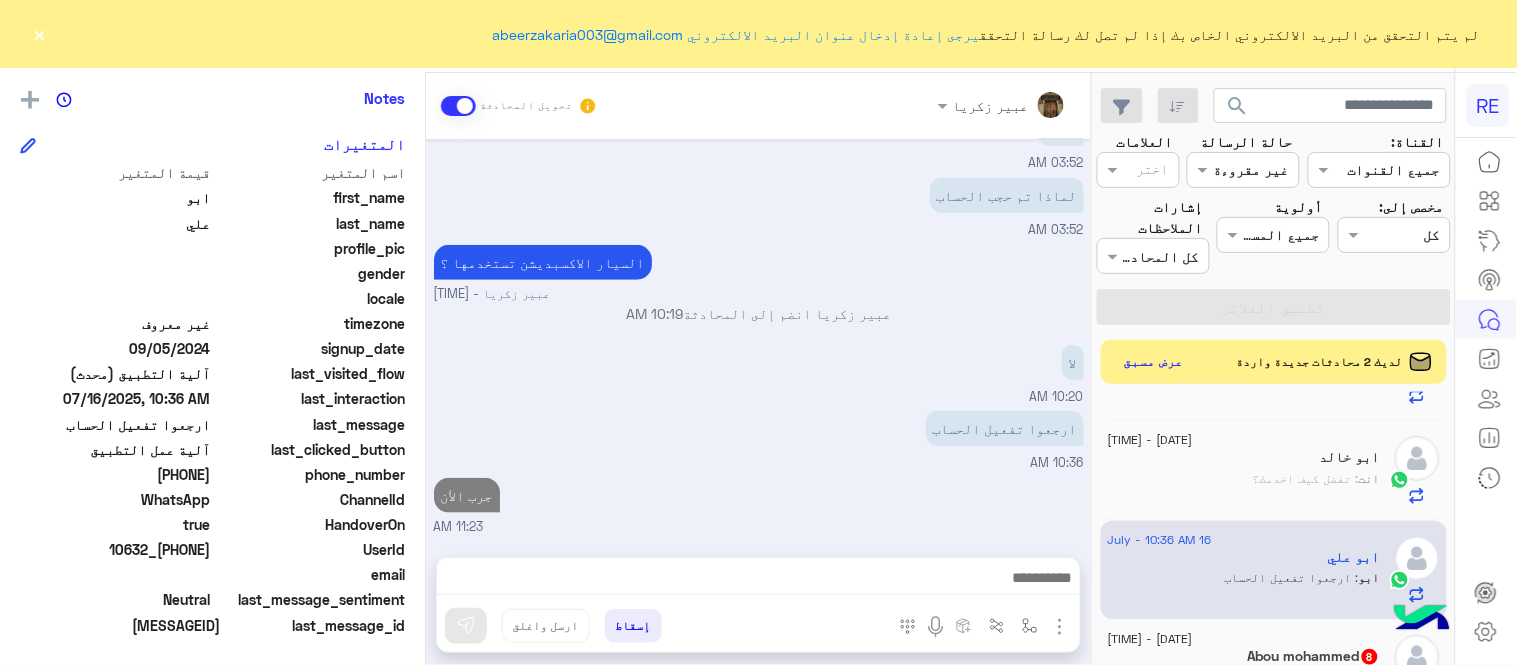 click on "[DATE]  [PHONE]   [TIME]  وش السياره  مروه احمد -  [TIME]  راف فور   [TIME]  الوو   [TIME]   [DATE]  الوو   [TIME]  لماذا تم حجب الحساب   [TIME]  السيار الاكسبديشن تستخدمها ؟  عبير زكريا -  [TIME]   عبير زكريا انضم إلى المحادثة   [TIME]      لا   [TIME]  ارجعوا تفعيل الحساب   [TIME]  جرب الأن   [TIME]" at bounding box center (758, 338) 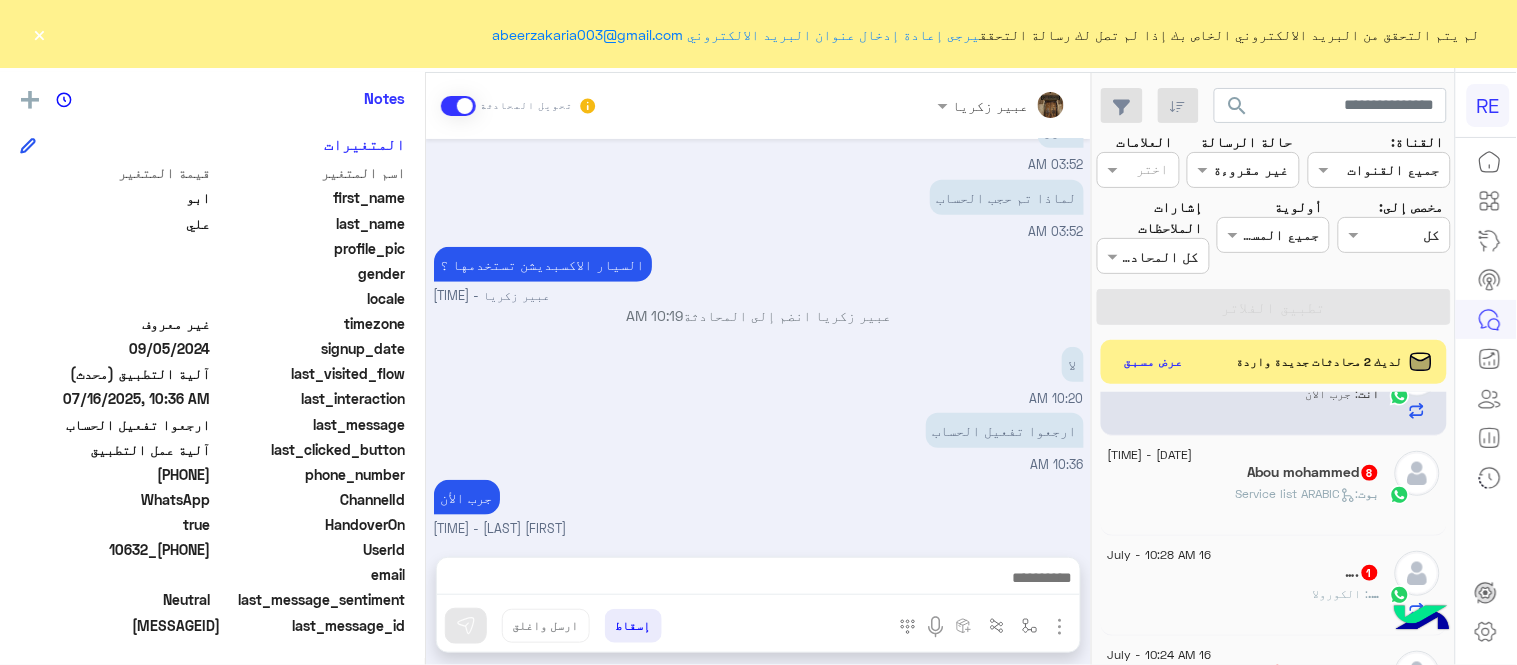 scroll, scrollTop: 493, scrollLeft: 0, axis: vertical 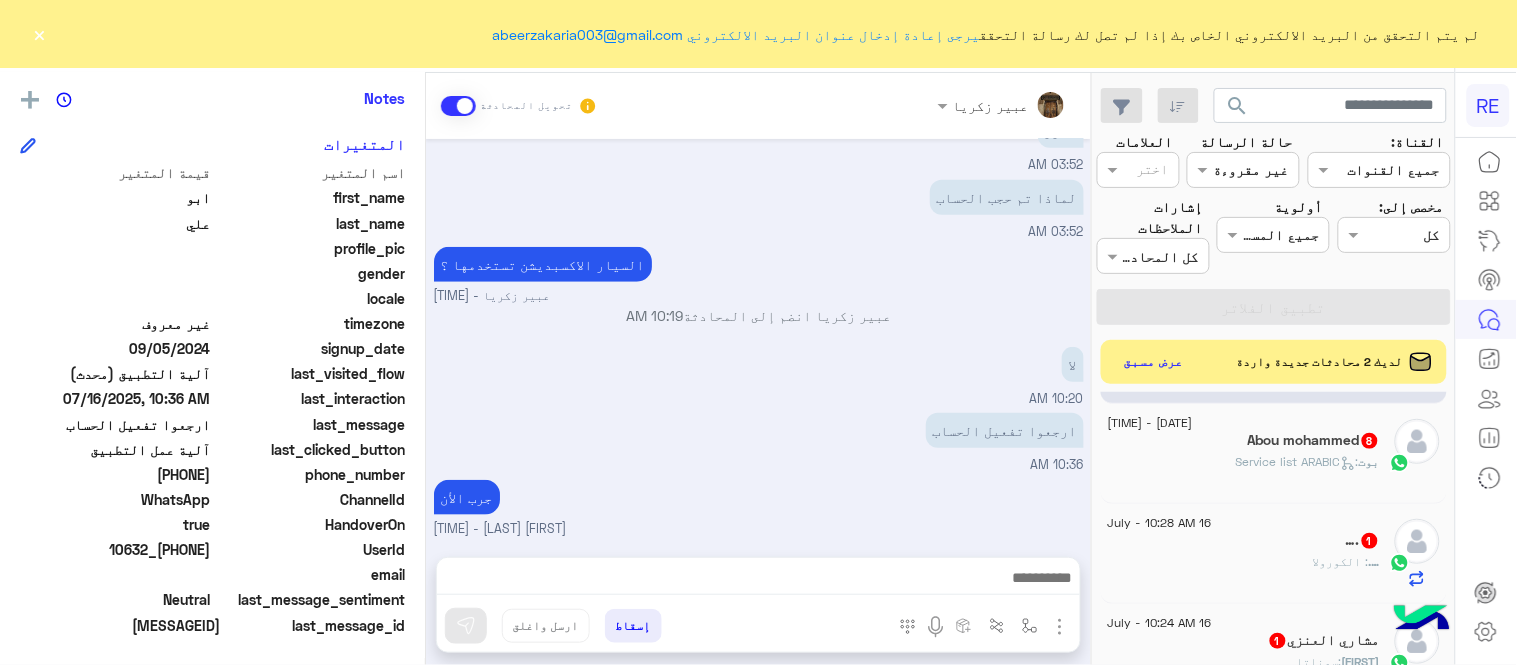 click on "بوت :   Service list ARABIC" 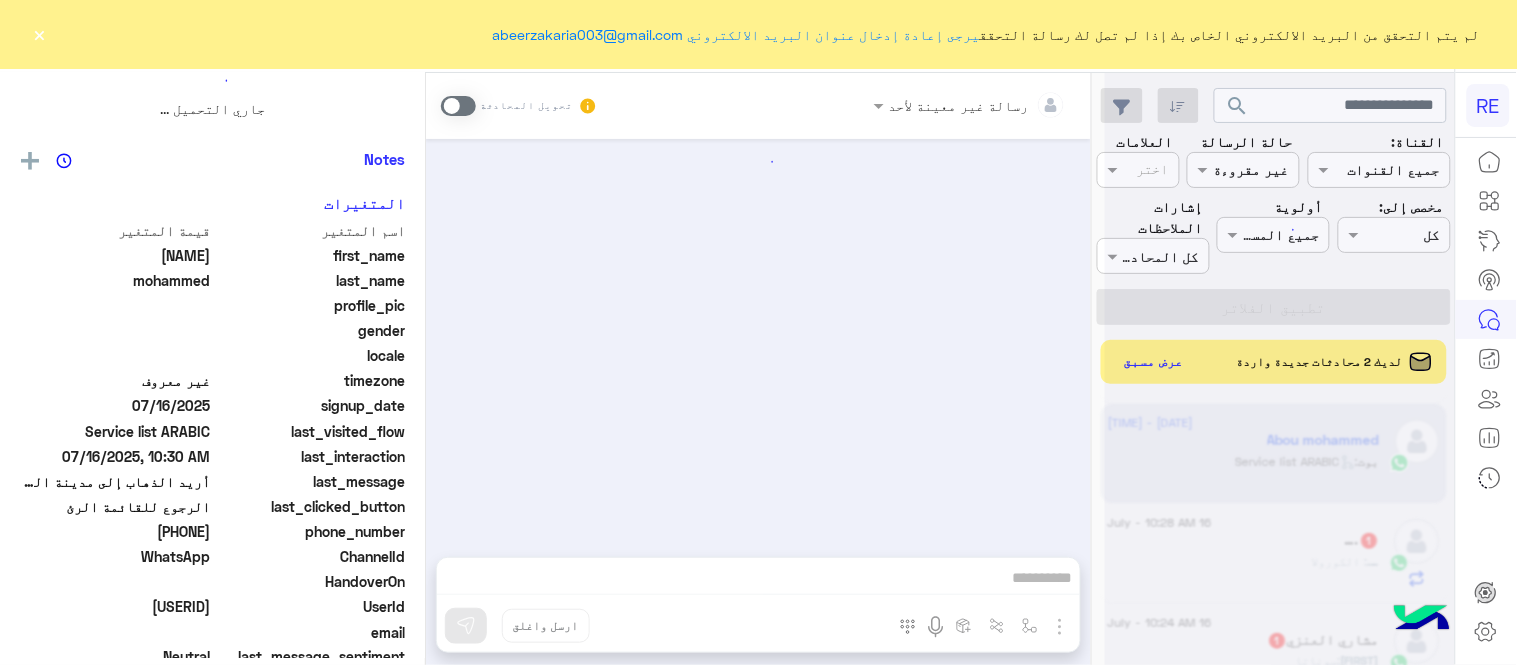 scroll, scrollTop: 0, scrollLeft: 0, axis: both 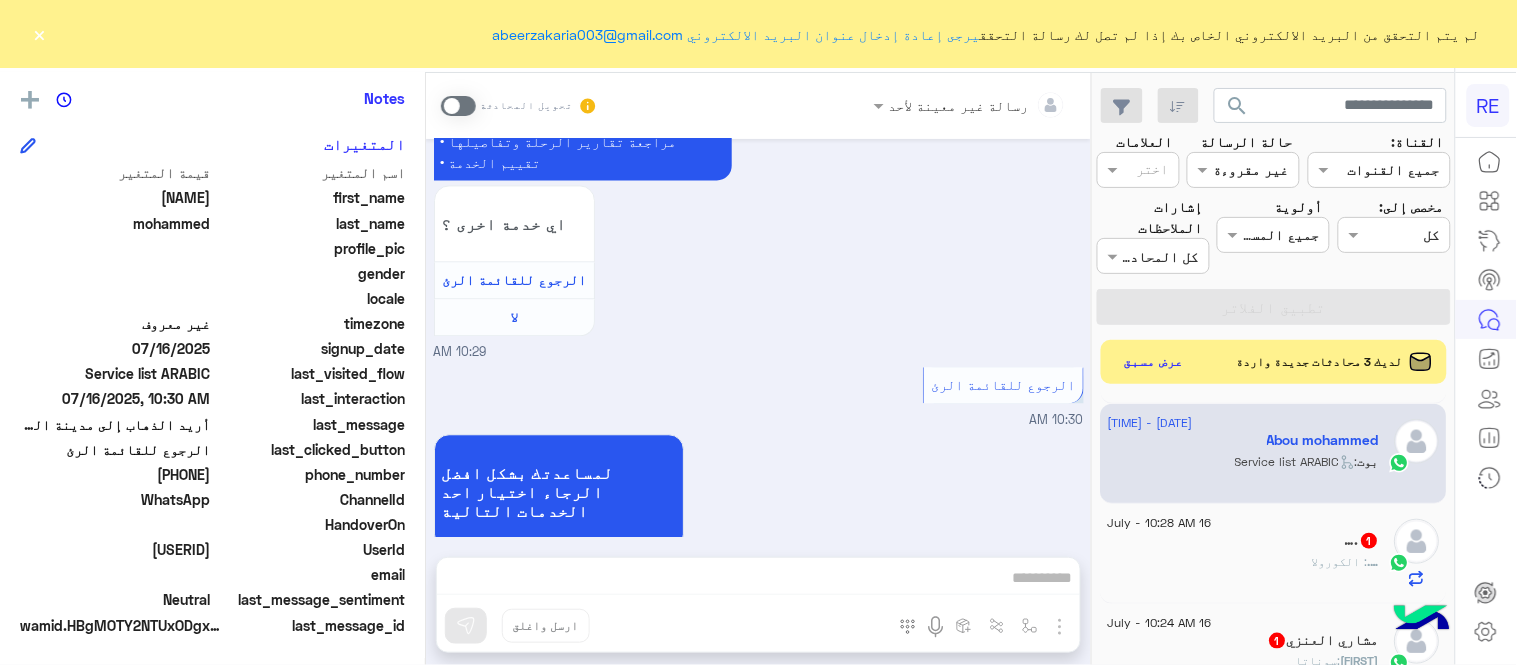click at bounding box center [458, 106] 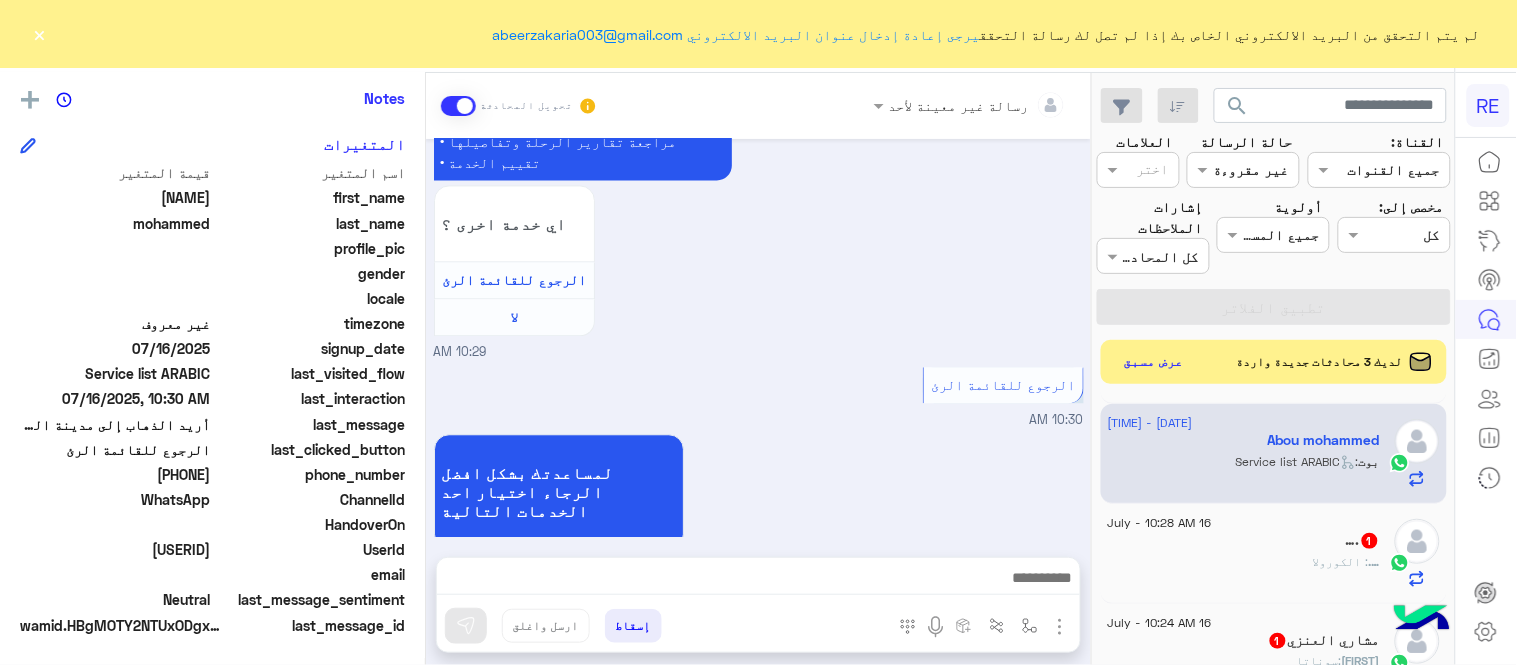 scroll, scrollTop: 1156, scrollLeft: 0, axis: vertical 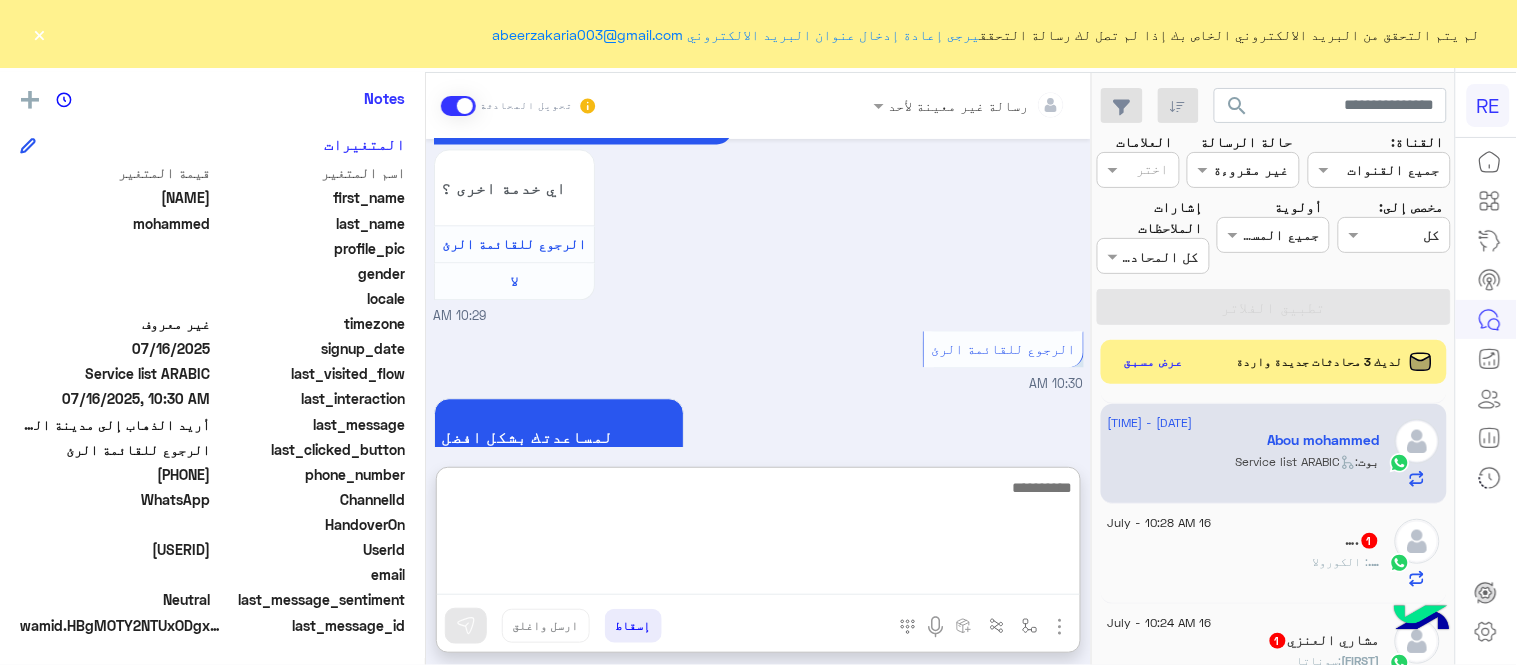 click at bounding box center [758, 535] 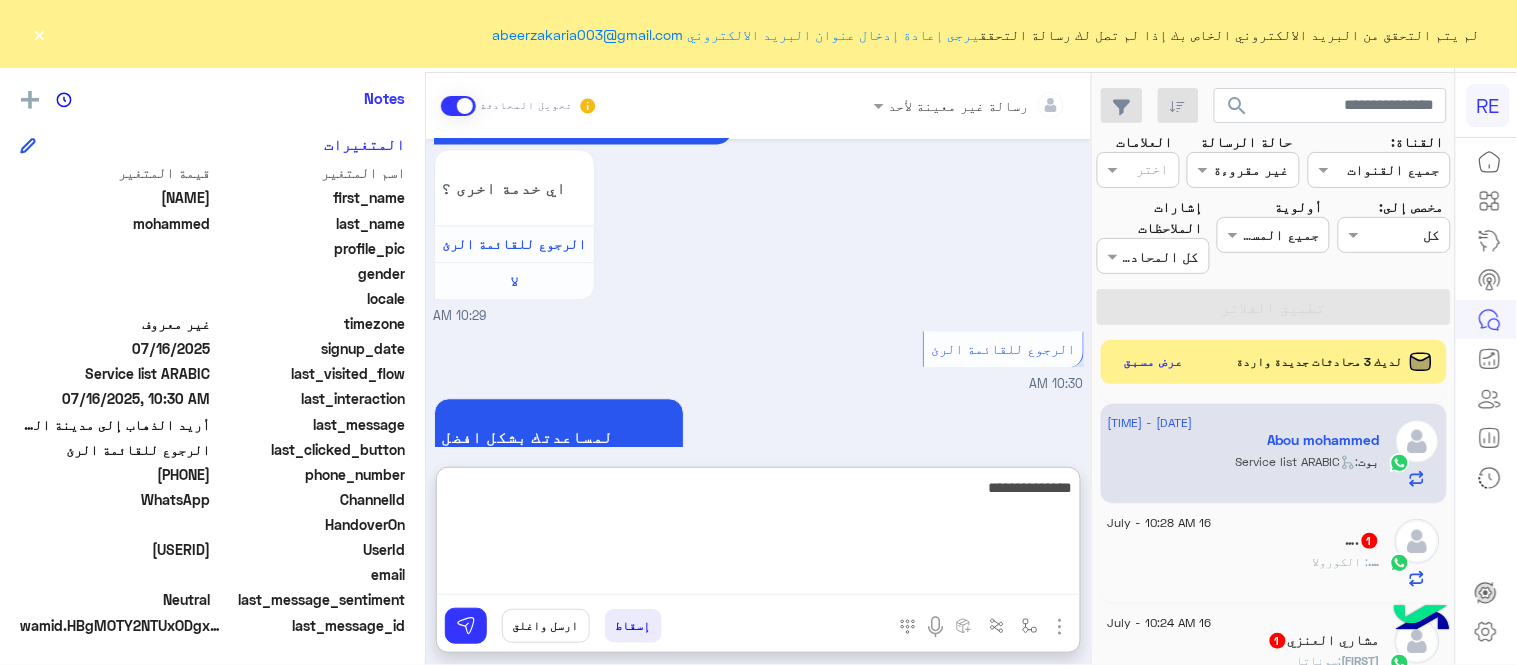 type on "**********" 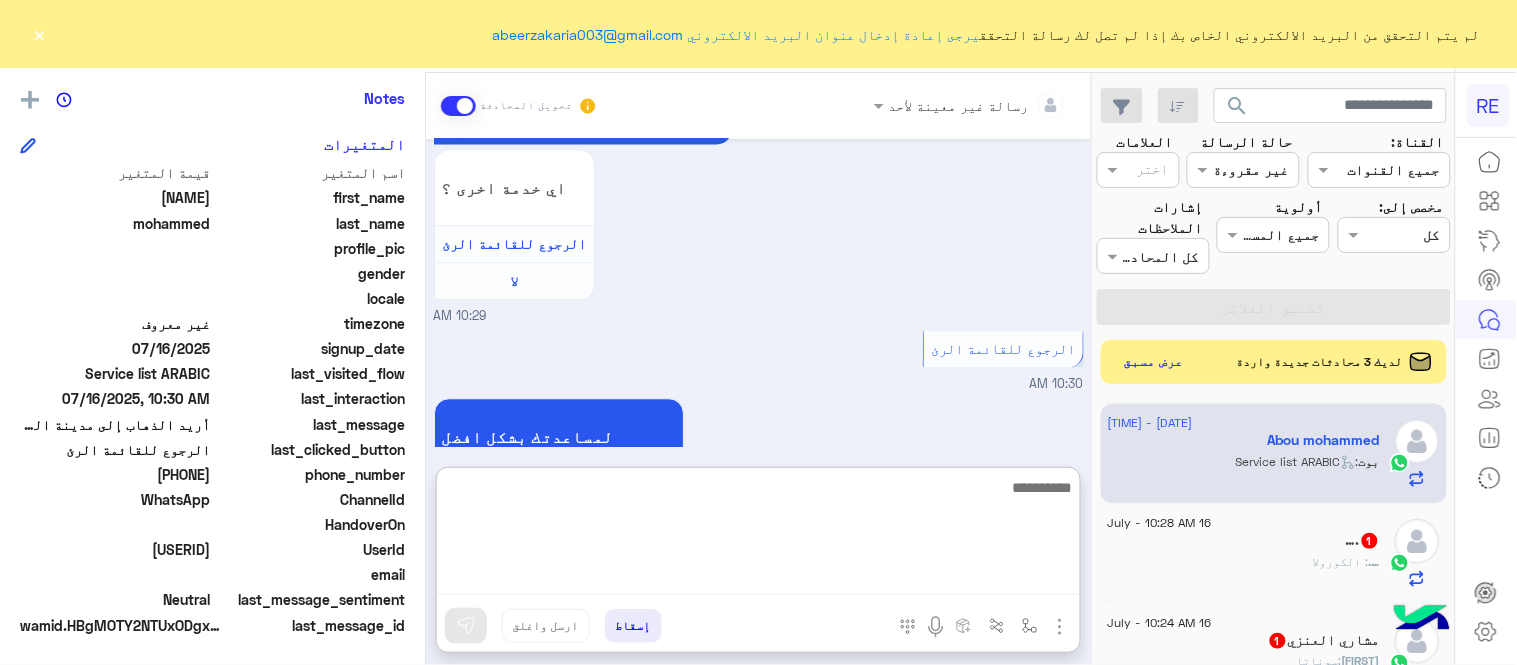 scroll, scrollTop: 1310, scrollLeft: 0, axis: vertical 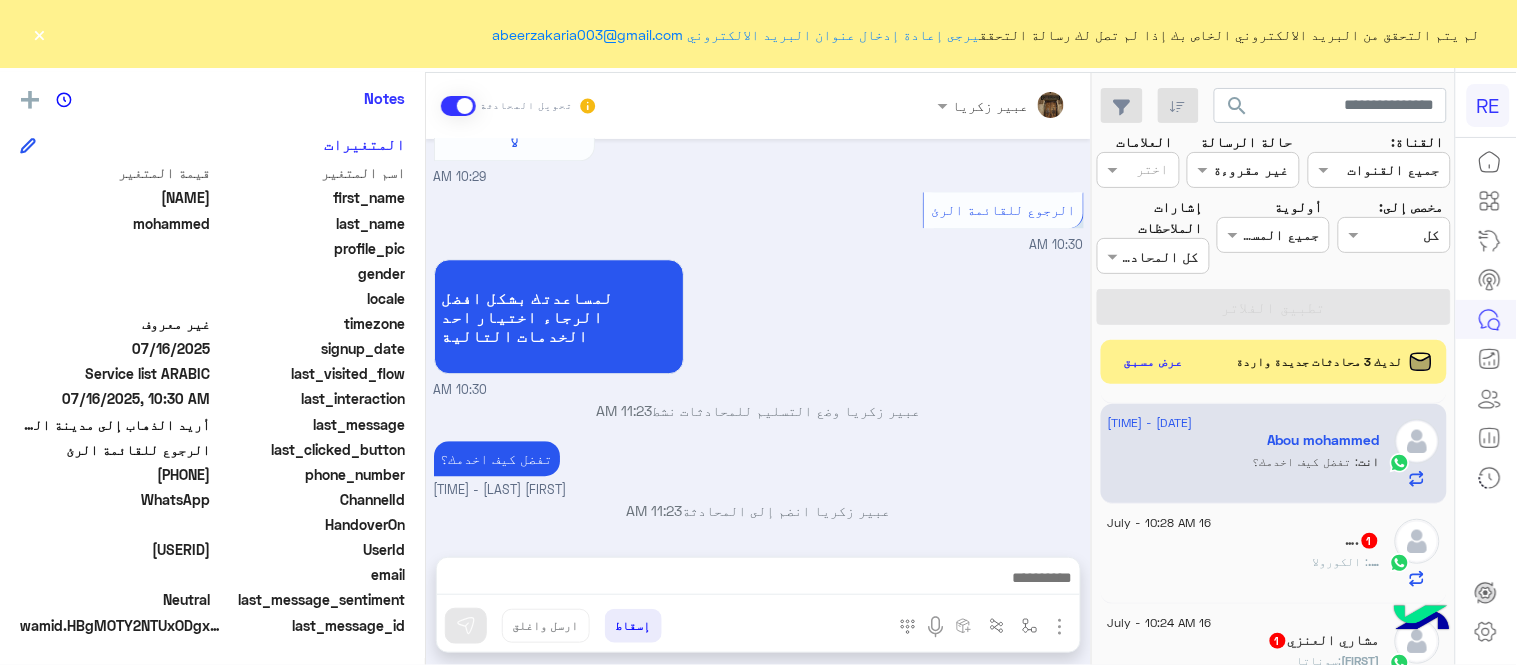click on "لمساعدتك بشكل افضل
الرجاء اختيار احد الخدمات التالية     10:30 AM" at bounding box center [759, 327] 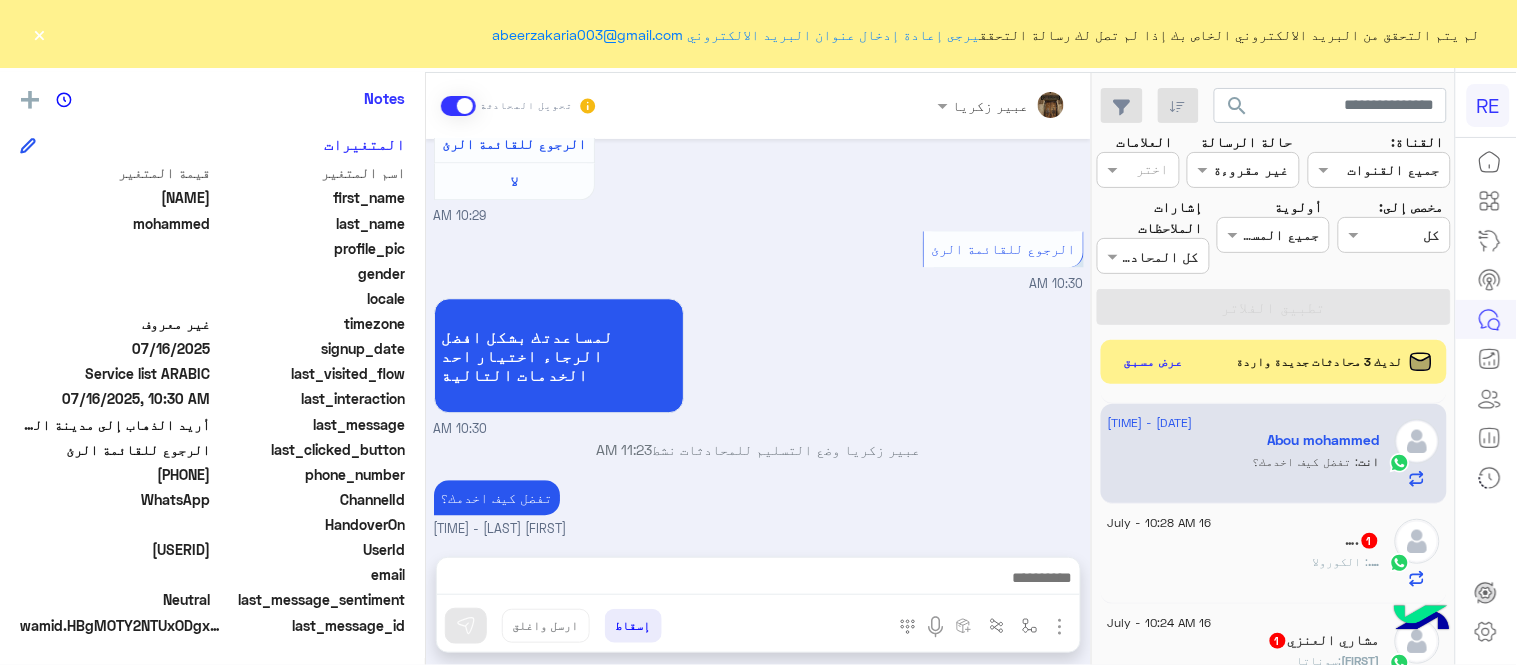 click on "…. : الكورولا" 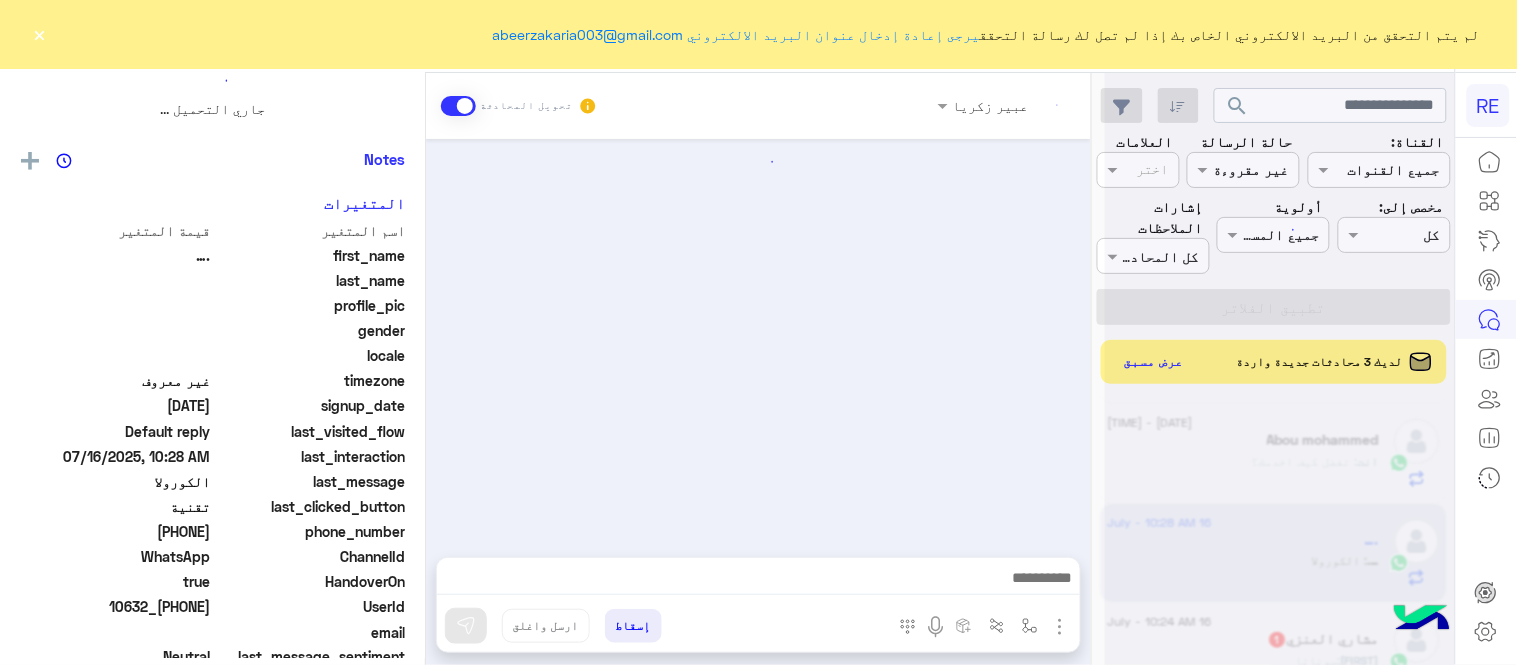 scroll, scrollTop: 0, scrollLeft: 0, axis: both 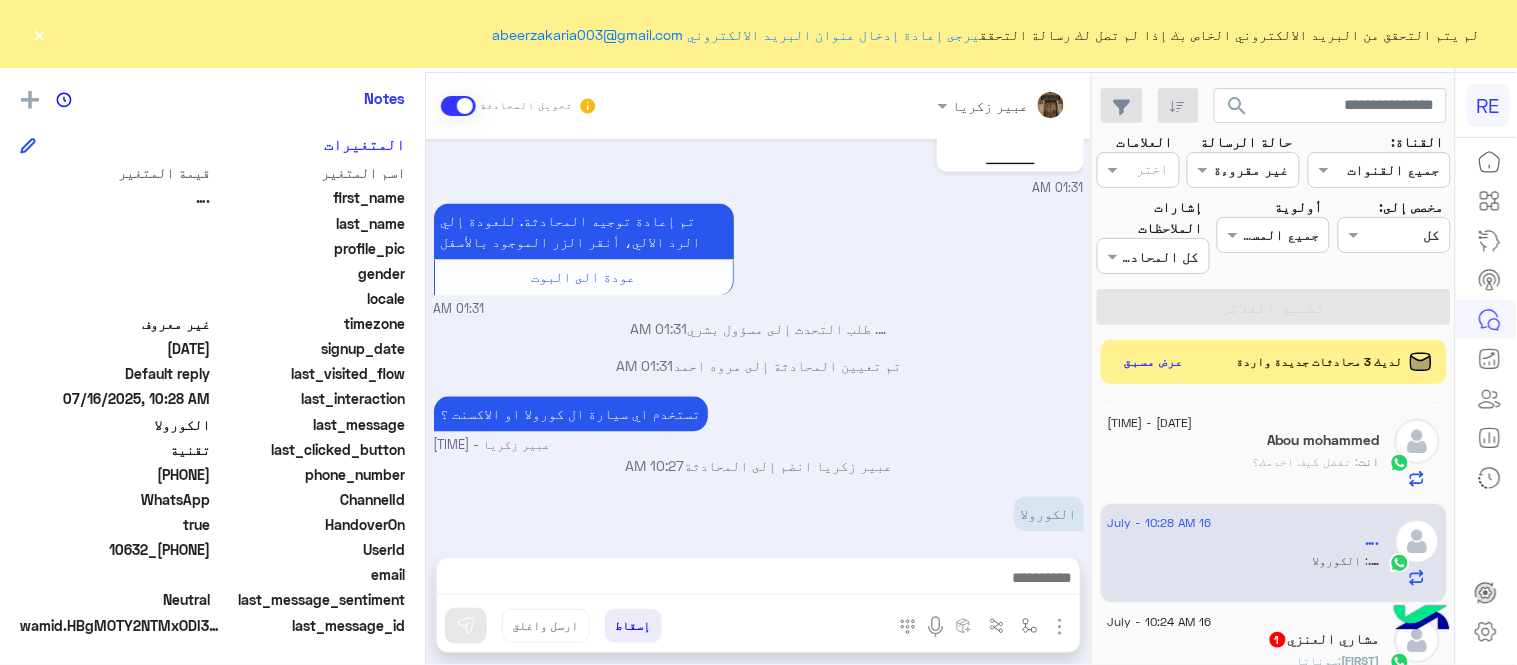 drag, startPoint x: 144, startPoint y: 475, endPoint x: 210, endPoint y: 482, distance: 66.37017 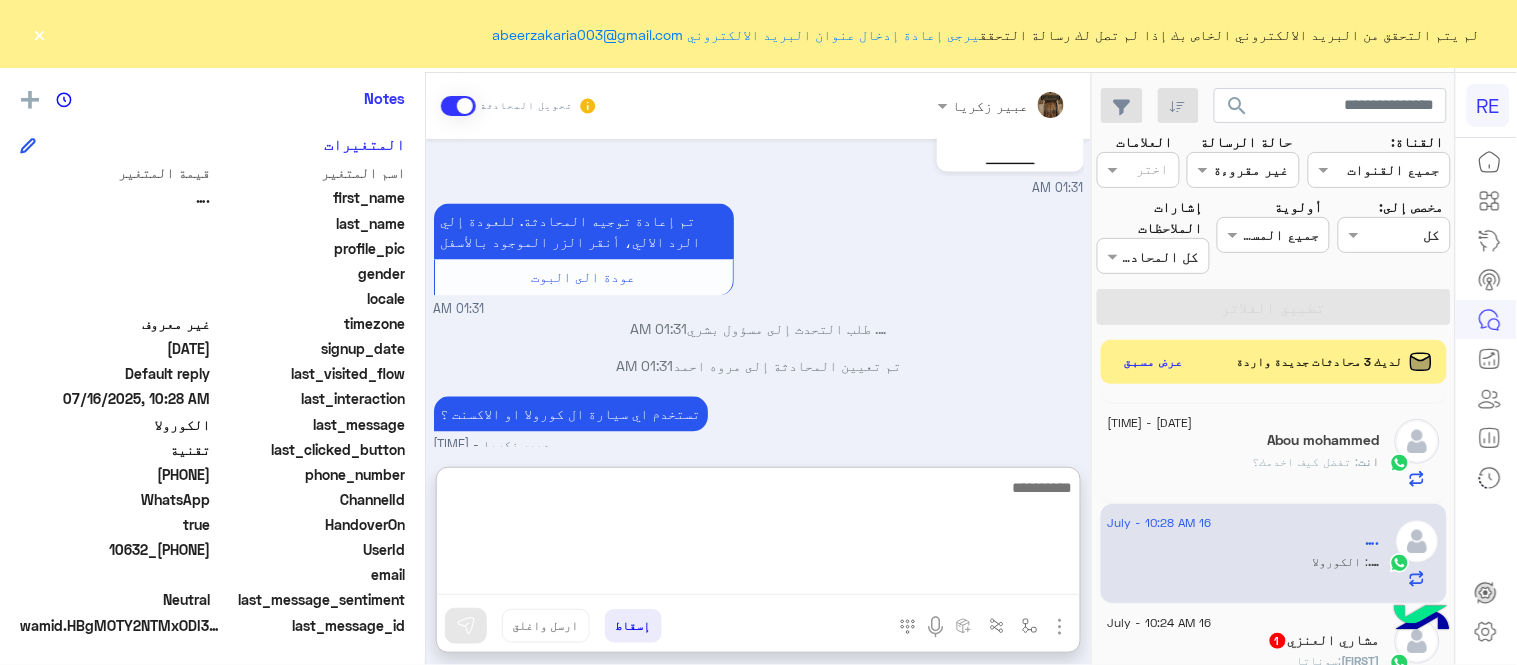 click at bounding box center (758, 535) 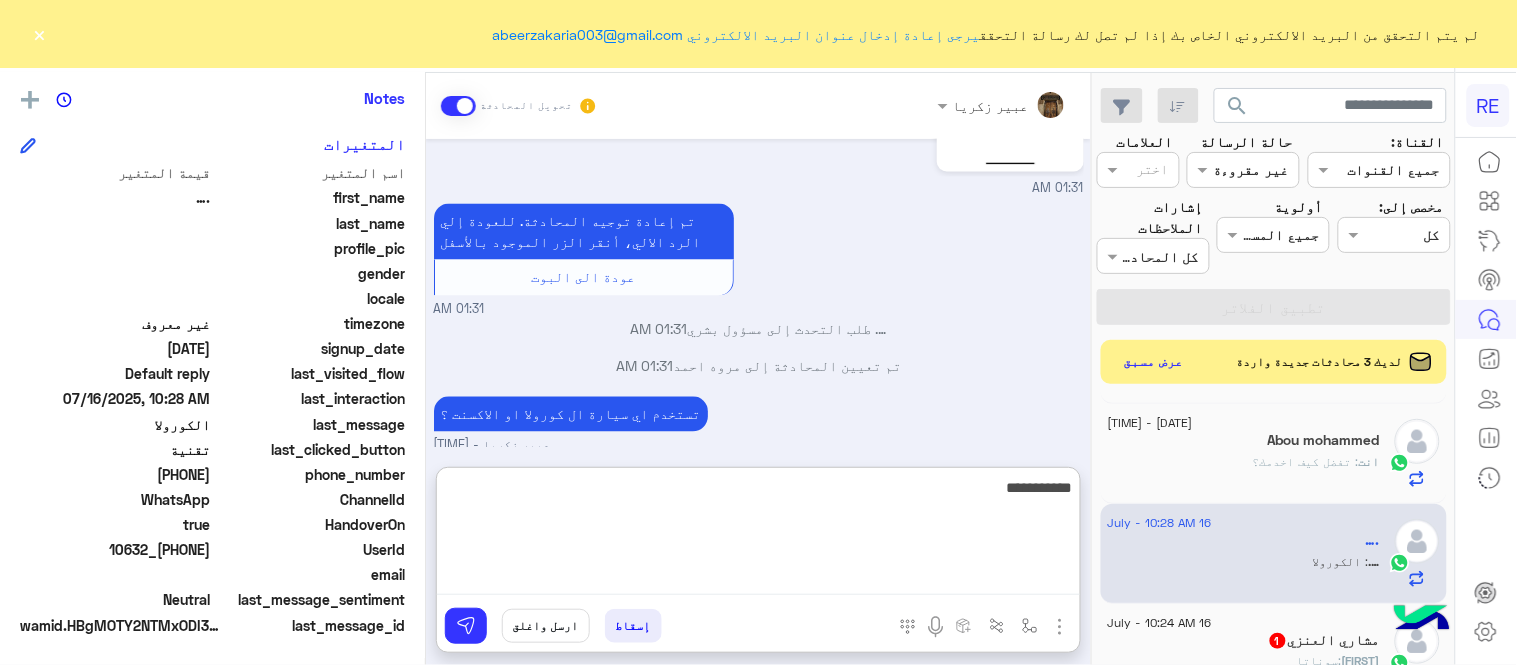 type on "**********" 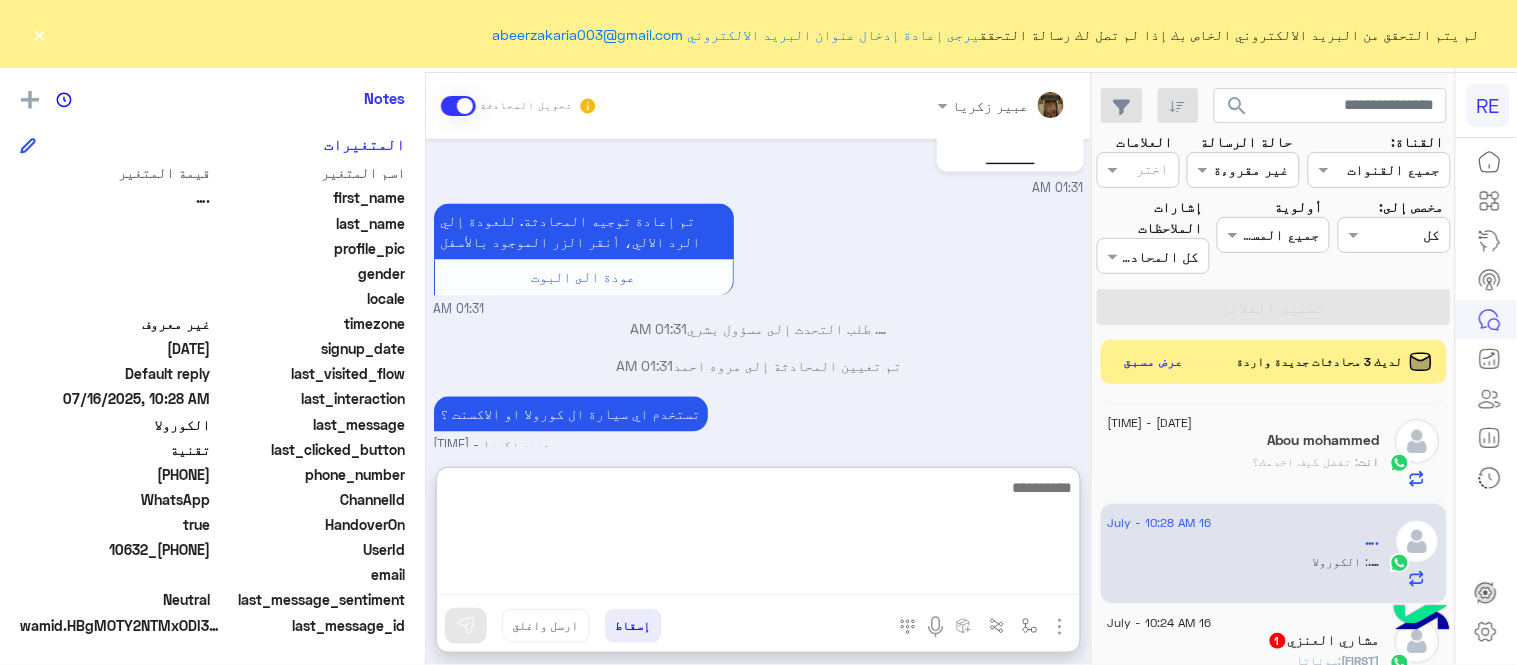 scroll, scrollTop: 1160, scrollLeft: 0, axis: vertical 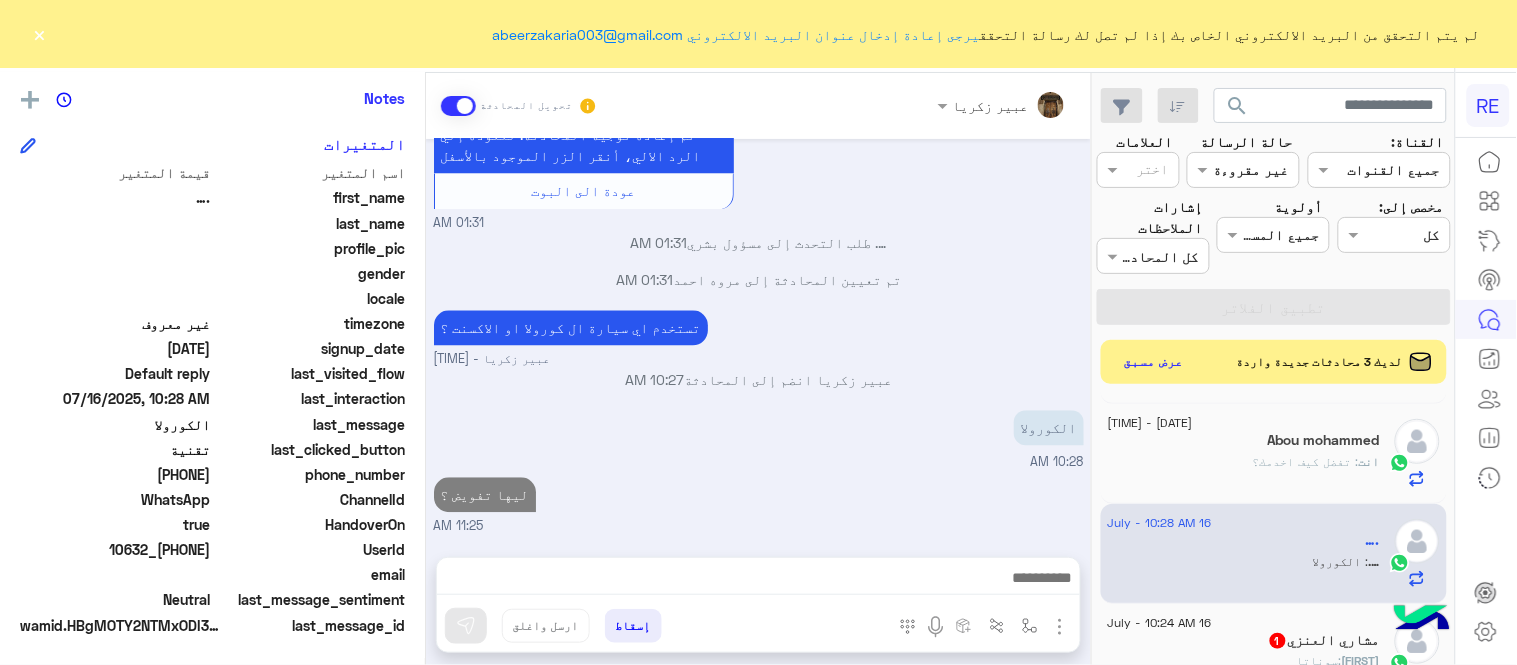 click on "Jul [DAY], [YEAR]  وعليكم السلام ،كيف اقدر اساعدك
اهلًا بك في تطبيق رحلة 👋
Welcome to Rehla  👋
من فضلك أختر لغة التواصل
Please choose your preferred Language
English   عربي     [TIME]  جوالي ايفون  [PHONE]  تم تعليق حسابي دون وجود اي مشكة في الاوراق سليمة   [TIME]  سعدنا بتواصلك، نأمل منك توضيح استفسارك أكثر    [TIME]    [TIME]  تم إعادة توجيه المحادثة. للعودة إلي الرد الالي، أنقر الزر الموجود بالأسفل  عودة الى البوت     [TIME]   ….  طلب التحدث إلى مسؤول بشري   [TIME]       تم تعيين المحادثة إلى مروه احمد   [TIME]      تستخدم اي سيارة ال كورولا او الاكسنت ؟  عبير زكريا -  [TIME]   عبير زكريا انضم إلى المحادثة   [TIME]      الكورولا" at bounding box center (758, 338) 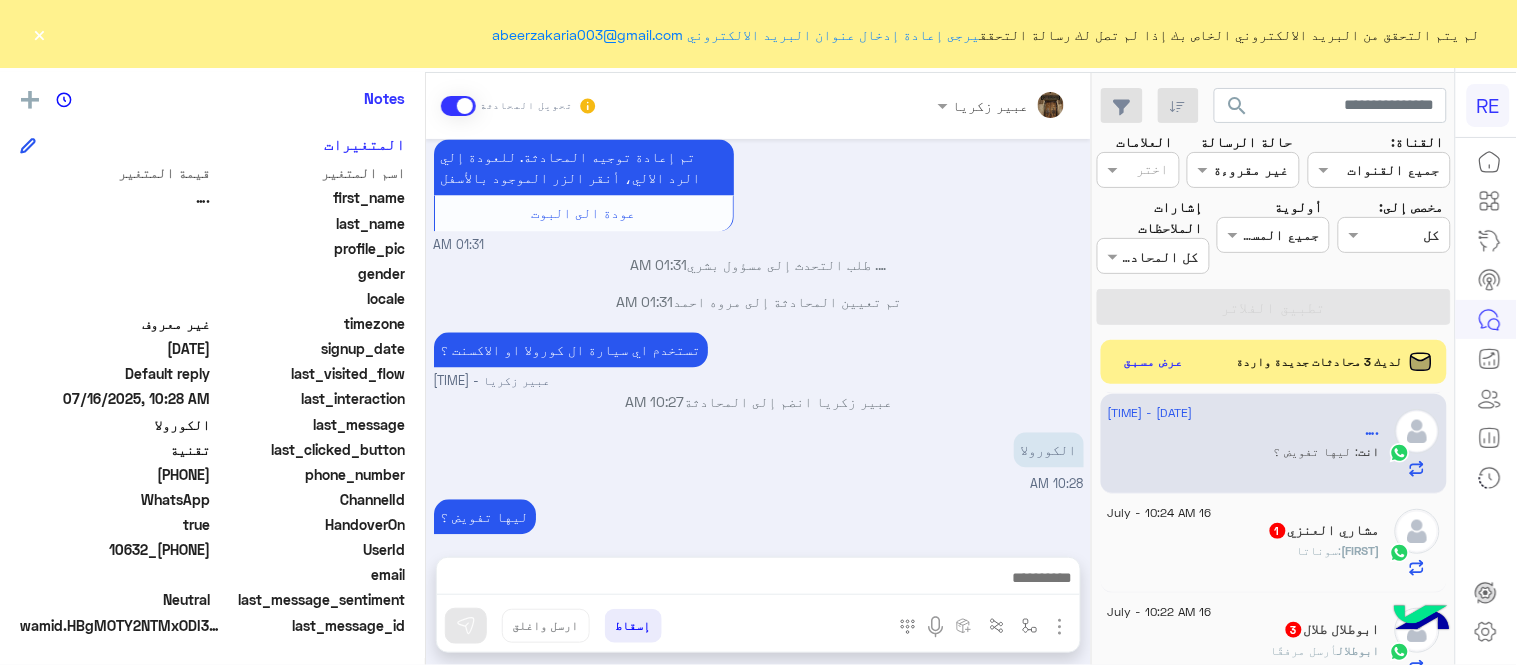 scroll, scrollTop: 627, scrollLeft: 0, axis: vertical 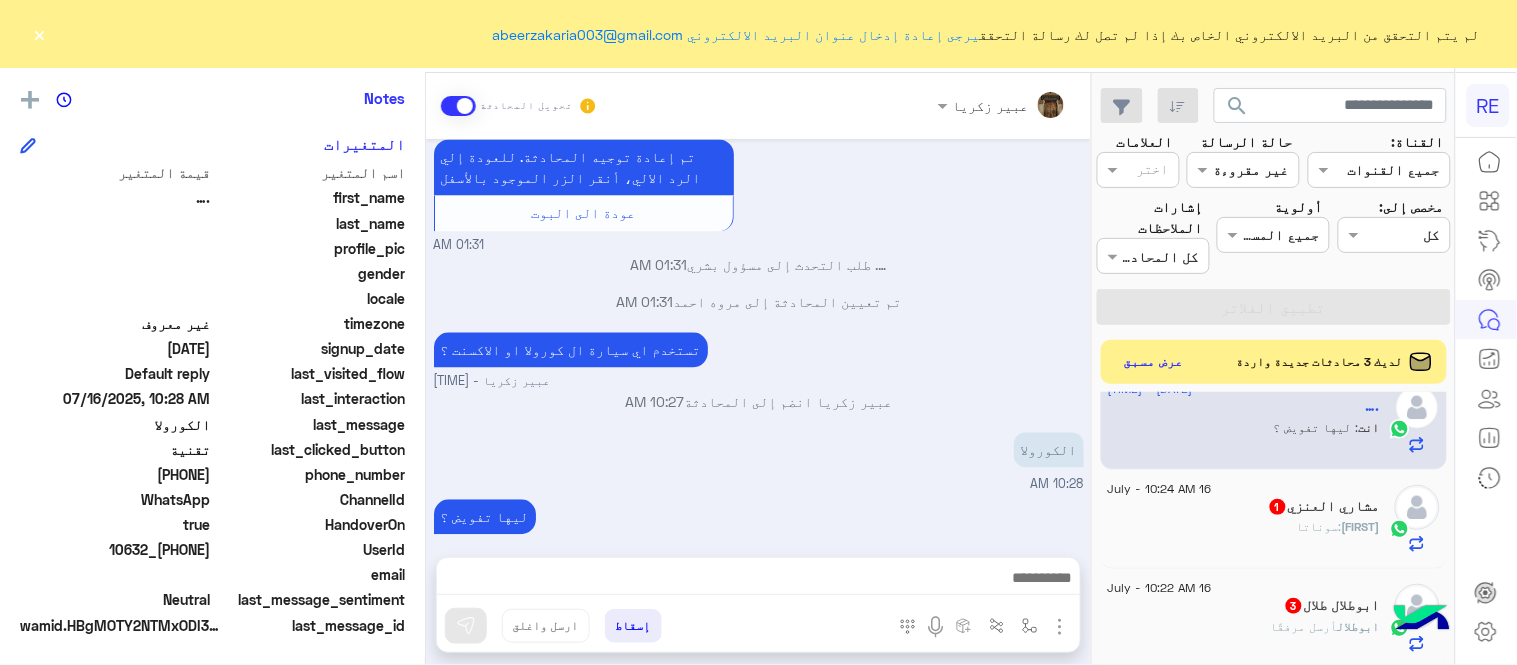 click on "[NAME] :سوناتا" 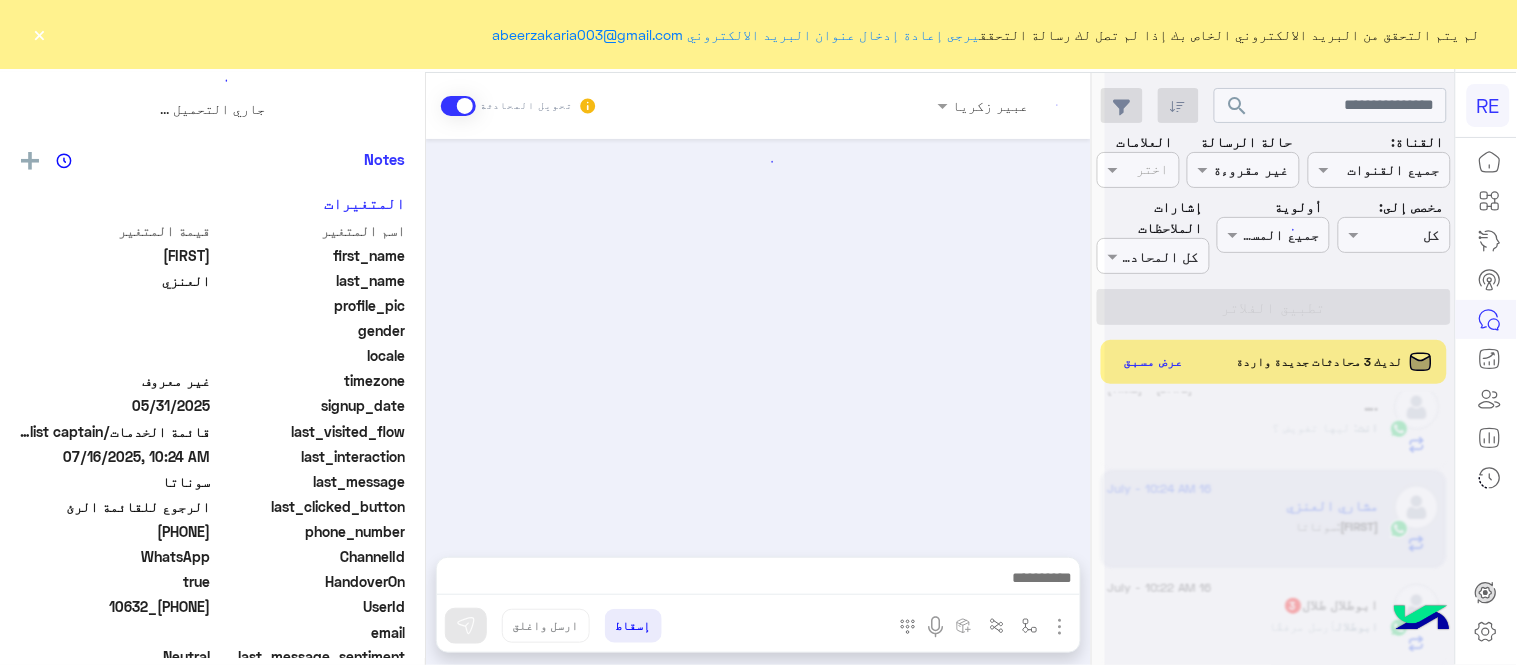 scroll, scrollTop: 0, scrollLeft: 0, axis: both 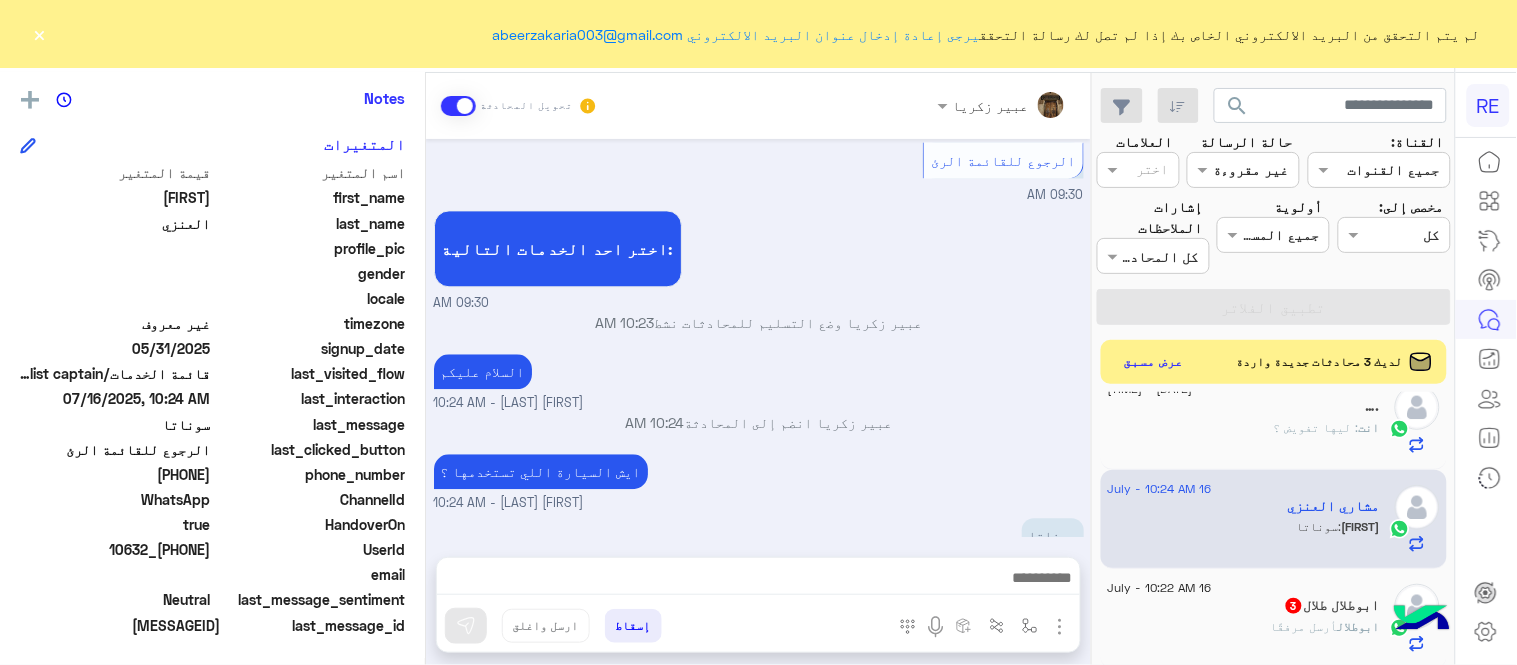 drag, startPoint x: 145, startPoint y: 472, endPoint x: 212, endPoint y: 472, distance: 67 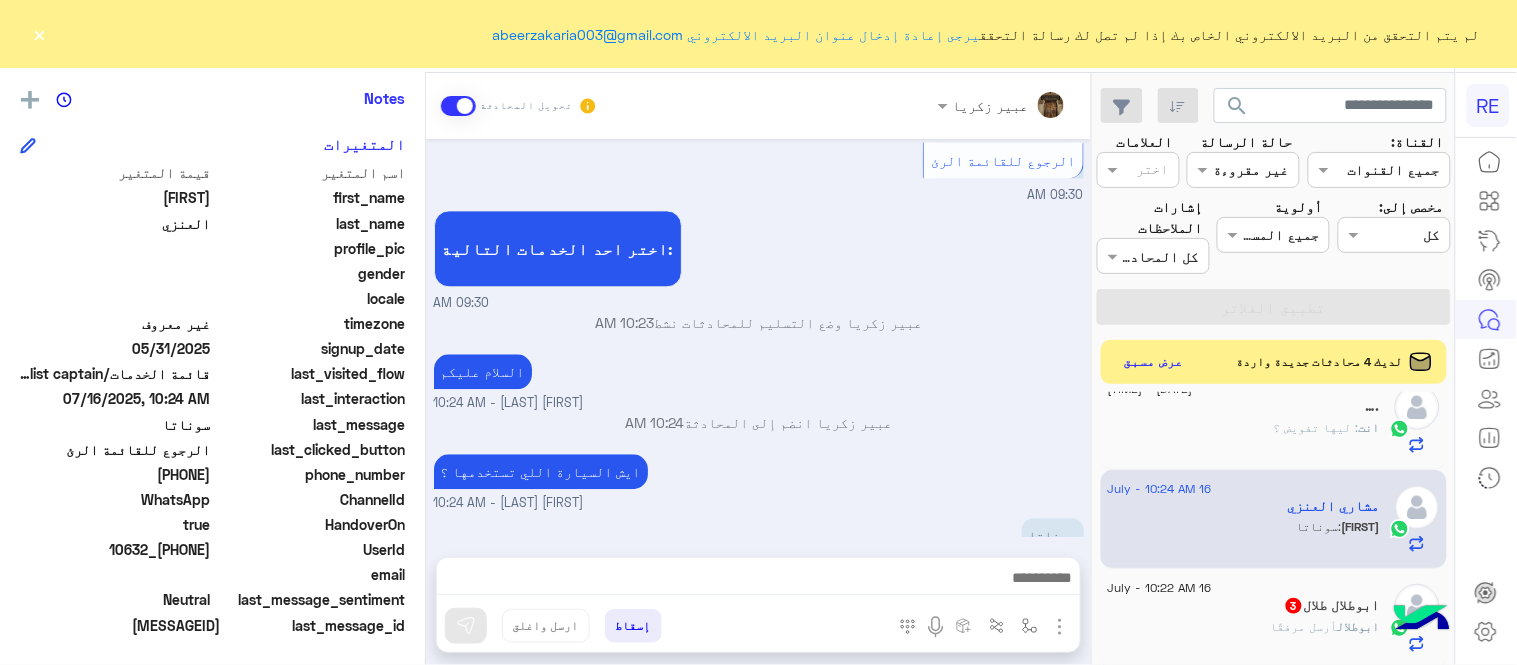 copy on "[PHONE]" 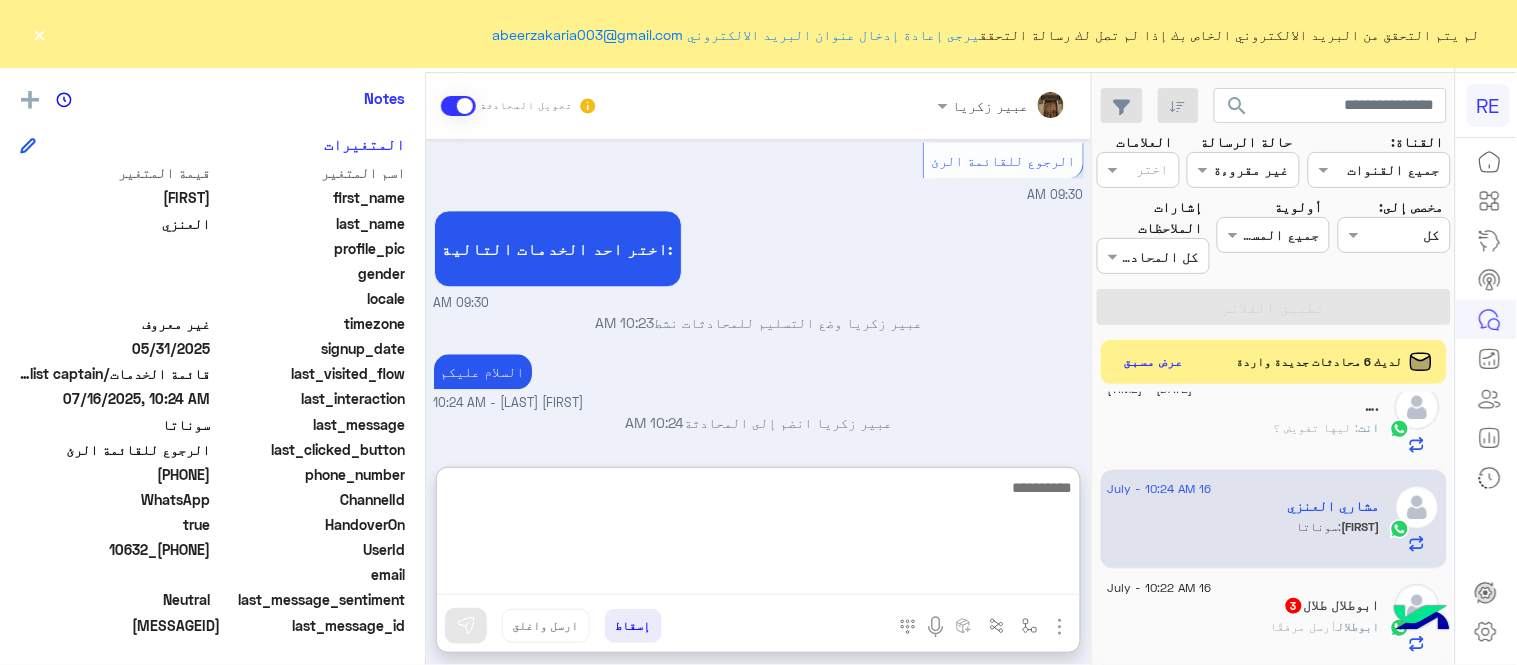 click at bounding box center [758, 535] 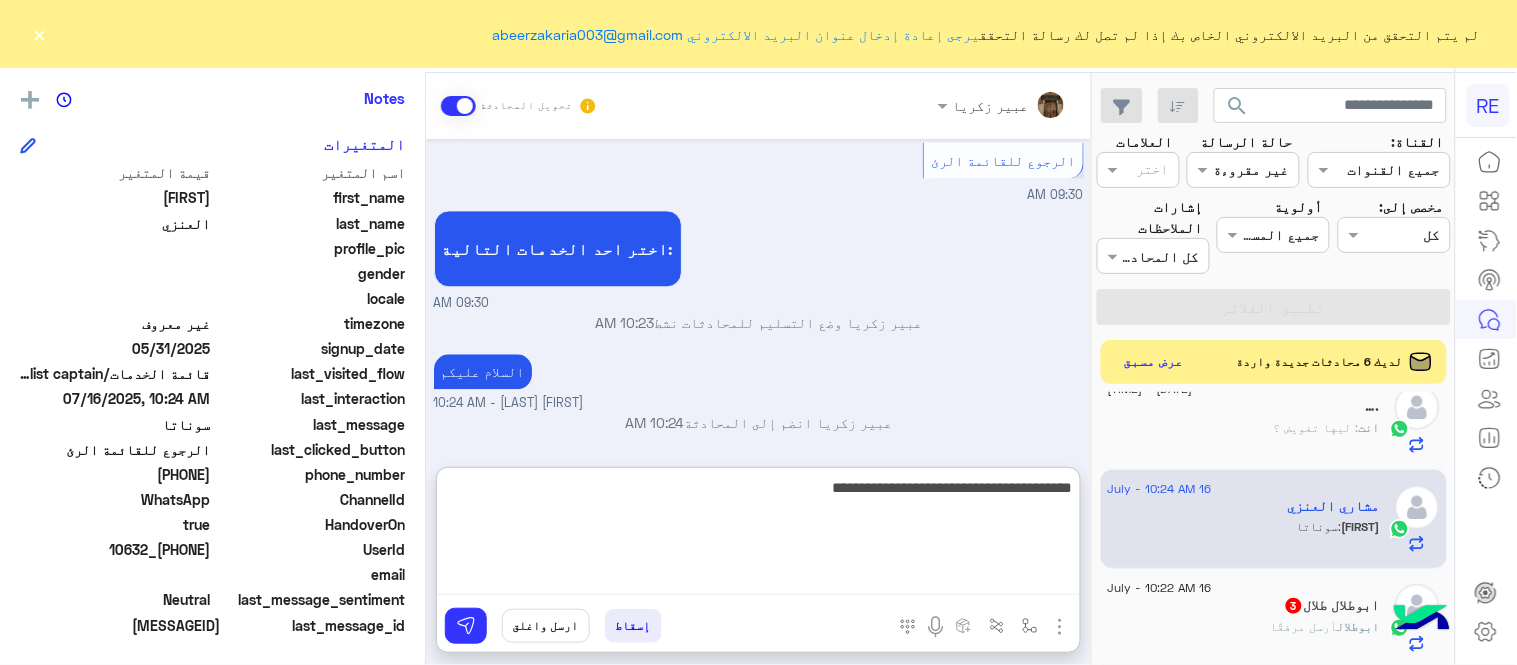 type on "**********" 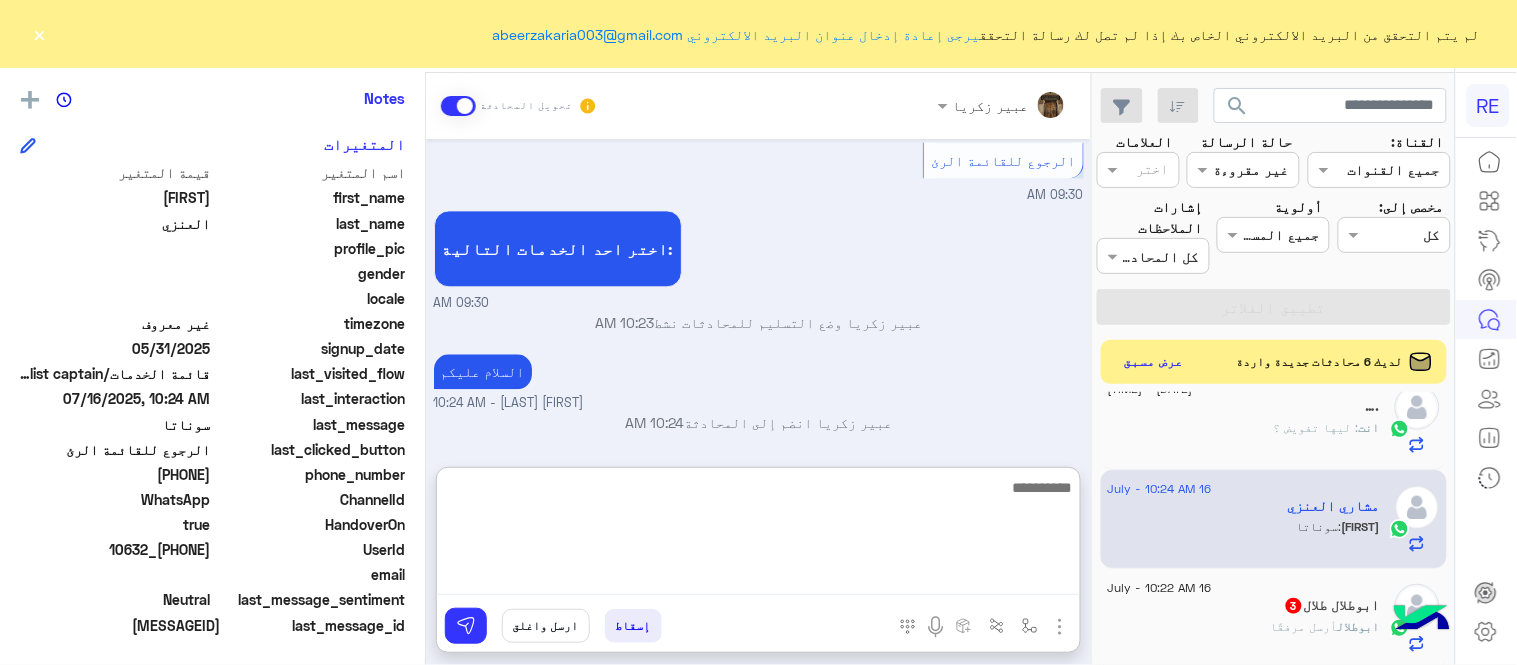 scroll, scrollTop: 1290, scrollLeft: 0, axis: vertical 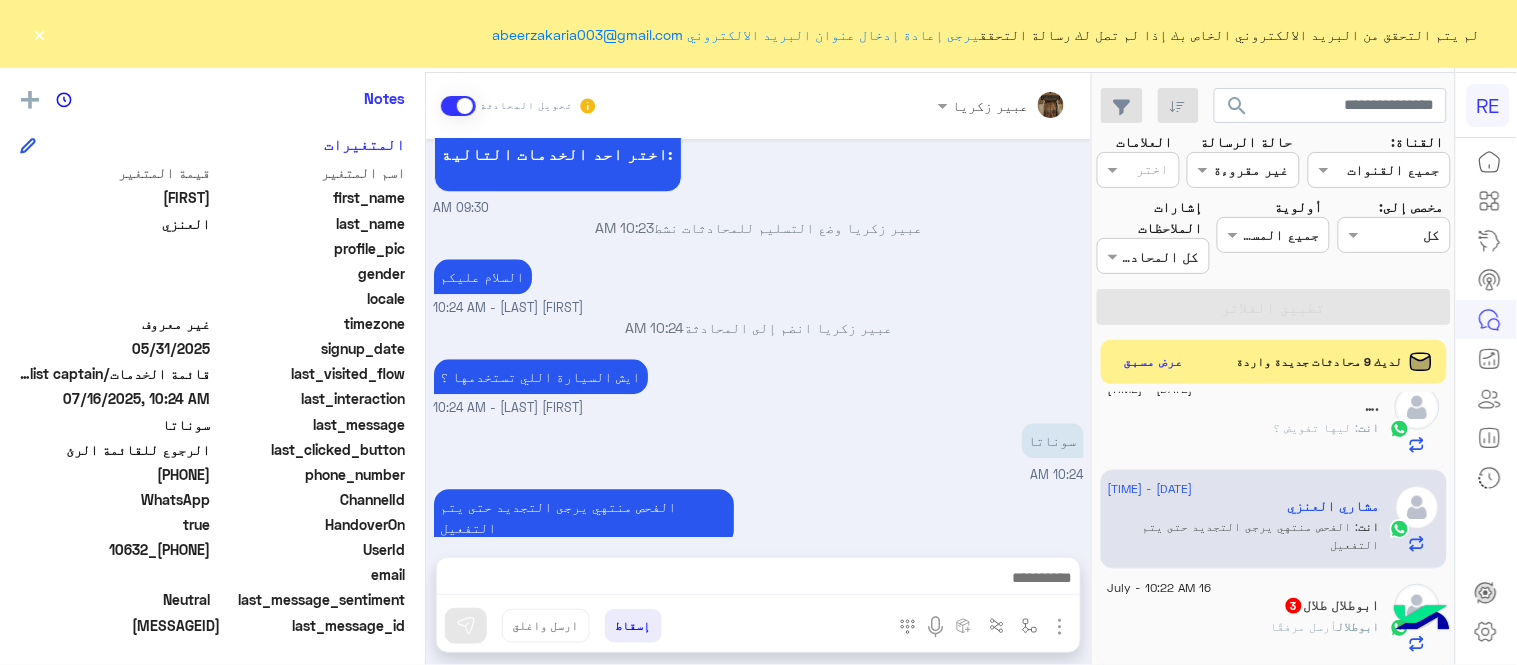 click on "سوناتا   10:24 AM" at bounding box center [759, 451] 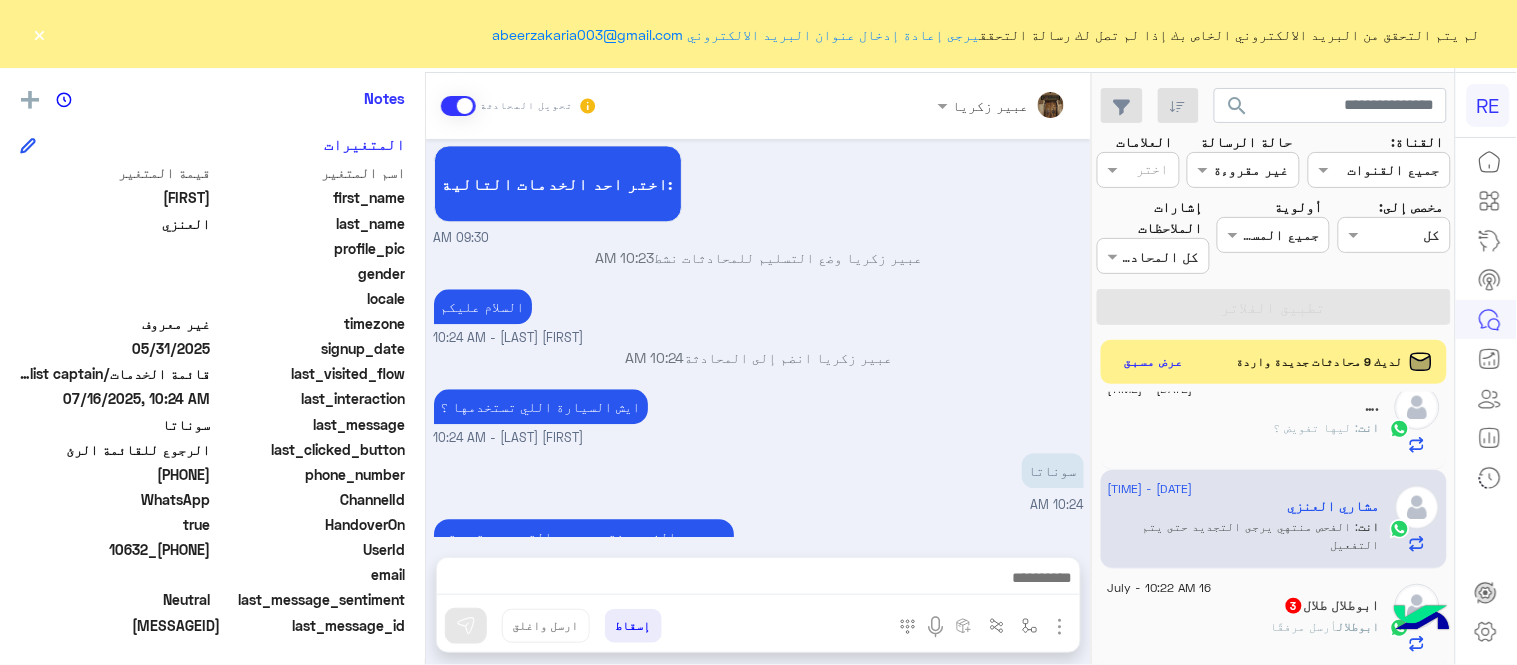 scroll, scrollTop: 1200, scrollLeft: 0, axis: vertical 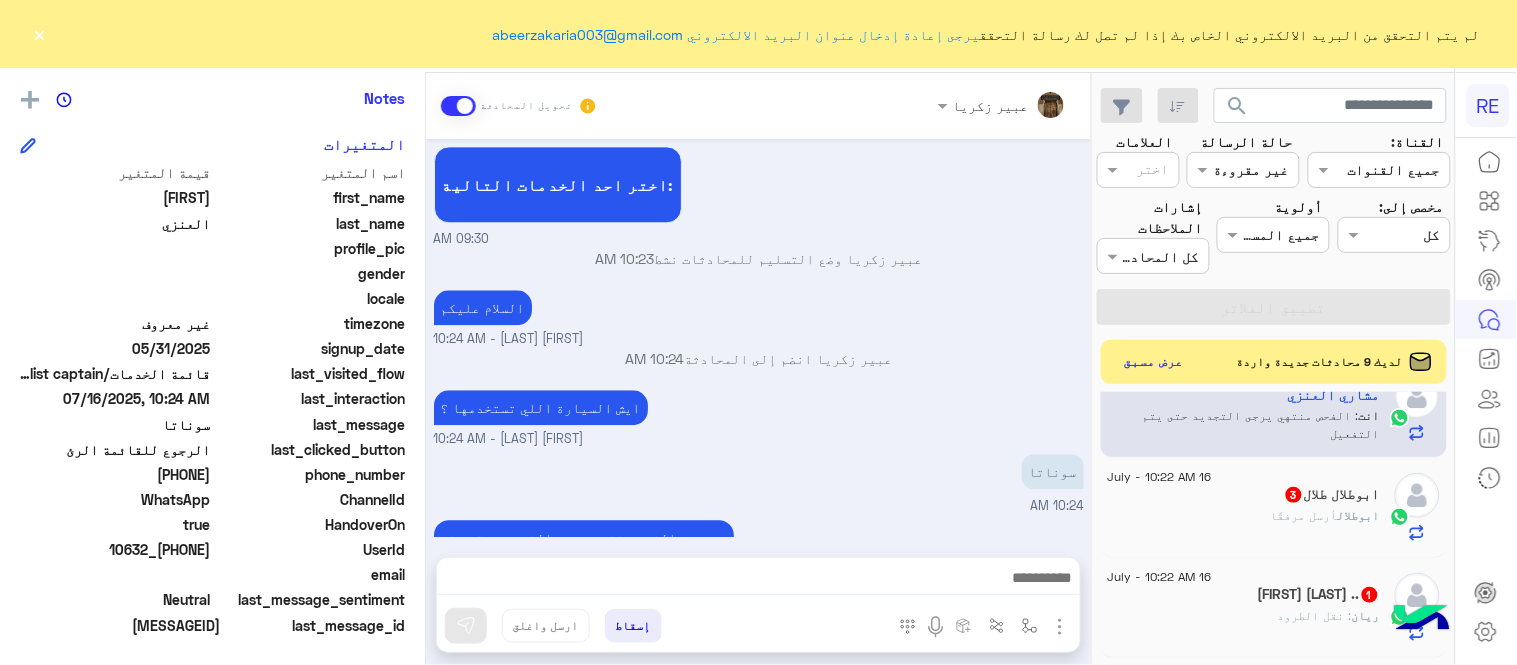 click on "[DATE] - [TIME]  [NAME]  1 [NAME] : [PHONE]  [DATE] - [TIME]  [NAME]  3 [NAME] : ما اشتغل  [DATE] - [TIME]  [NAME]  1 [NAME] : [PHONE]  [DATE] - [TIME]  [NAME]    انت  : تم التفعيل  [DATE] - [TIME]  [NAME]   انت  : تفضل كيف اخدمك؟  [DATE] - [TIME]  [NAME]   انت  : تفضل كيف اخدمك؟  [DATE] - [TIME]  ….    انت  : ليها تفويض ؟  [DATE] - [TIME]  [NAME] [LAST]   انت  : الفحص منتهي يرجى التجديد حتى يتم التفعيل  [DATE] - [TIME]  [NAME] [NAME]  3 [NAME]  أرسل مرفقًا  [DATE] - [TIME]  [NAME] ..  1 [NAME] : نقل الطرود  [DATE] - [TIME]  j   2 j : موديل2019  [DATE] - [TIME]  ا   2 ا : كذا كويس  [DATE] - [TIME]  M   1 M : شكرا  [DATE] - [TIME]  [NAME]  8 بوت :   Arabic-lng  [DATE] - [TIME]  بوخالد   2 بوت :  1  .   1 ." 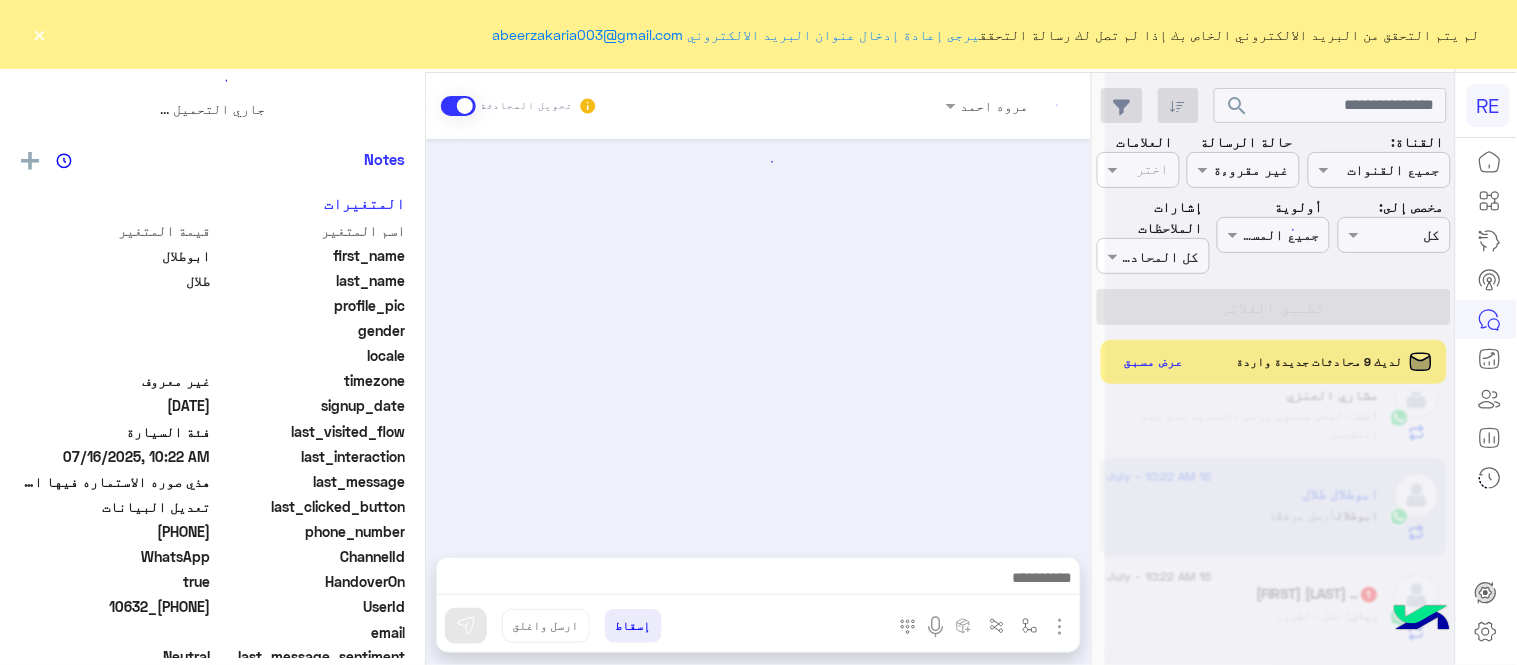 scroll, scrollTop: 0, scrollLeft: 0, axis: both 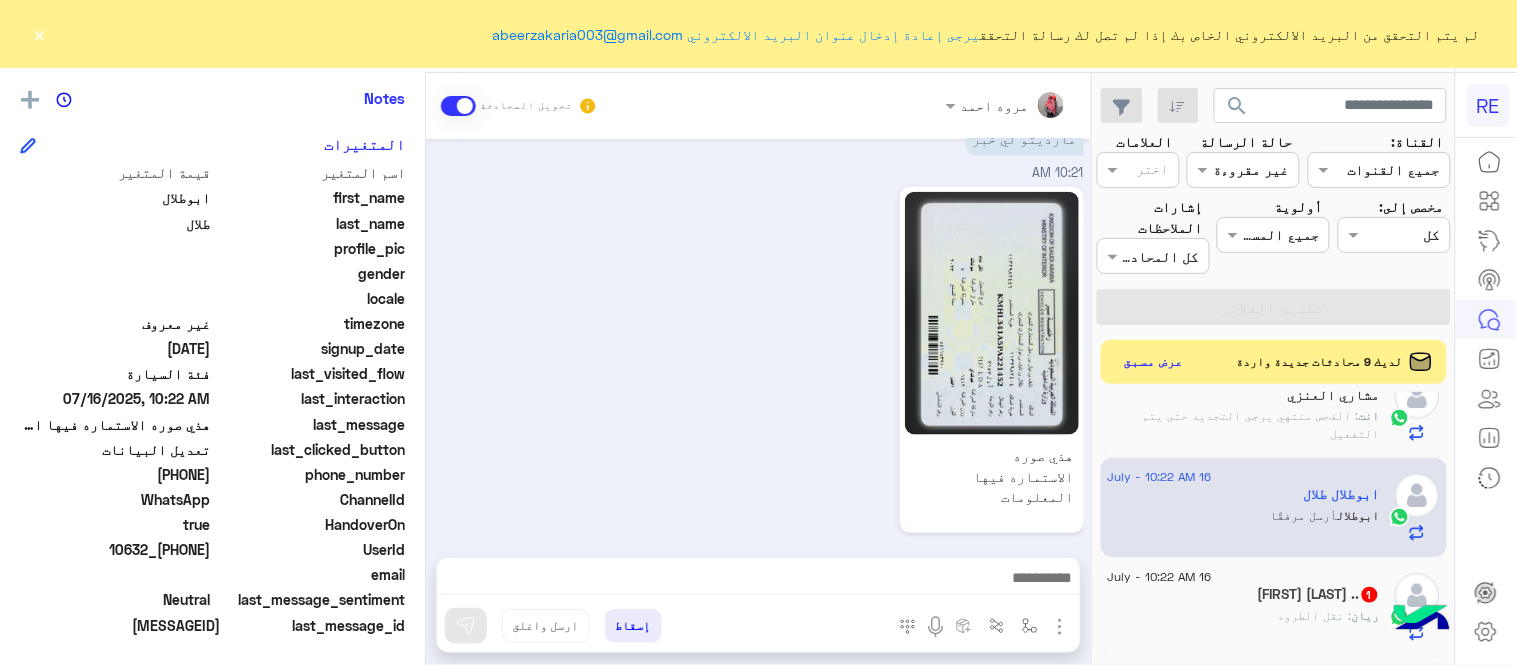drag, startPoint x: 141, startPoint y: 475, endPoint x: 213, endPoint y: 473, distance: 72.02777 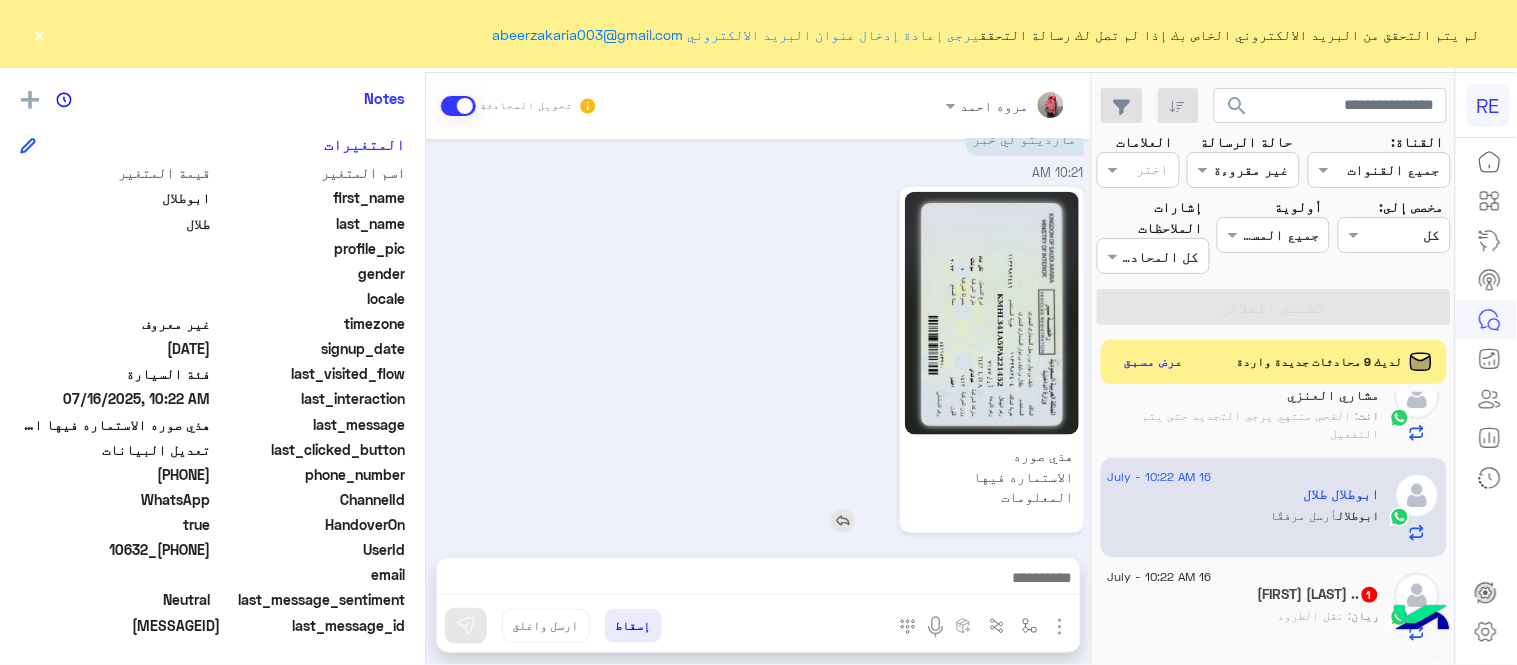 copy on "[PHONE]" 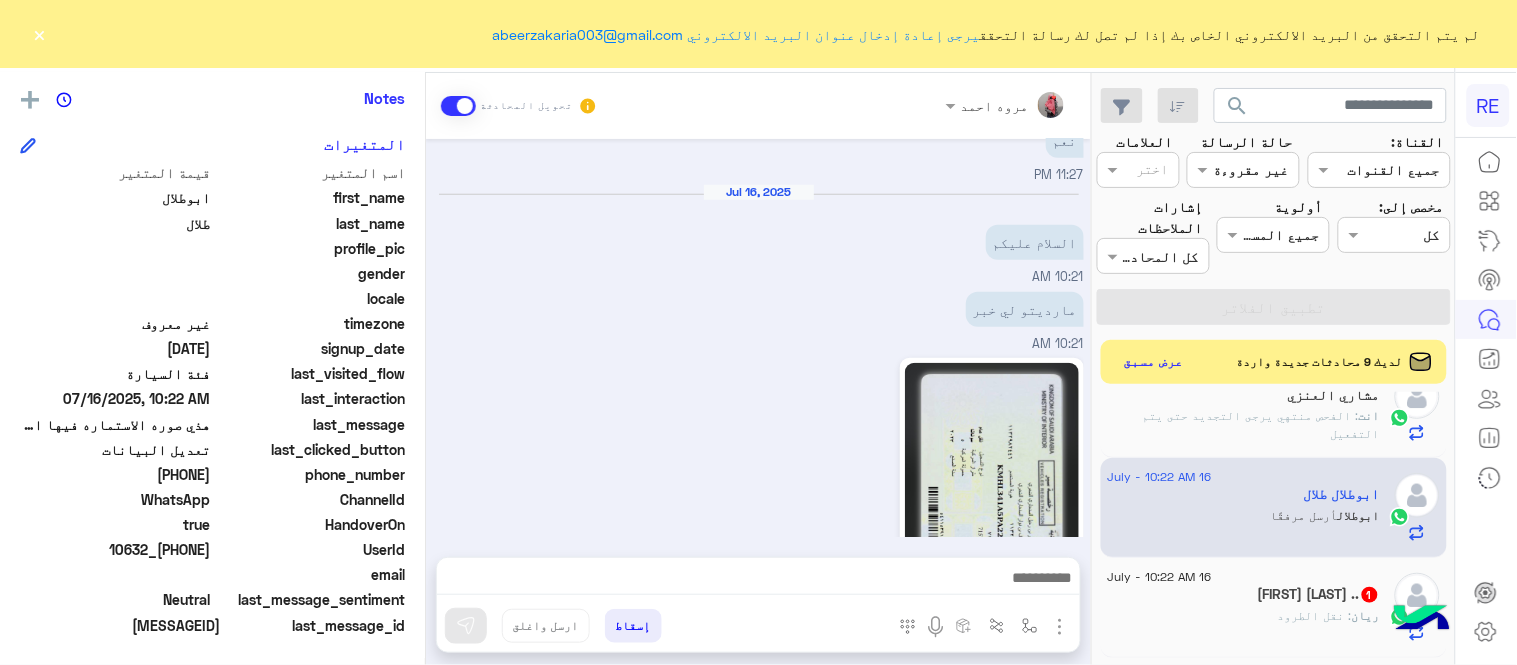 scroll, scrollTop: 612, scrollLeft: 0, axis: vertical 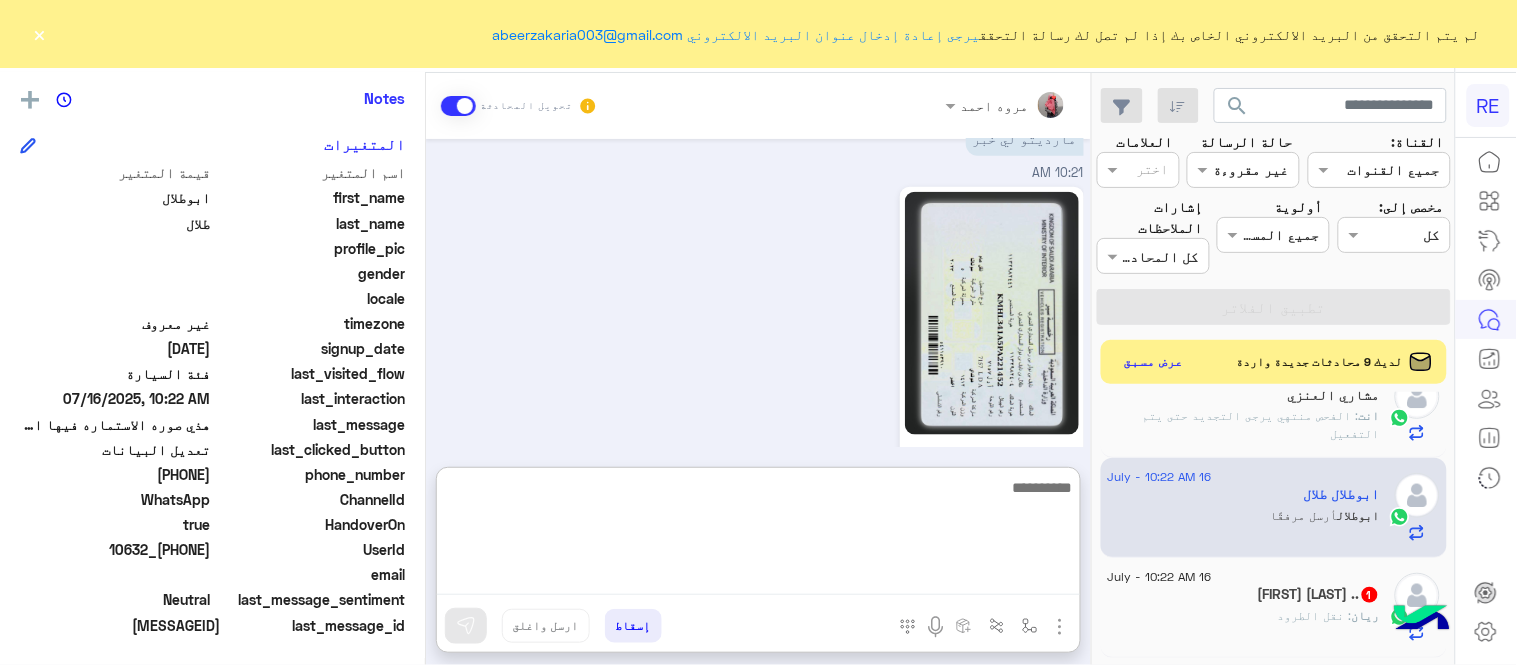 click at bounding box center (758, 535) 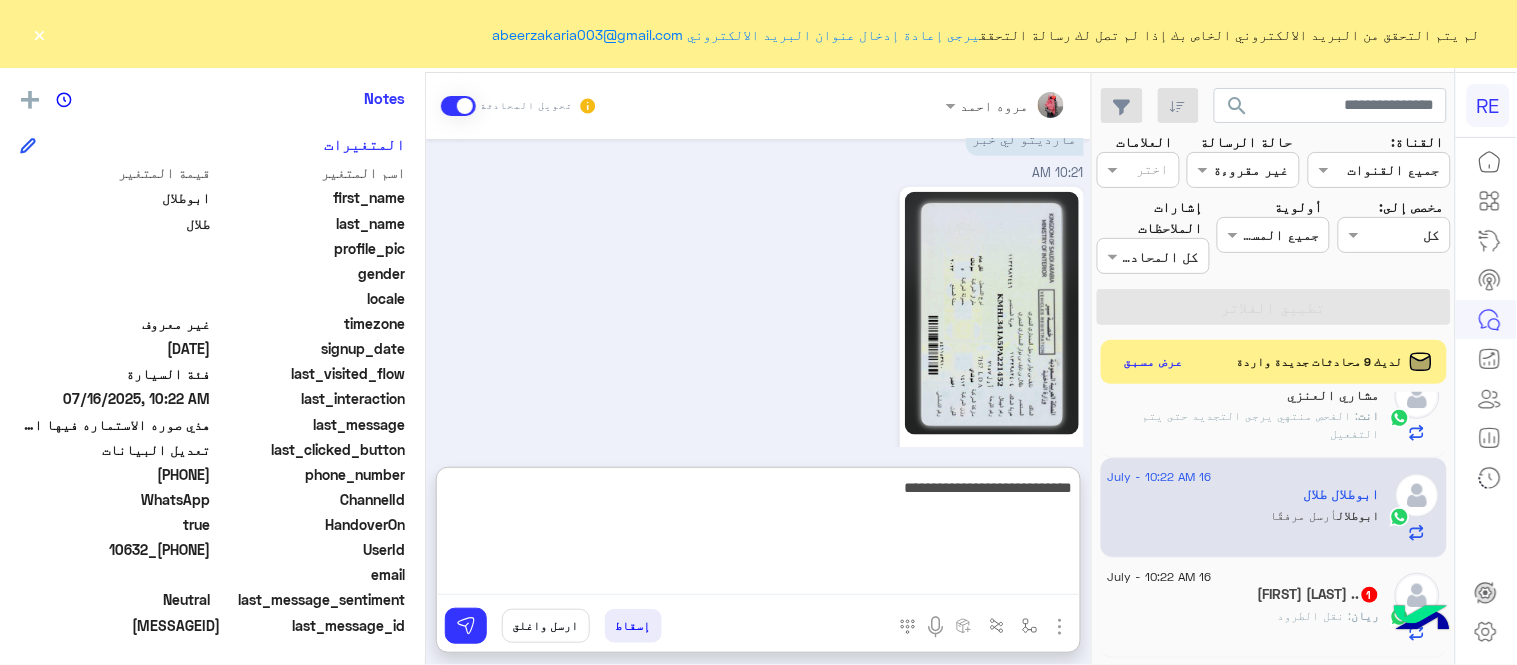 type on "**********" 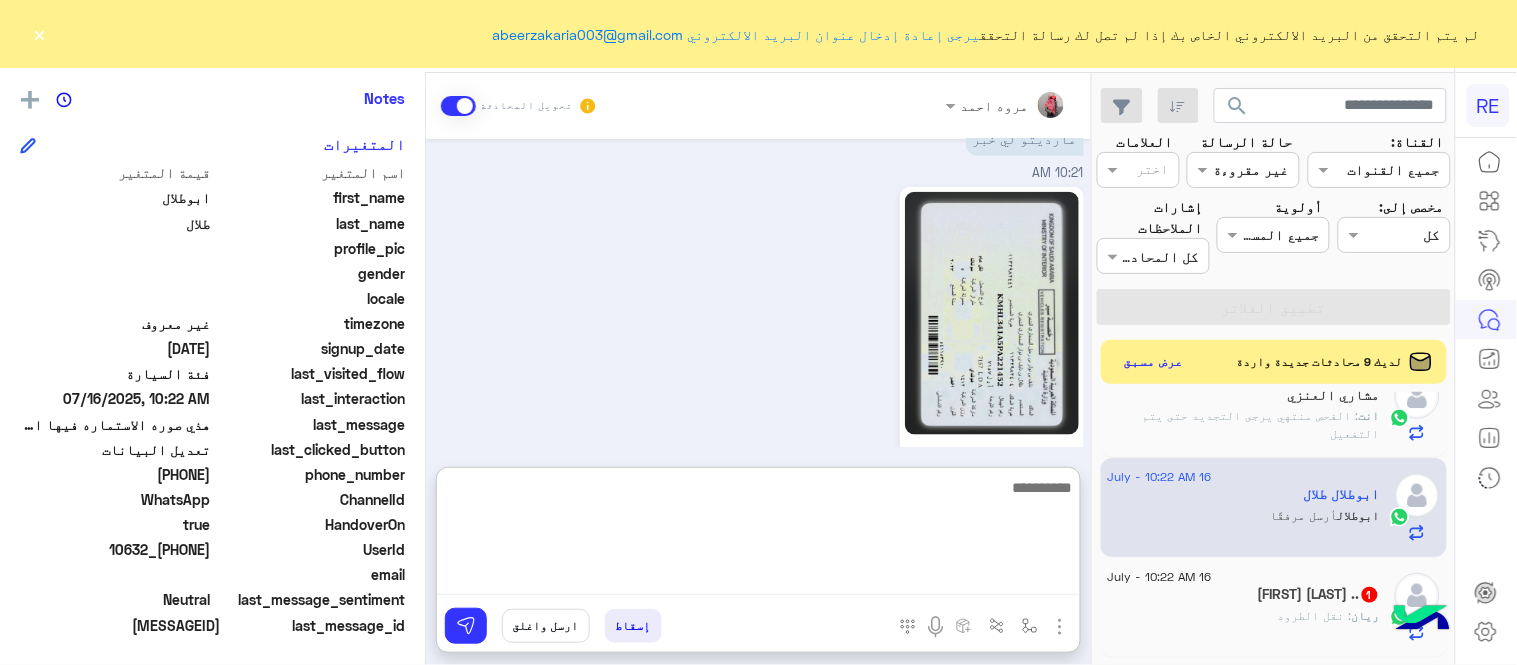 scroll, scrollTop: 765, scrollLeft: 0, axis: vertical 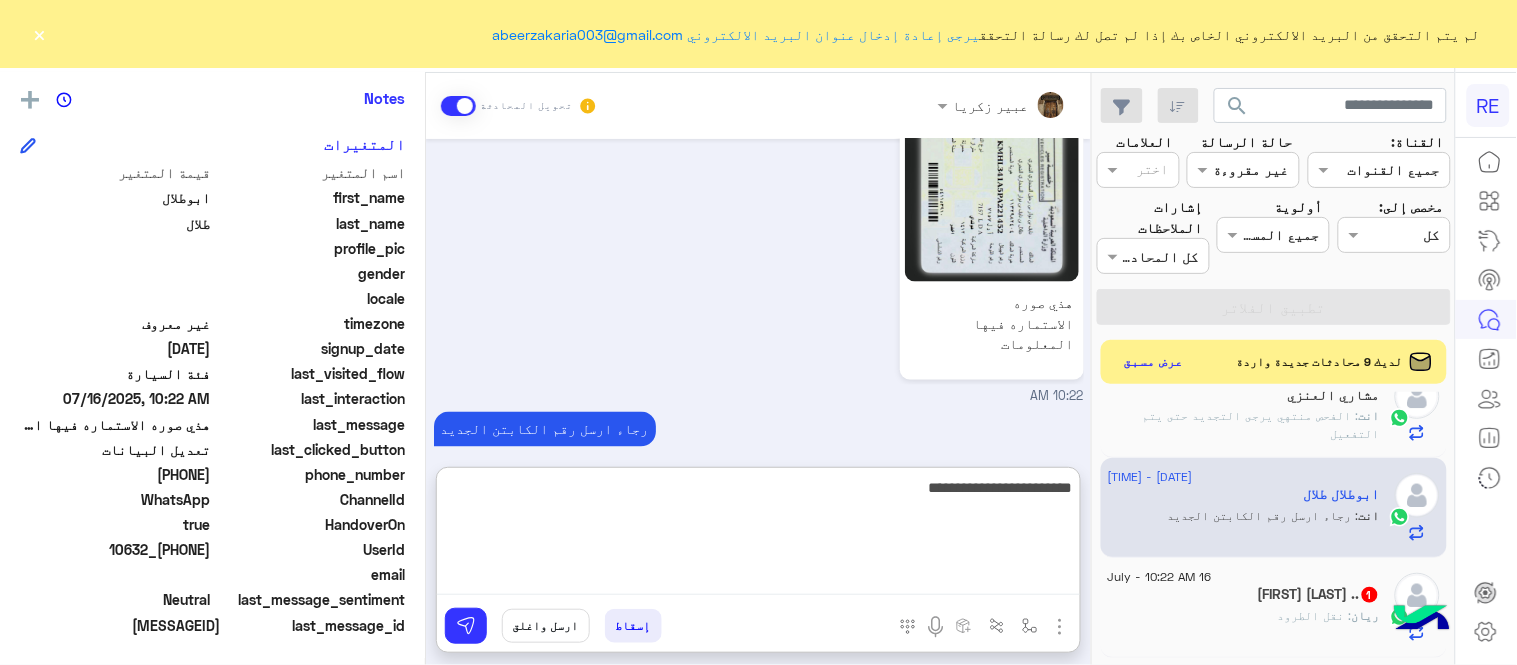 type on "**********" 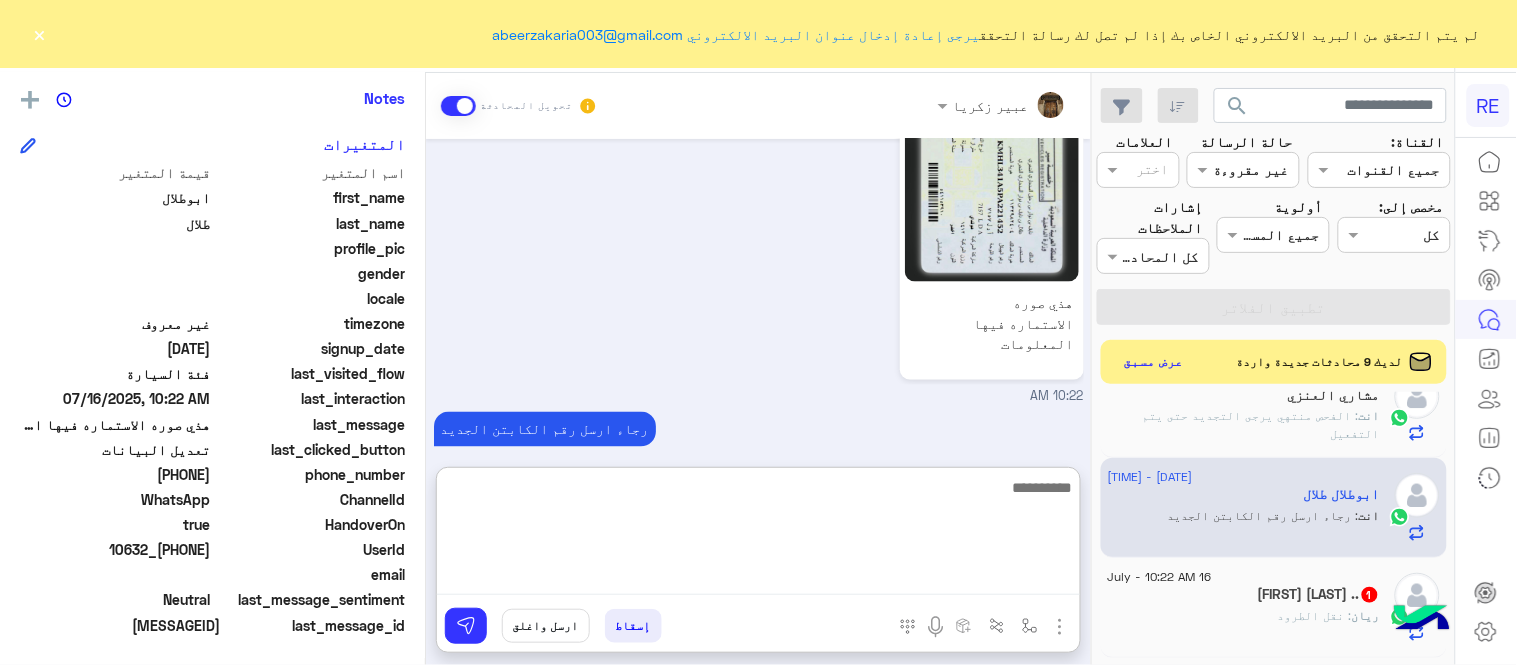 scroll, scrollTop: 830, scrollLeft: 0, axis: vertical 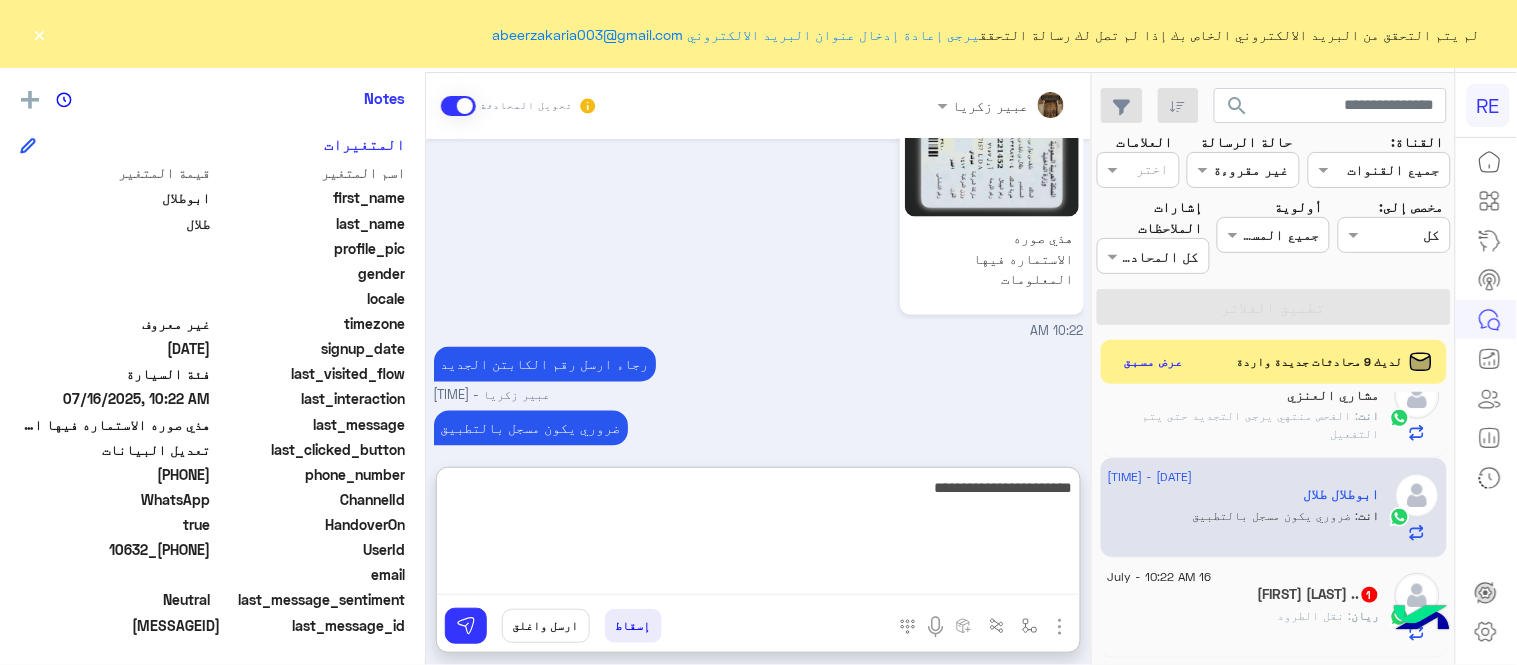 type on "**********" 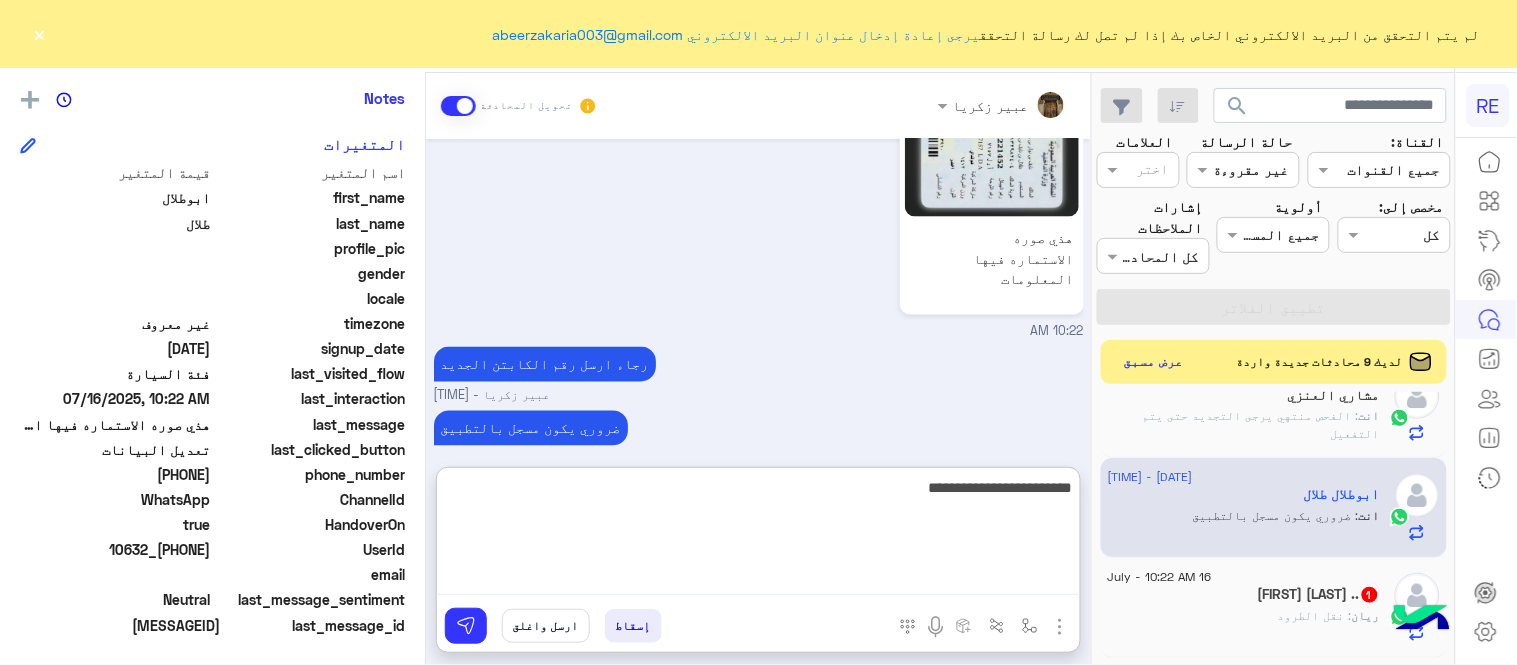 type 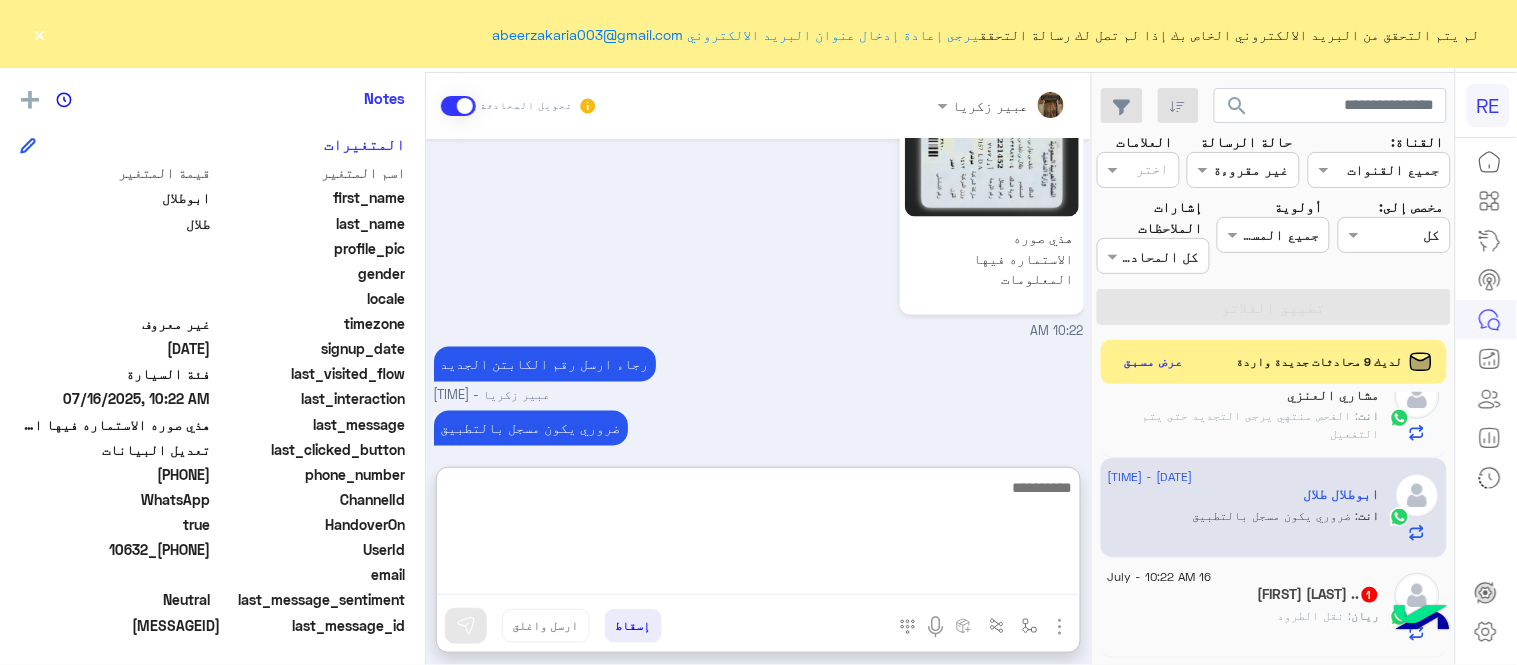 scroll, scrollTop: 893, scrollLeft: 0, axis: vertical 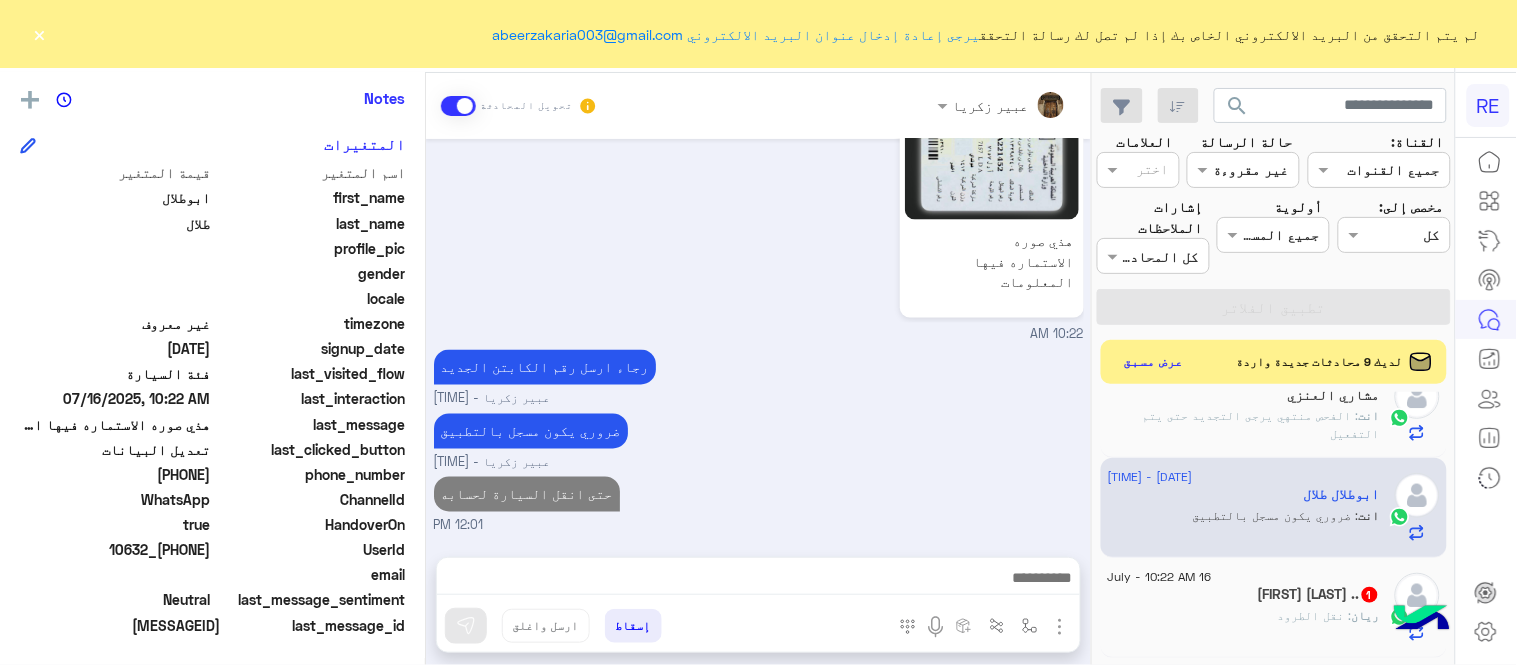 click on "[DATE]  نعم يمكن  عبير زكريا -  [TIME]  طيب أنا مالك المركبه وهذا الرقم اللي أراسلكم منه   [TIME]  تعديل بيانات السائق   [TIME]  وشكراً لكم   [TIME]  هل يوجد تفويض  مروه احمد -  [TIME]   مروه احمد انضم إلى المحادثة   [TIME]      نعم   [TIME]   [DATE]  السلام عليكم   [TIME]  مارديتو لي خبر   [TIME]   هذي صوره الاستماره فيها المعلومات    [TIME]  رجاء ارسل رقم الكابتن الجديد  عبير زكريا -  [TIME]  ضروري يكون مسجل بالتطبيق  عبير زكريا -  [TIME]  حتى انقل السيارة لحسابه  [TIME]" at bounding box center [758, 338] 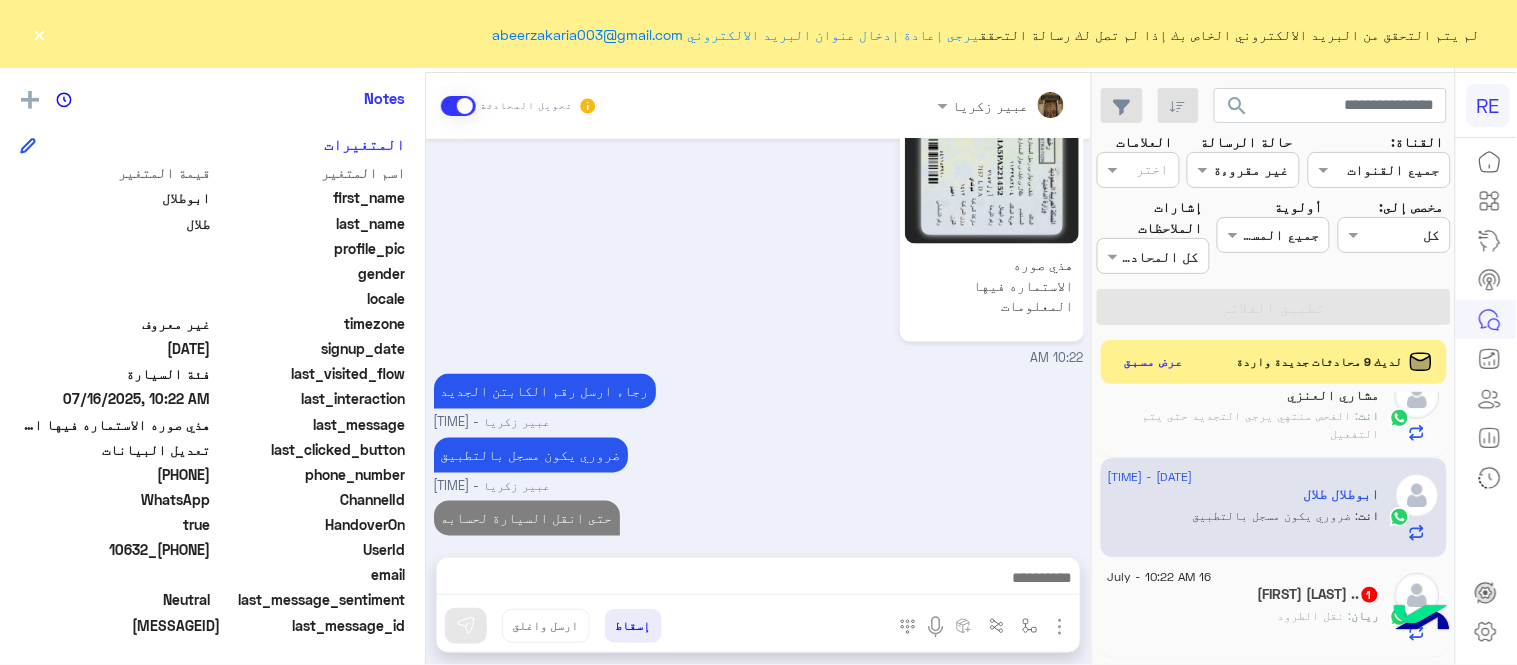 click on "[FIRST] [LAST] ..  1" 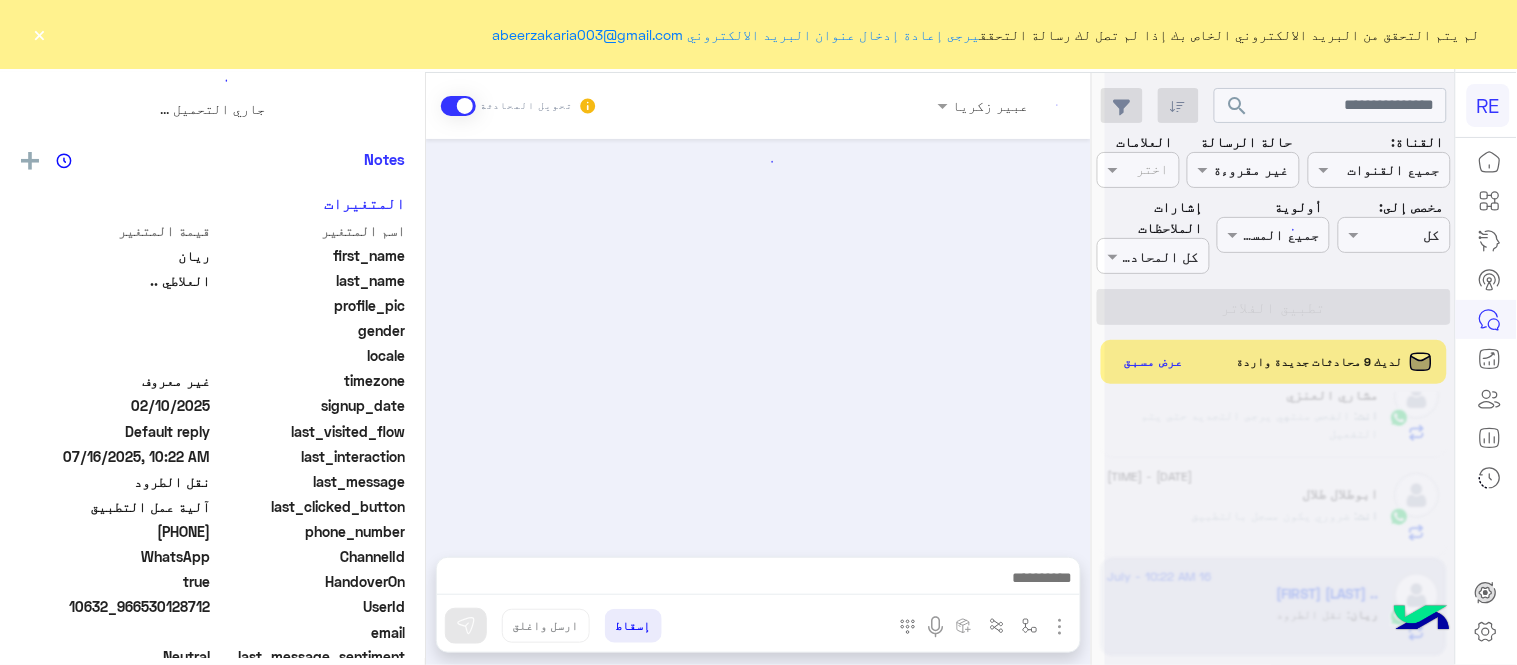 scroll, scrollTop: 0, scrollLeft: 0, axis: both 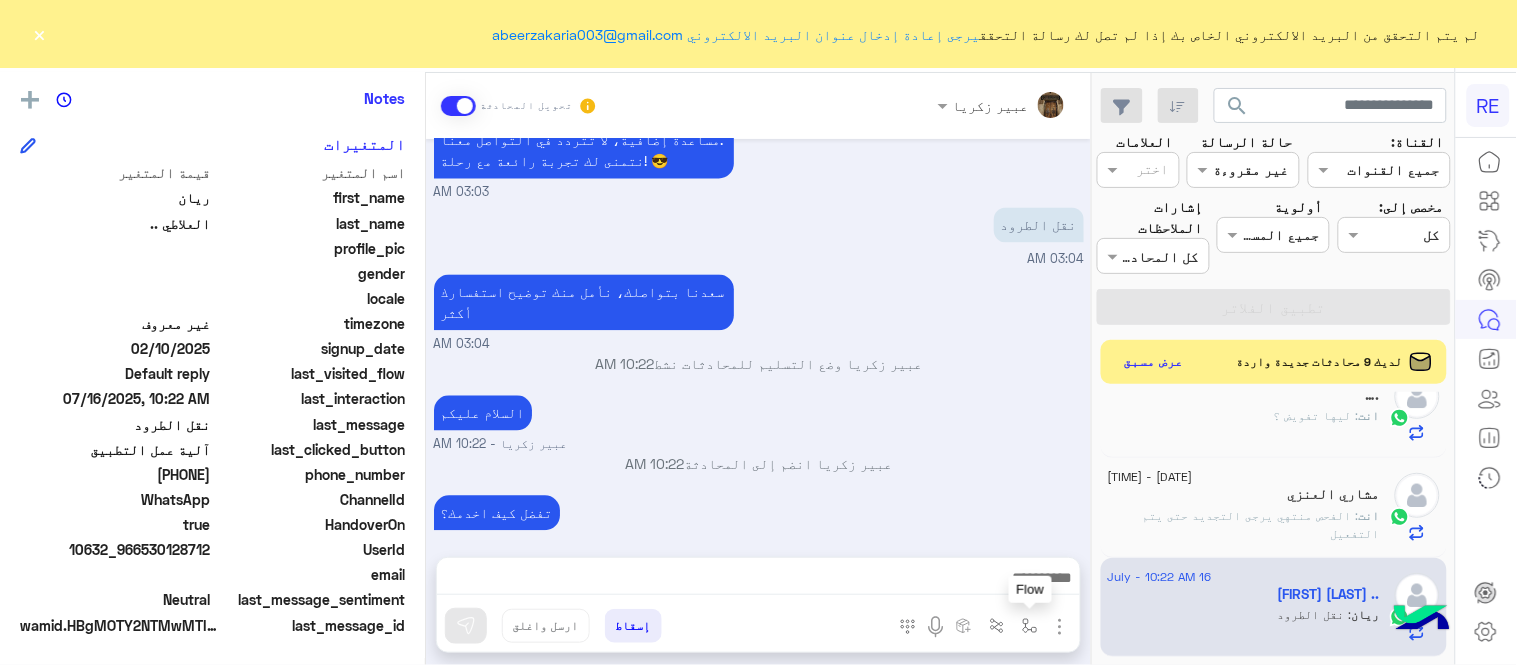 click at bounding box center (1030, 625) 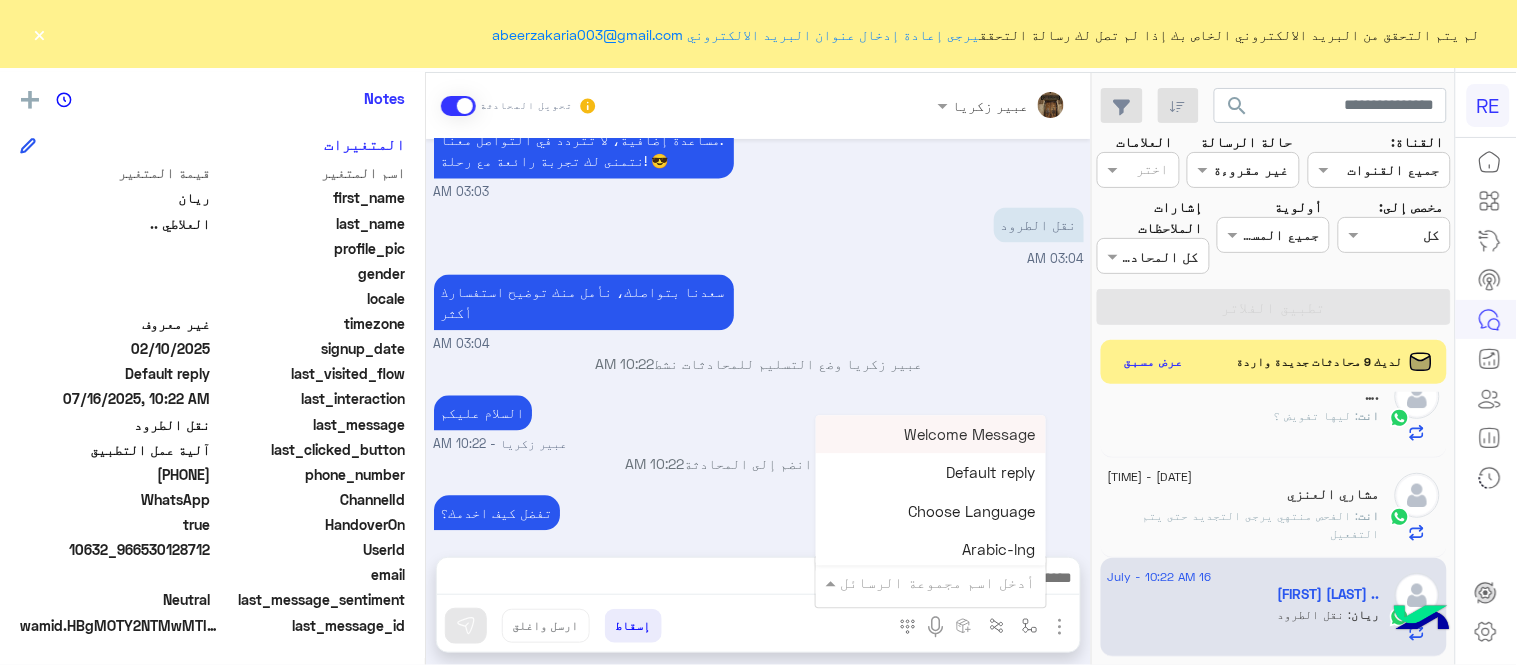 click at bounding box center [959, 582] 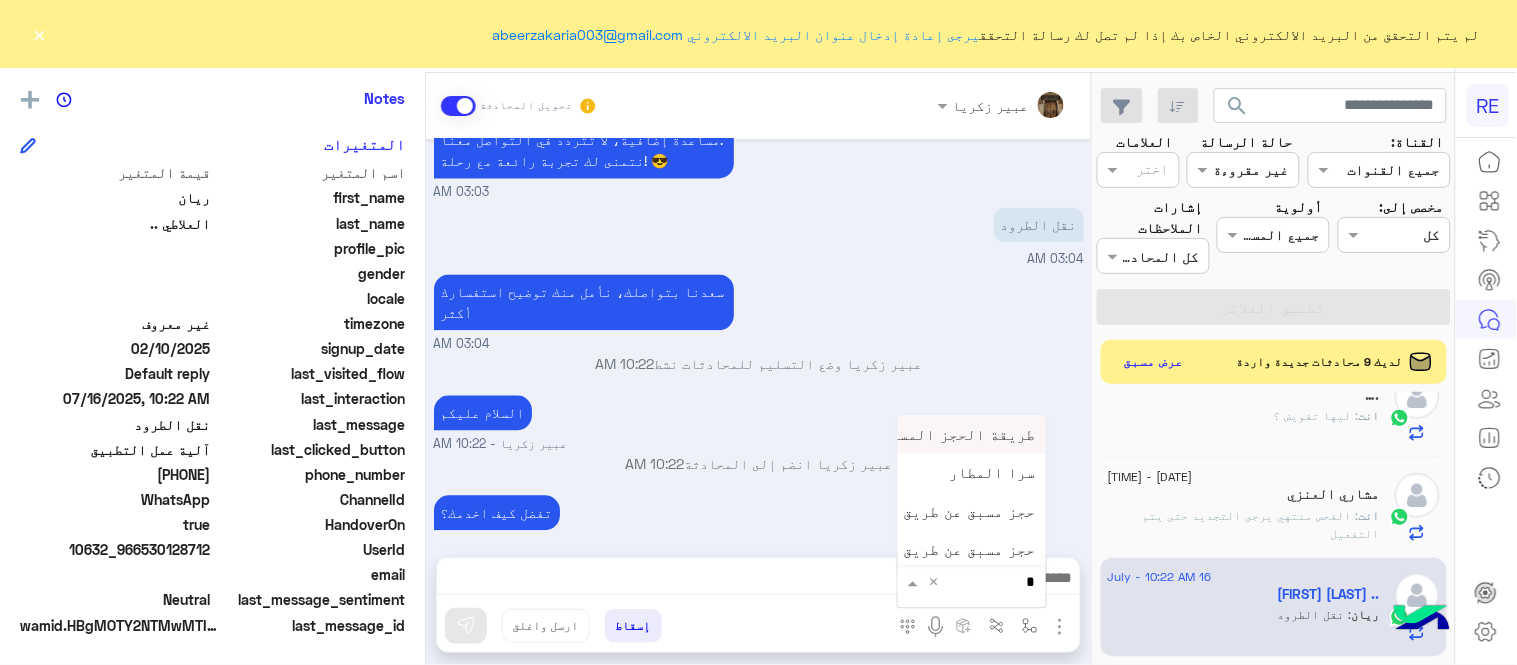 type on "**" 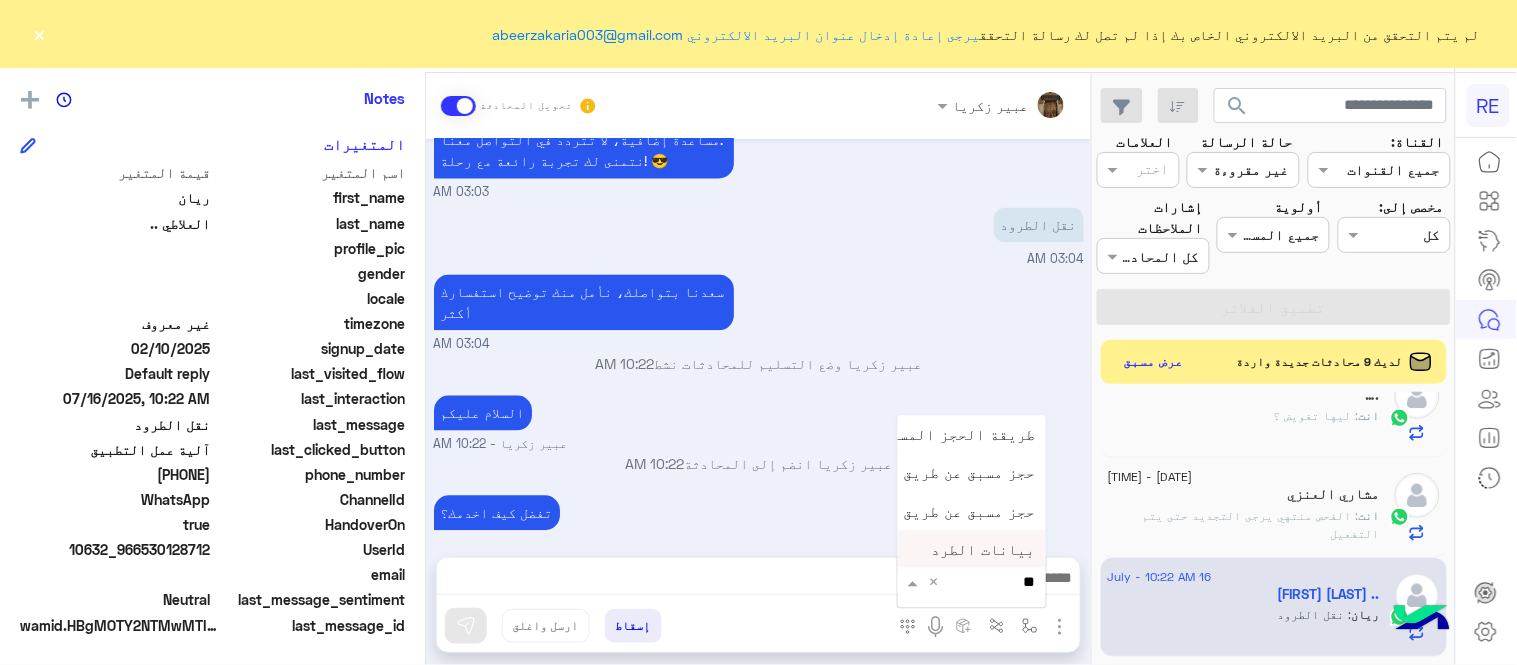click on "بيانات الطرد" at bounding box center (984, 550) 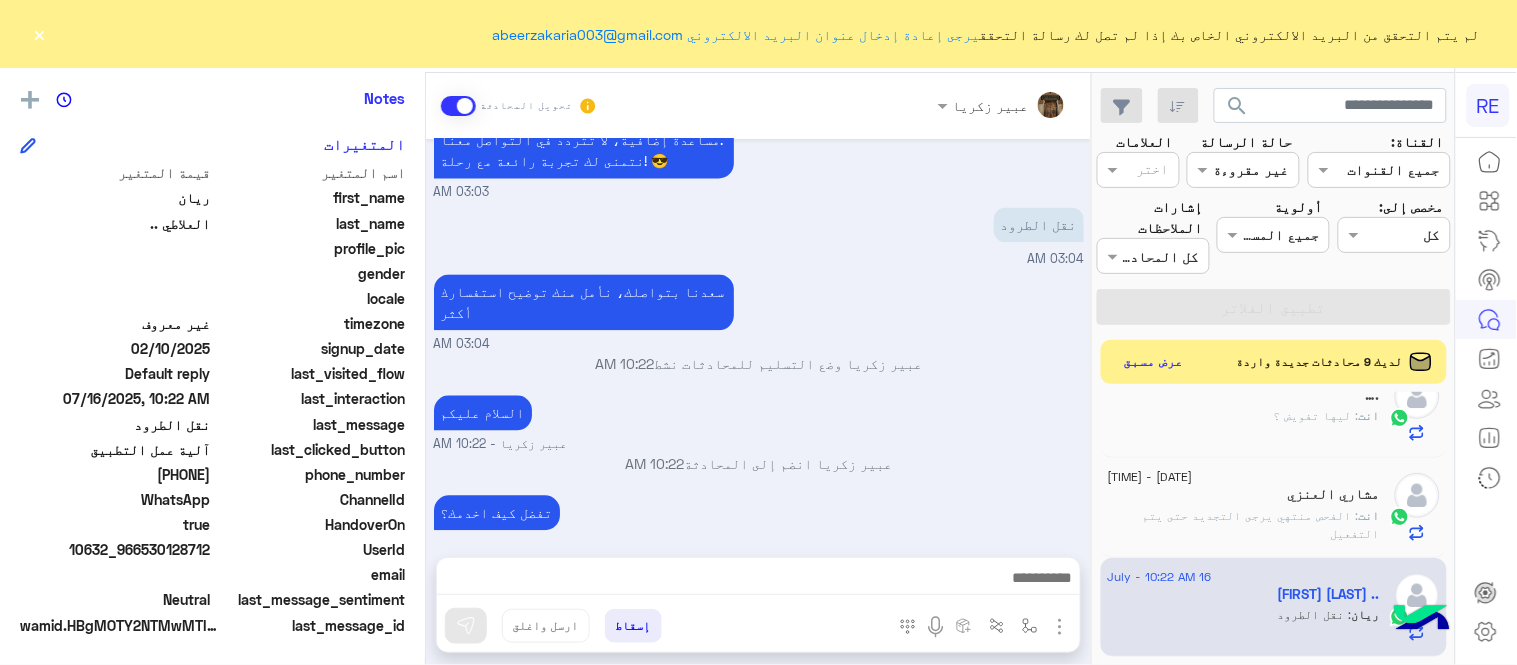 type on "**********" 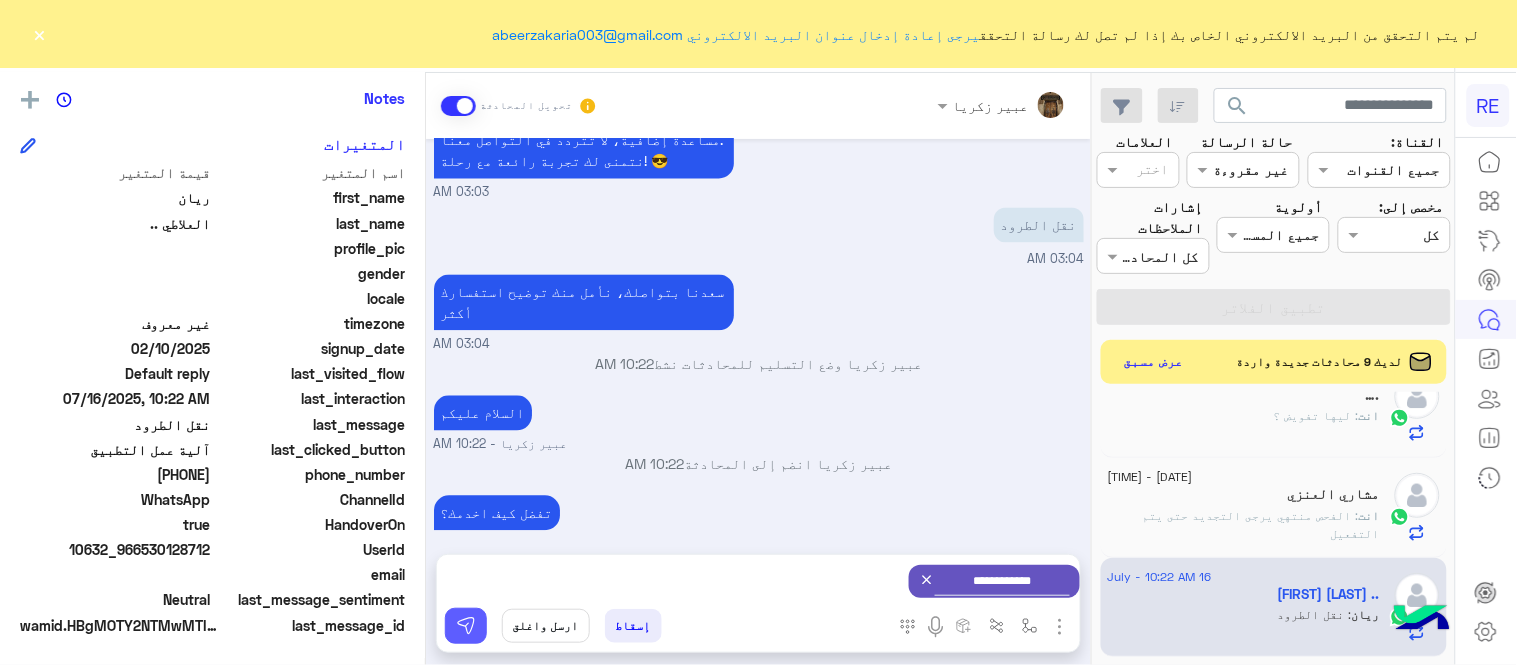 click at bounding box center [466, 626] 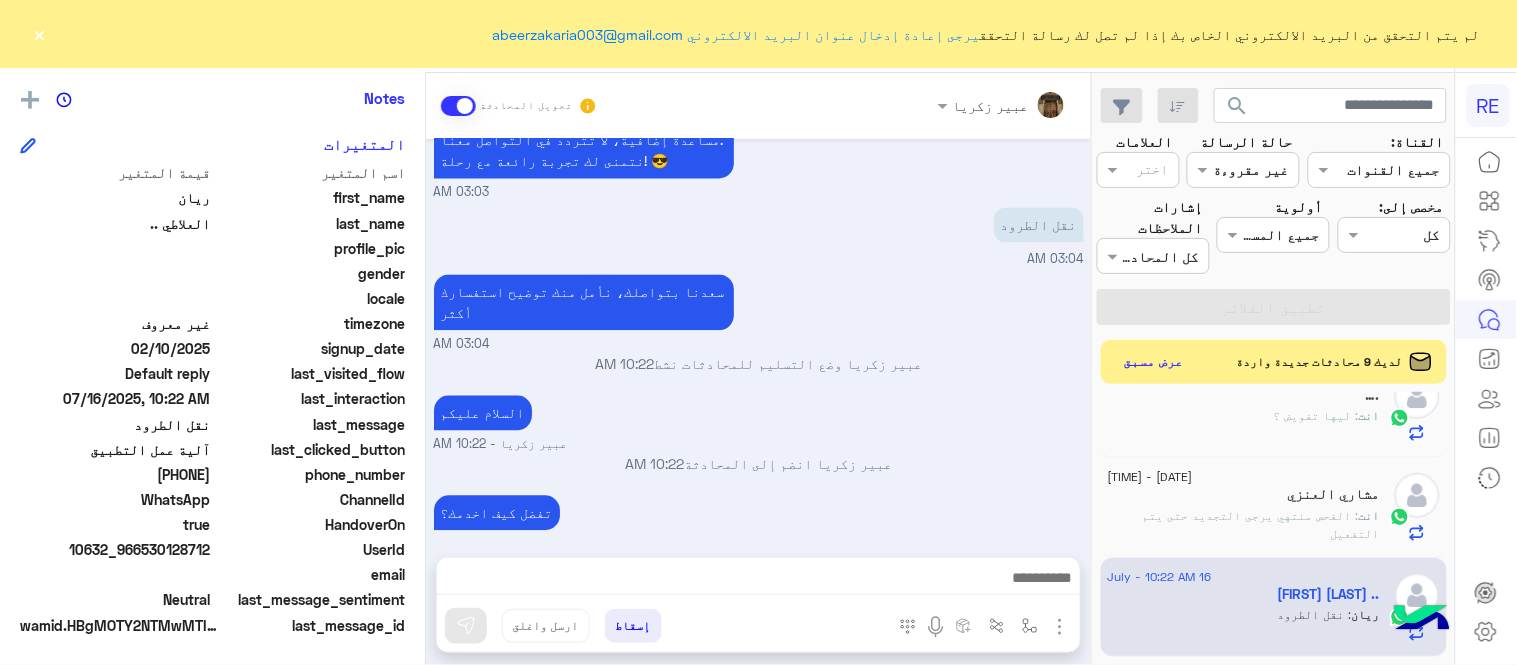 scroll, scrollTop: 1071, scrollLeft: 0, axis: vertical 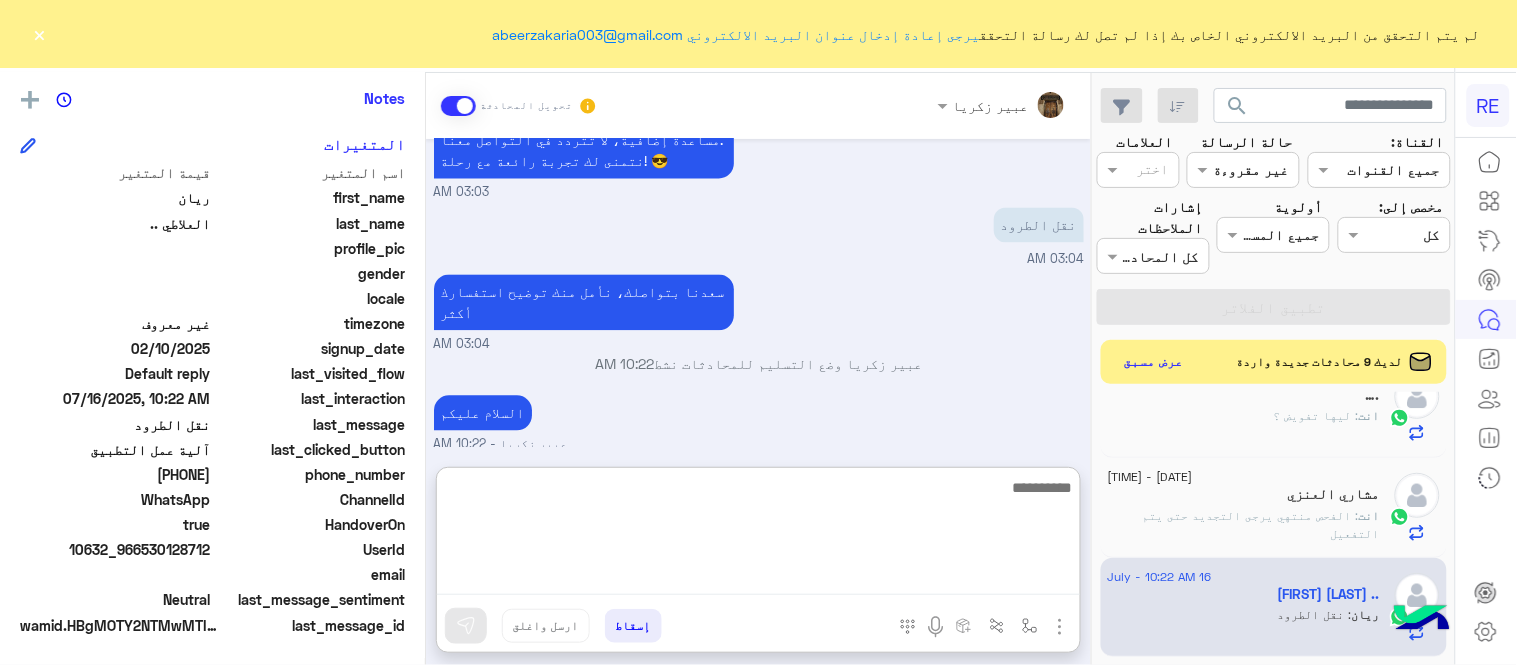 click at bounding box center (758, 535) 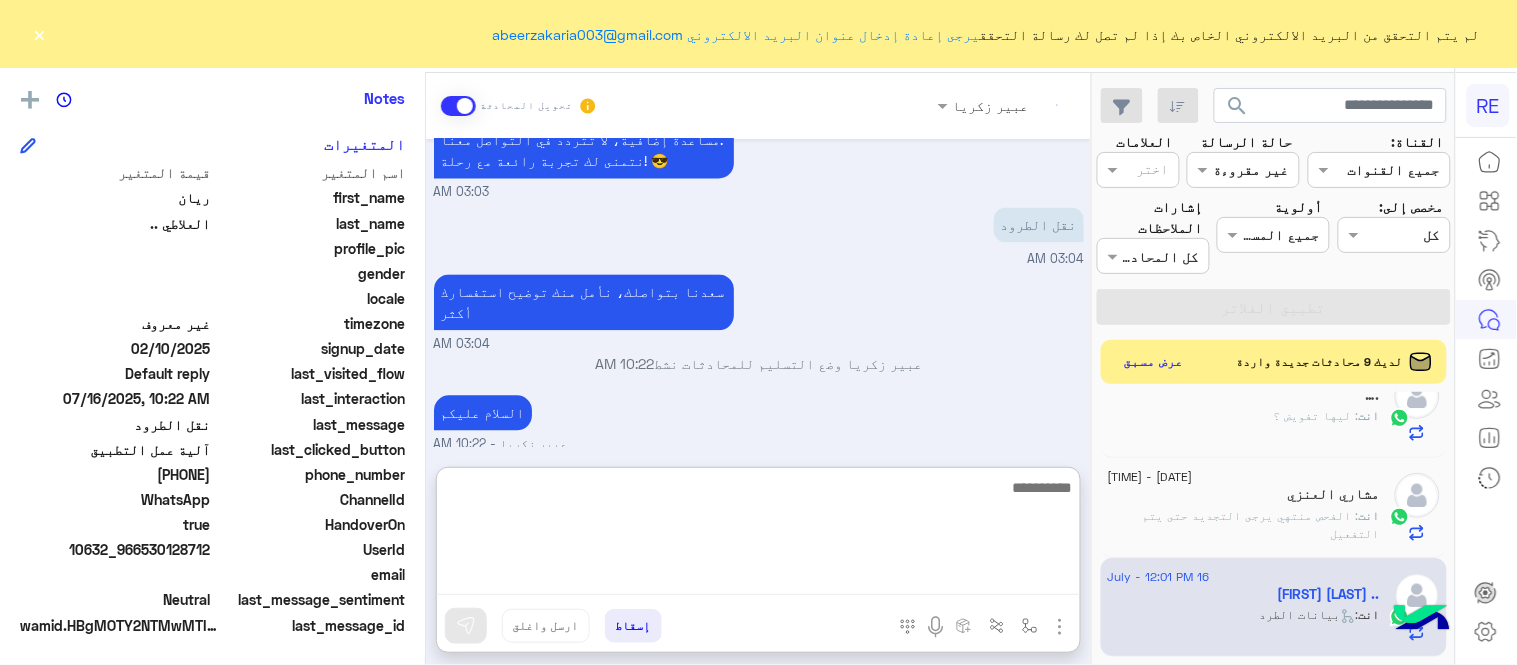 scroll, scrollTop: 1581, scrollLeft: 0, axis: vertical 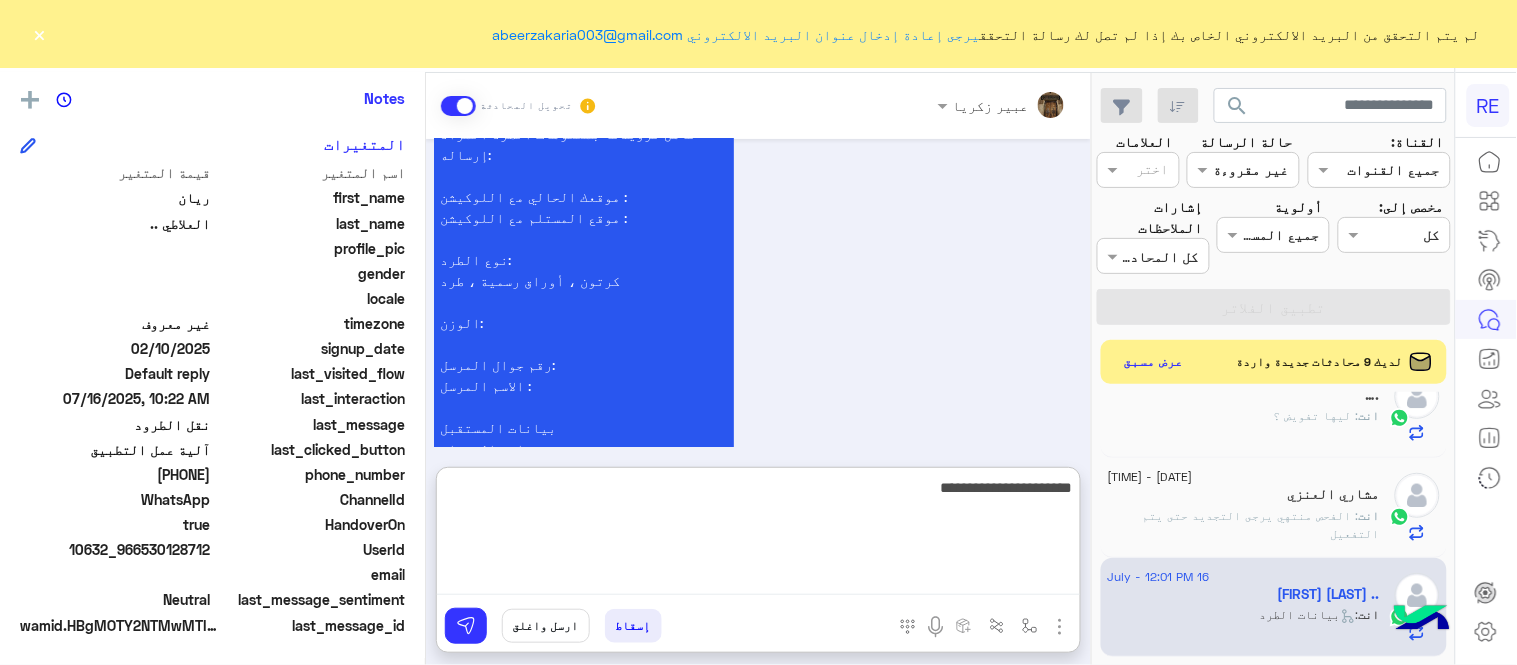 type on "**********" 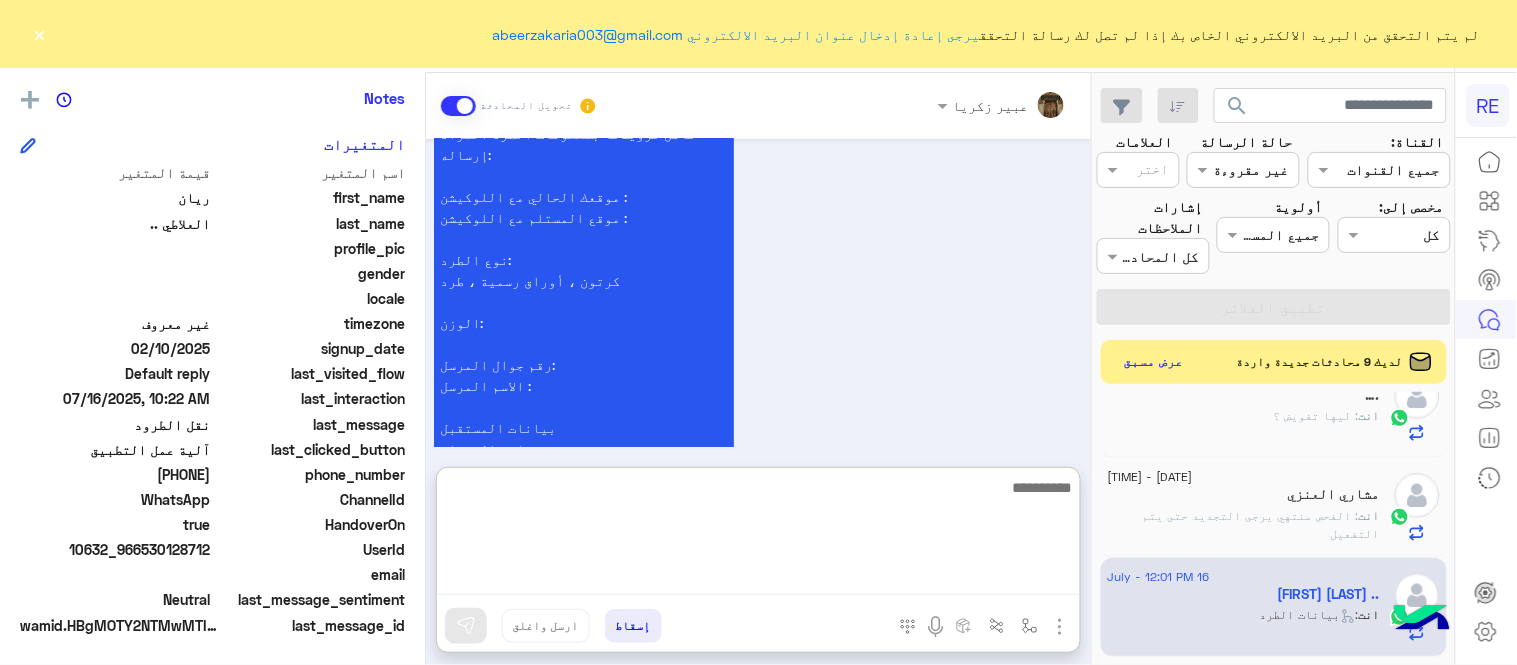 scroll, scrollTop: 1644, scrollLeft: 0, axis: vertical 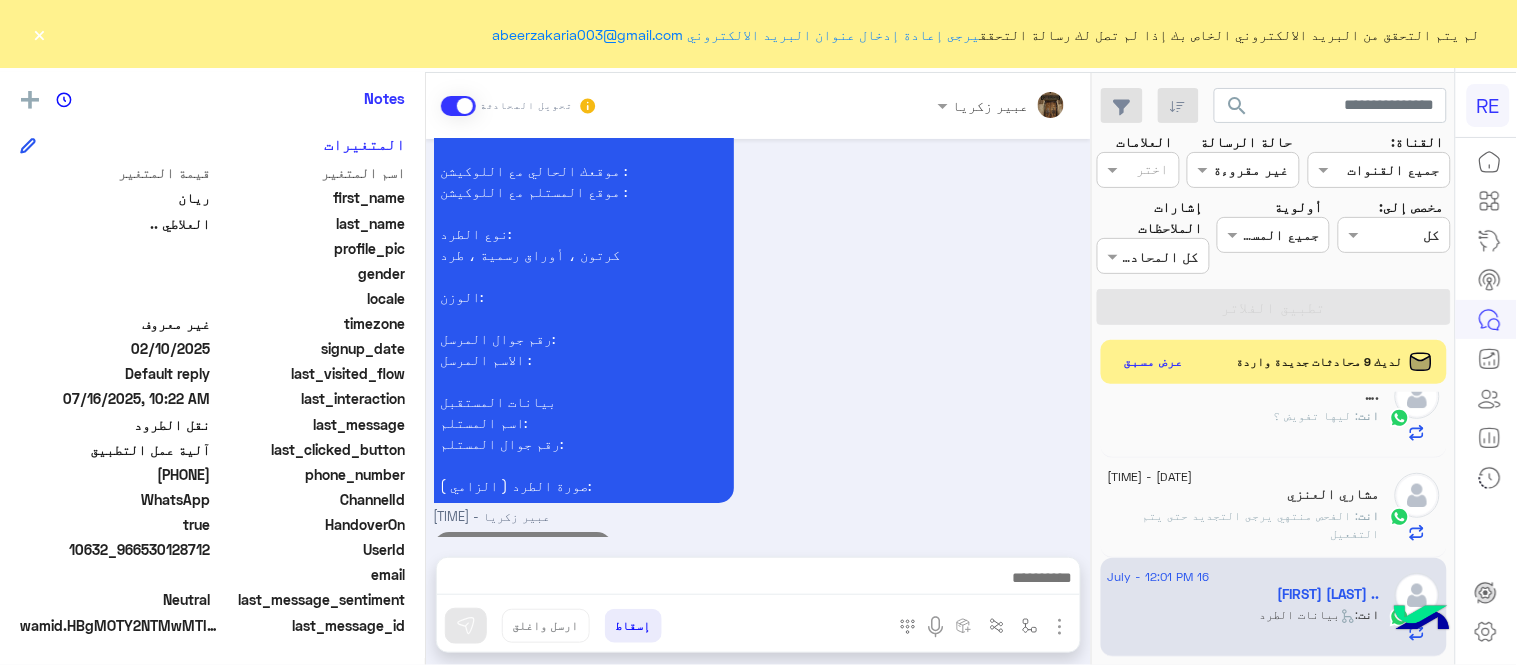 click on "نأمل تزويدنا بمعلومات الطرد المراد إرساله: موقعك الحالي مع اللوكيشن : موقع المستلم مع اللوكيشن : نوع الطرد: كرتون ، أوراق رسمية ، طرد الوزن: رقم جوال المرسل: الاسم المرسل : بيانات المستقبل اسم المستلم: رقم جوال المستلم: صورة الطرد ( الزامي ):  [FIRST] [LAST] -  [TIME]" at bounding box center (759, 306) 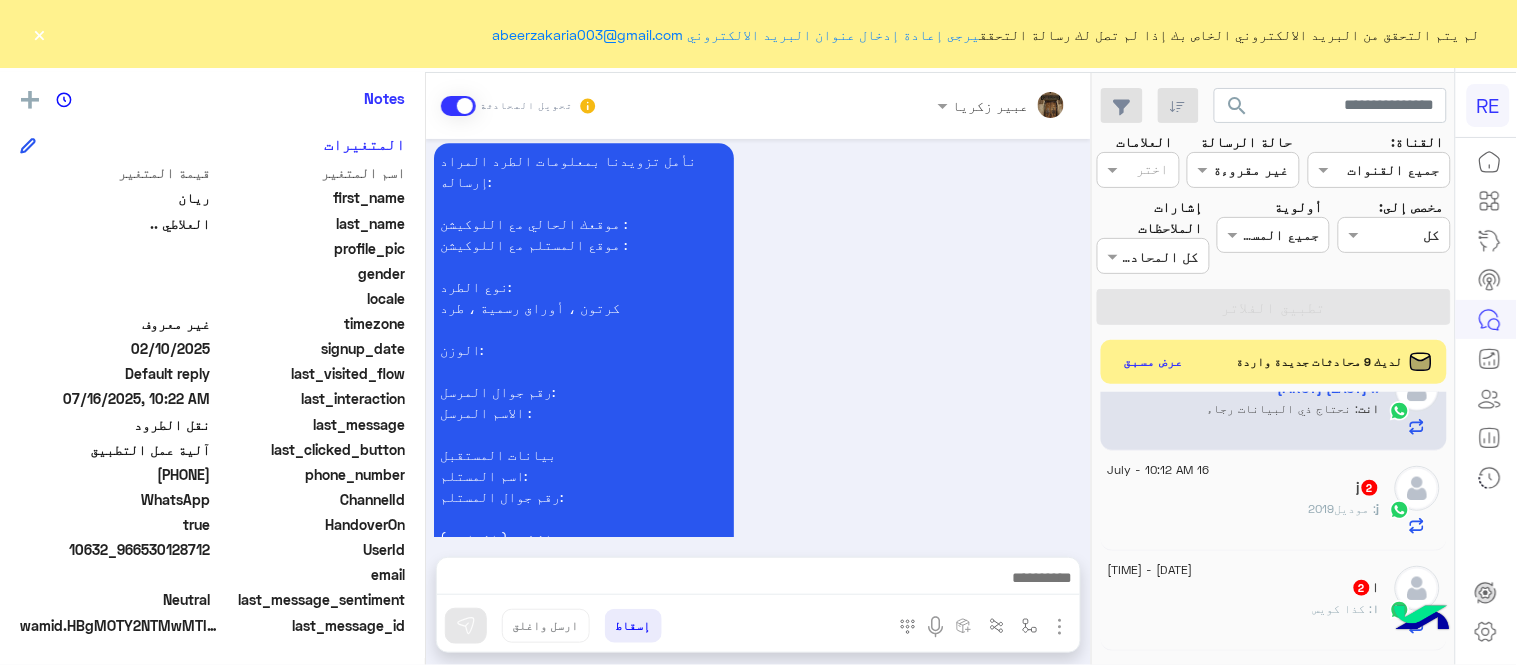 scroll, scrollTop: 945, scrollLeft: 0, axis: vertical 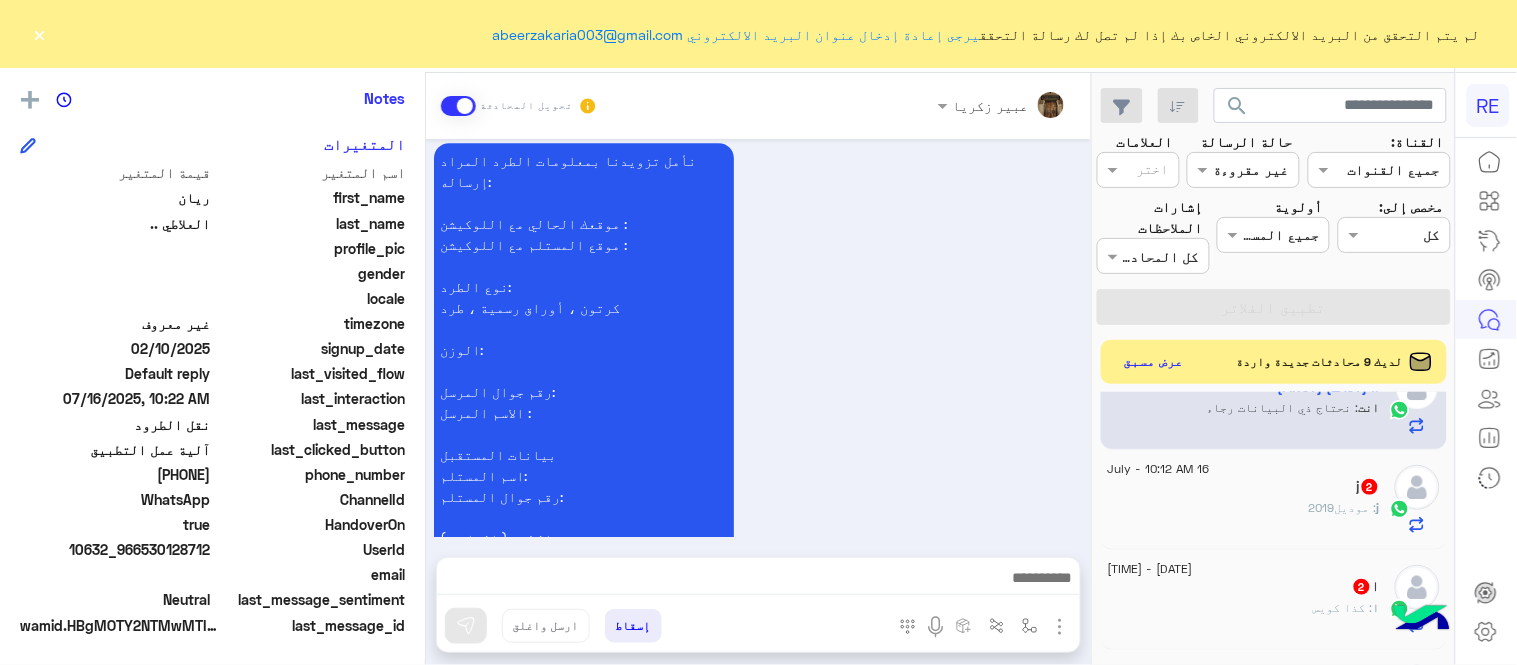 click on "j : موديل2019" 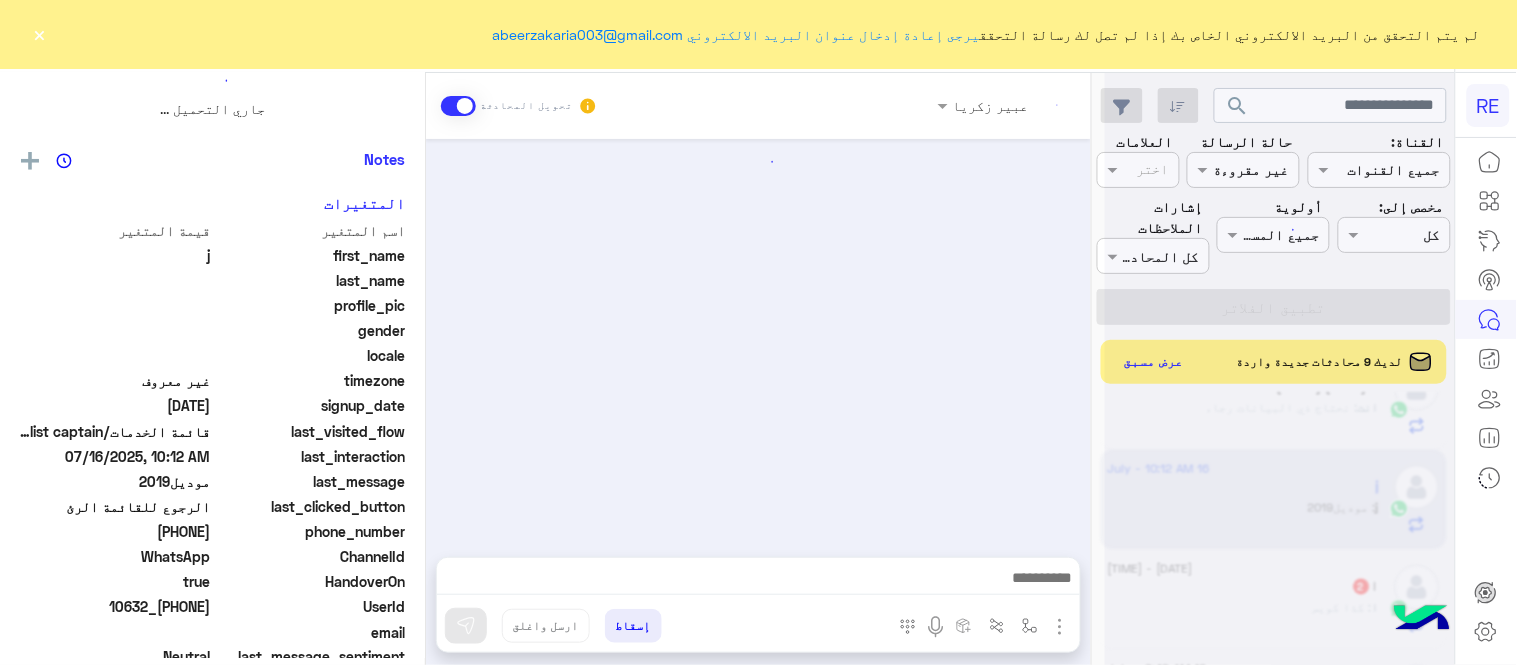 scroll, scrollTop: 0, scrollLeft: 0, axis: both 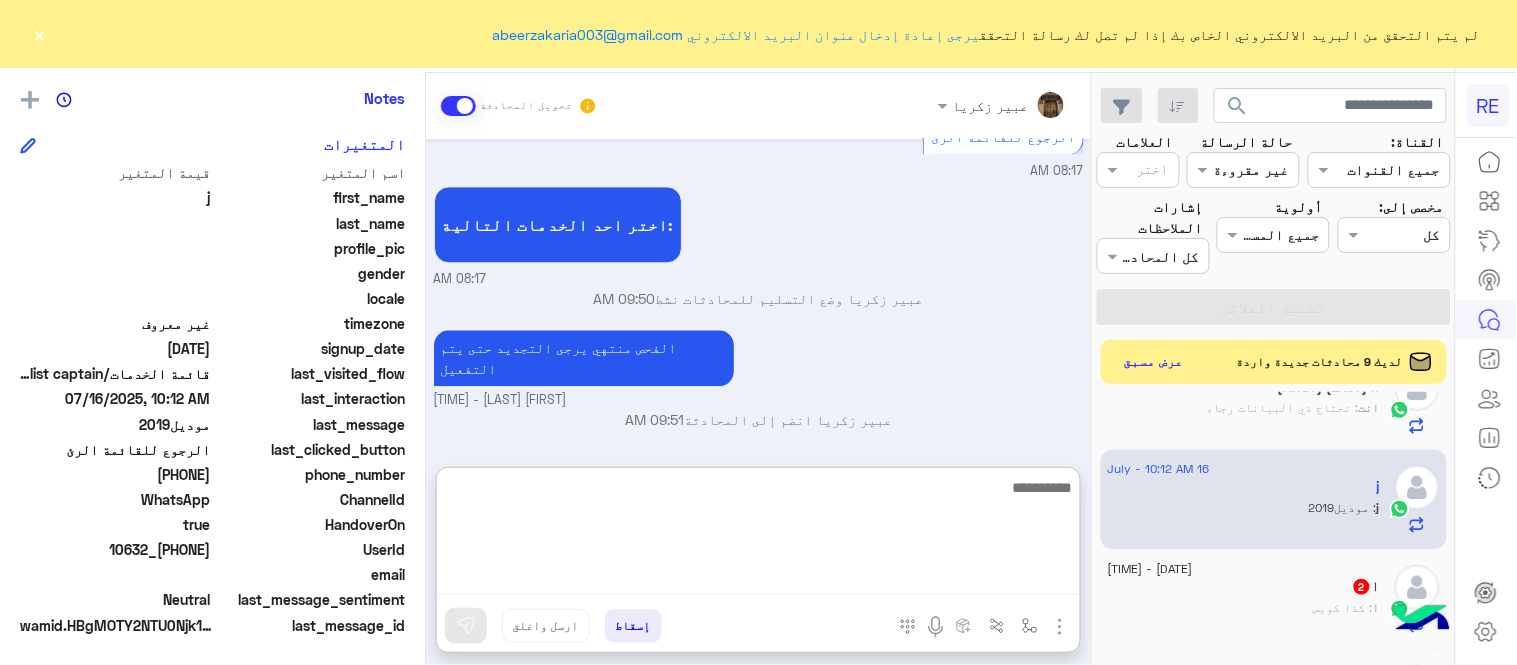 click at bounding box center [758, 535] 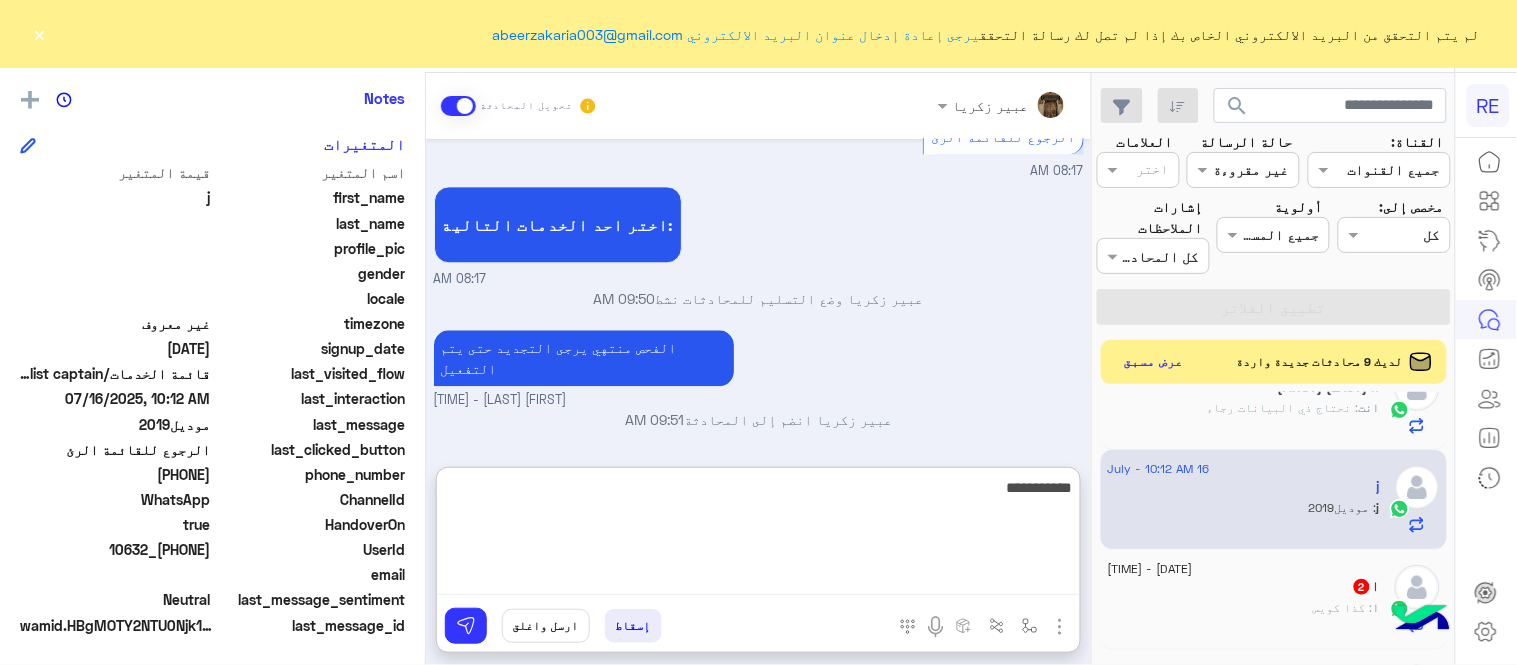 type on "**********" 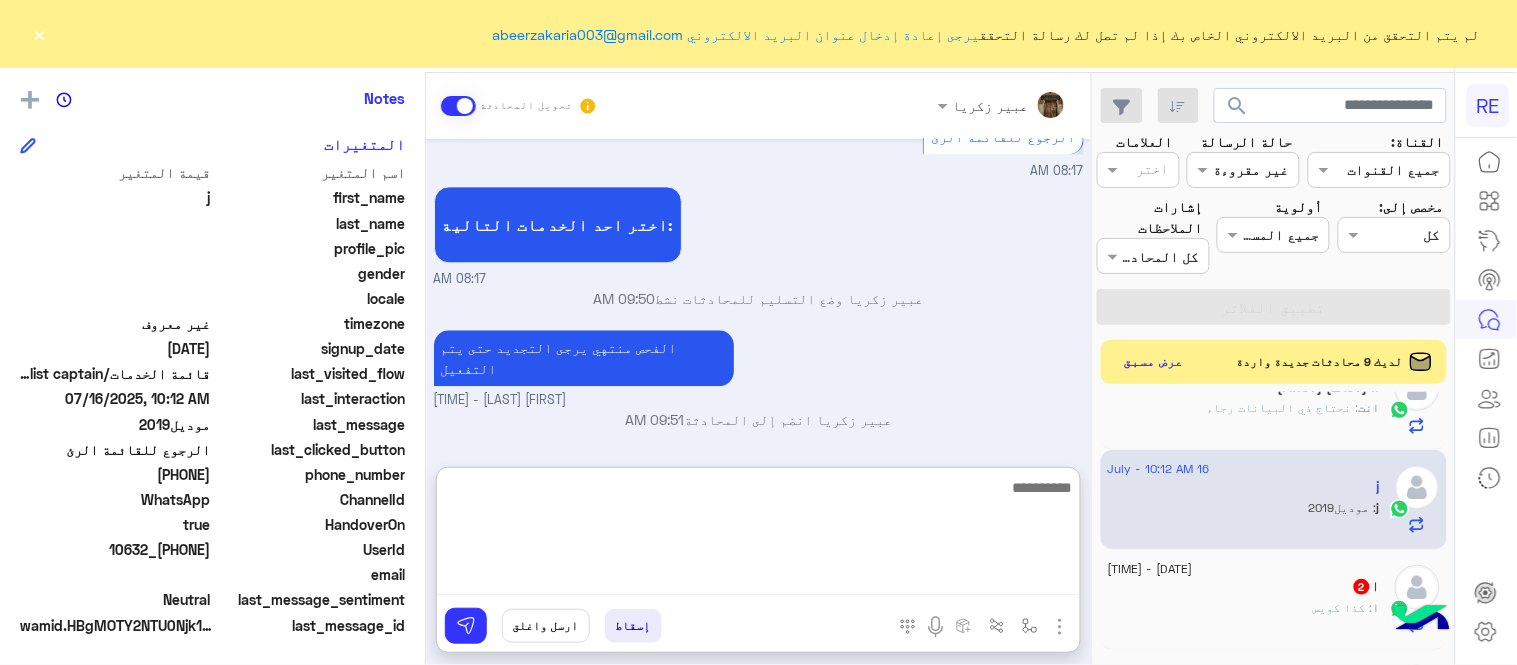 scroll, scrollTop: 1314, scrollLeft: 0, axis: vertical 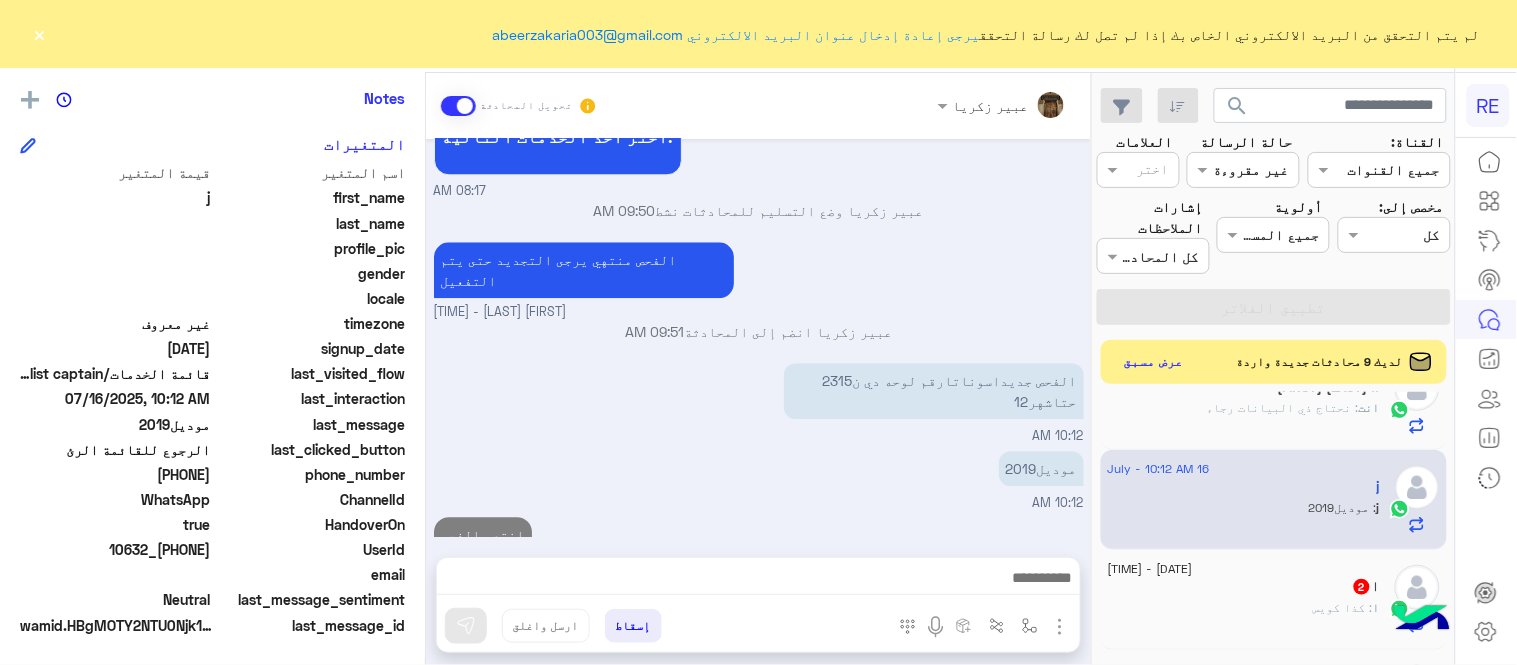 click on "Jul 16, 2025  اختر احد الخدمات التالية:    08:16 AM   تفعيل حساب    08:16 AM  يمكنك الاطلاع على شروط الانضمام لرحلة ك (كابتن ) الموجودة بالصورة أعلاه،
لتحميل التطبيق عبر الرابط التالي : 📲
http://onelink.to/Rehla    يسعدنا انضمامك لتطبيق رحلة يمكنك اتباع الخطوات الموضحة لتسجيل بيانات سيارتك بالفيديو التالي  : عزيزي الكابتن، فضلًا ، للرغبة بتفعيل الحساب قم برفع البيانات عبر التطبيق والتواصل معنا  تم تسجيل السيارة   اواجه صعوبة بالتسجيل  اي خدمة اخرى ؟  الرجوع للقائمة الرئ   لا     08:16 AM   الرجوع للقائمة الرئ    08:17 AM  اختر احد الخدمات التالية:    08:17 AM   [FIRST] [LAST] وضع التسليم للمحادثات نشط   09:50 AM" at bounding box center (758, 338) 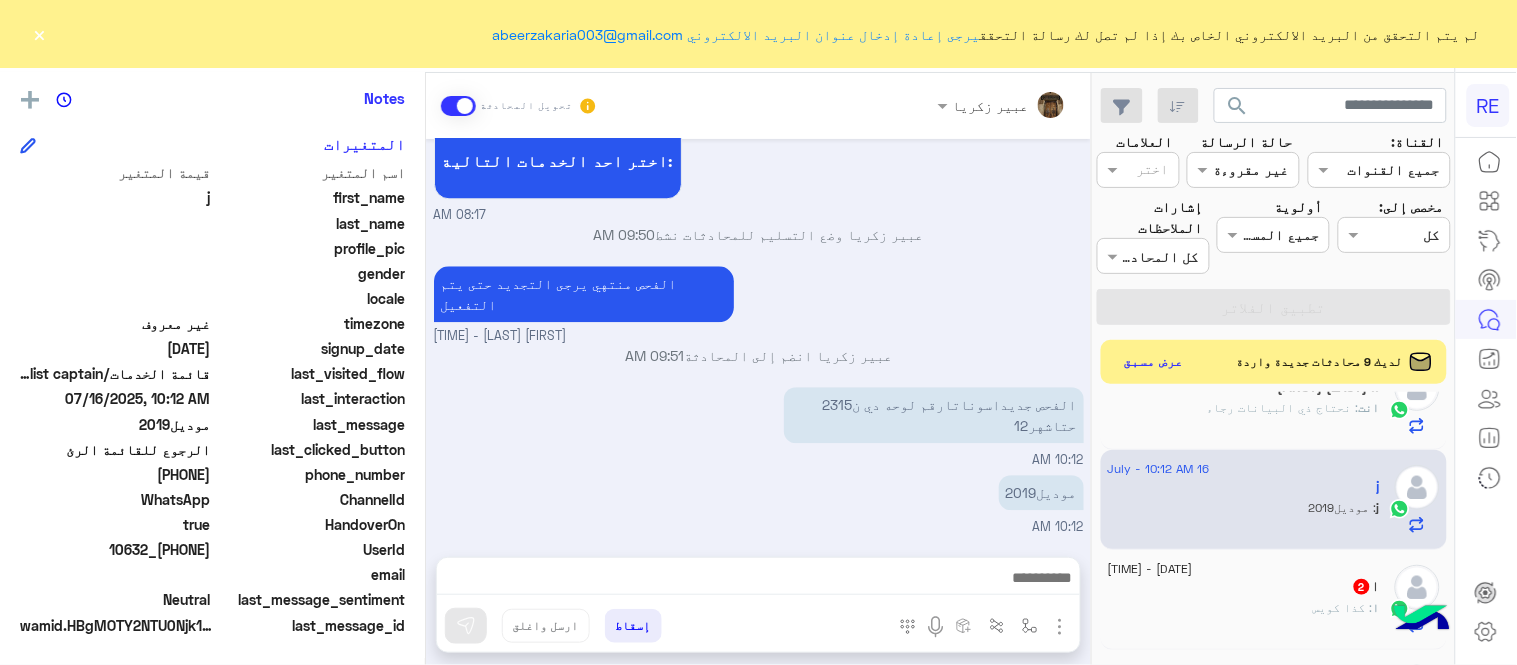 click on "ا   2" 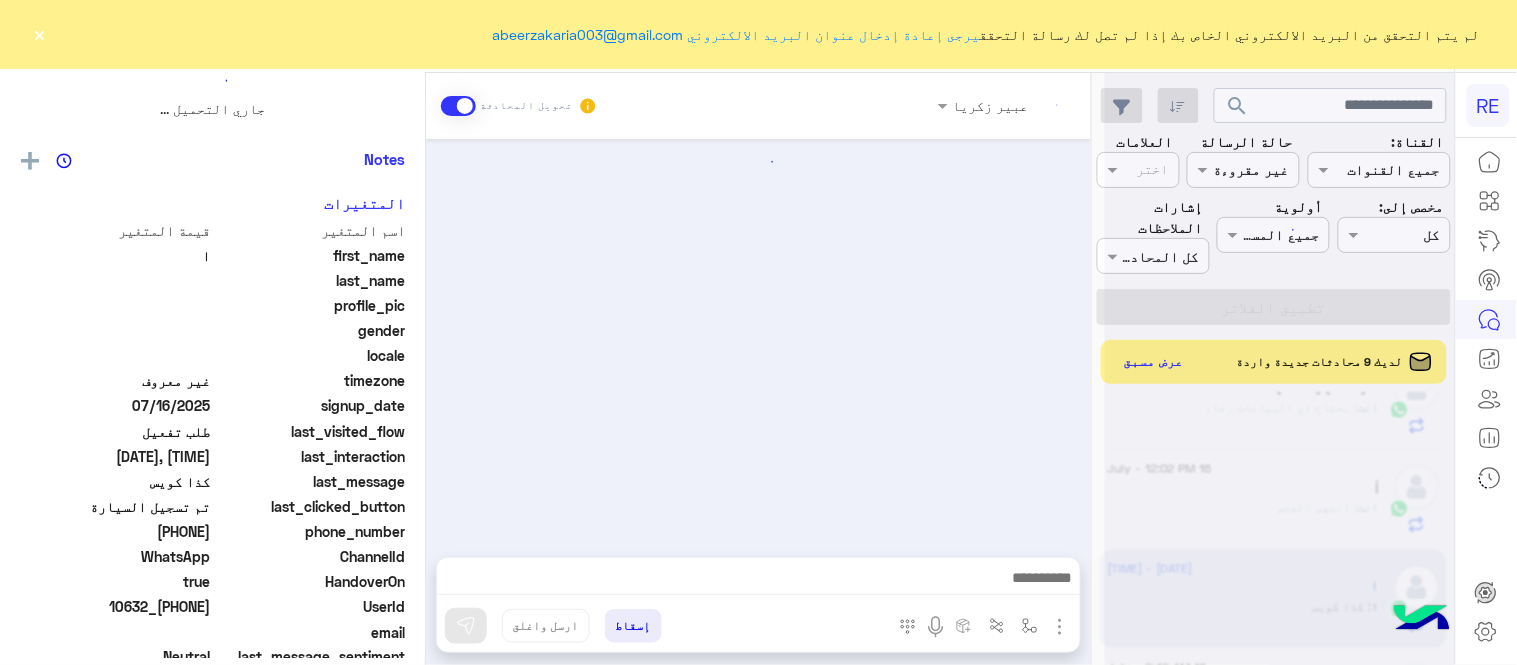 scroll, scrollTop: 0, scrollLeft: 0, axis: both 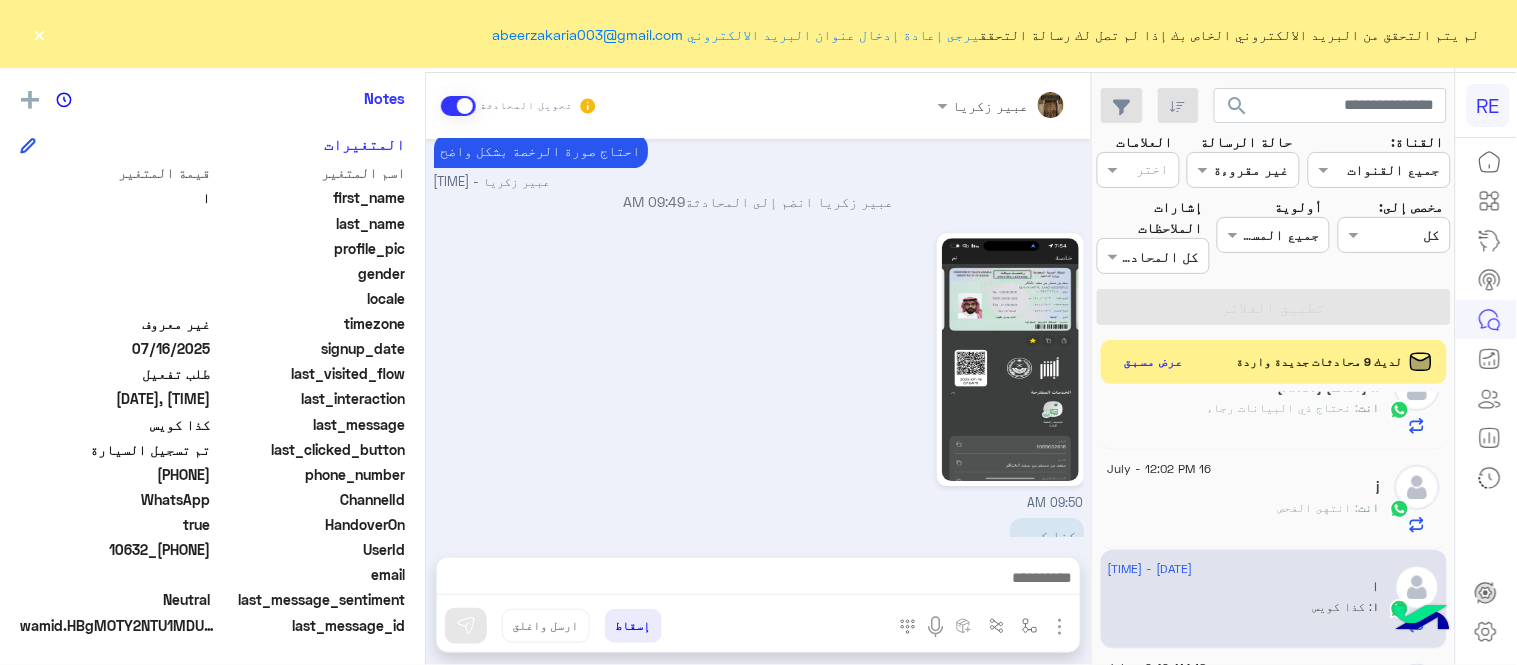 drag, startPoint x: 137, startPoint y: 473, endPoint x: 212, endPoint y: 478, distance: 75.16648 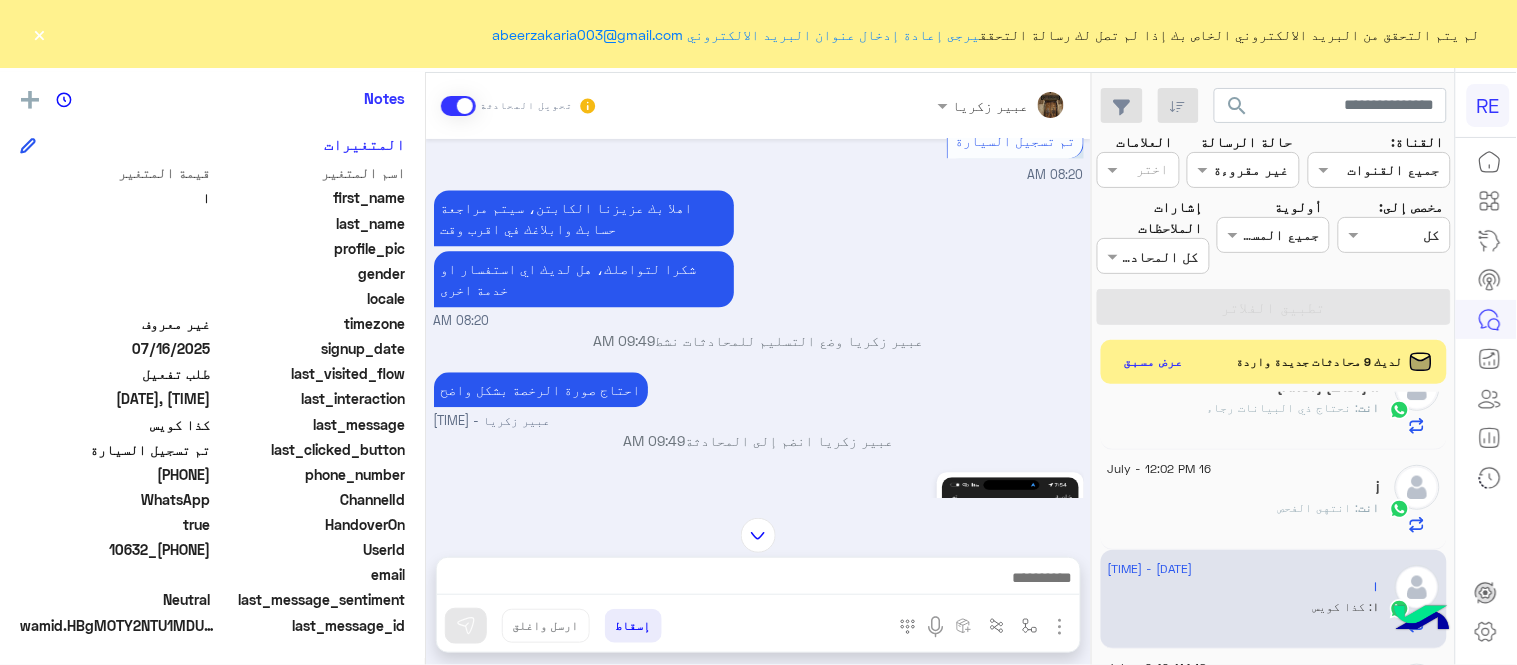 scroll, scrollTop: 1395, scrollLeft: 0, axis: vertical 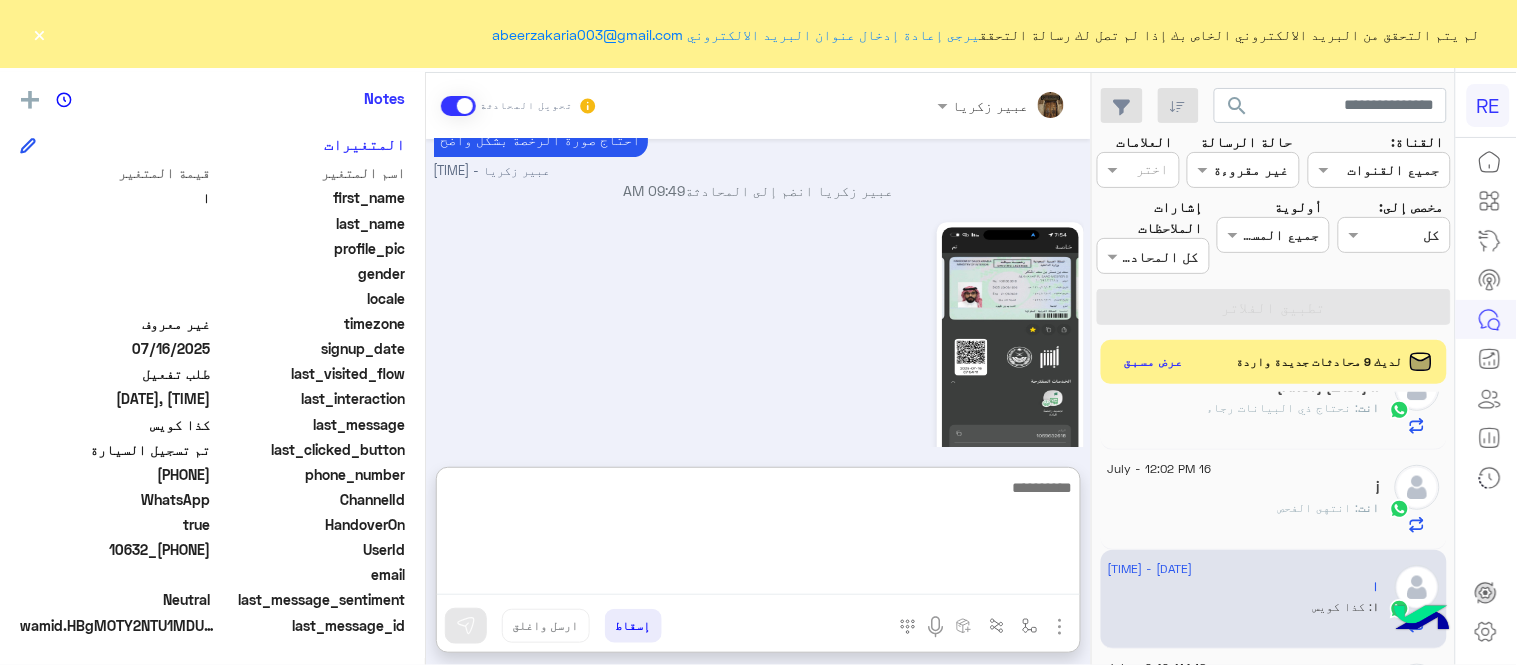 click at bounding box center [758, 535] 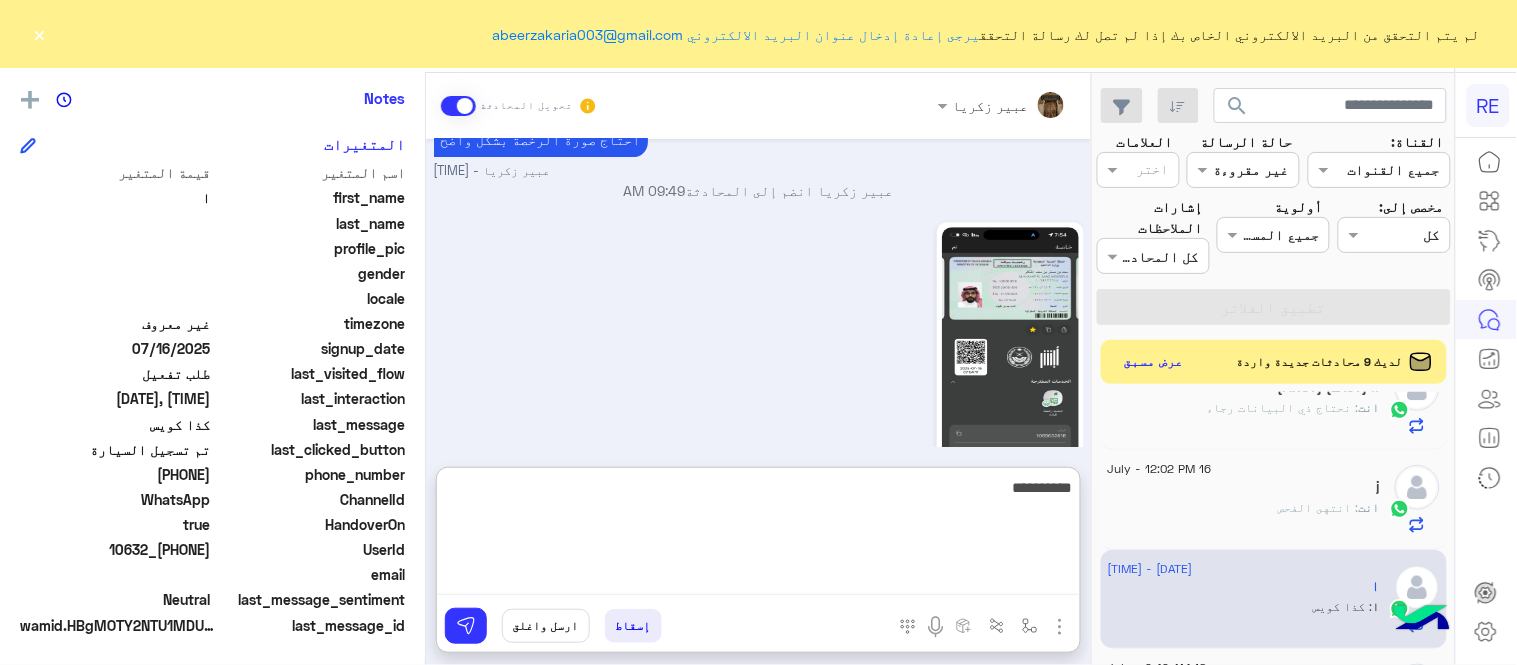 type on "**********" 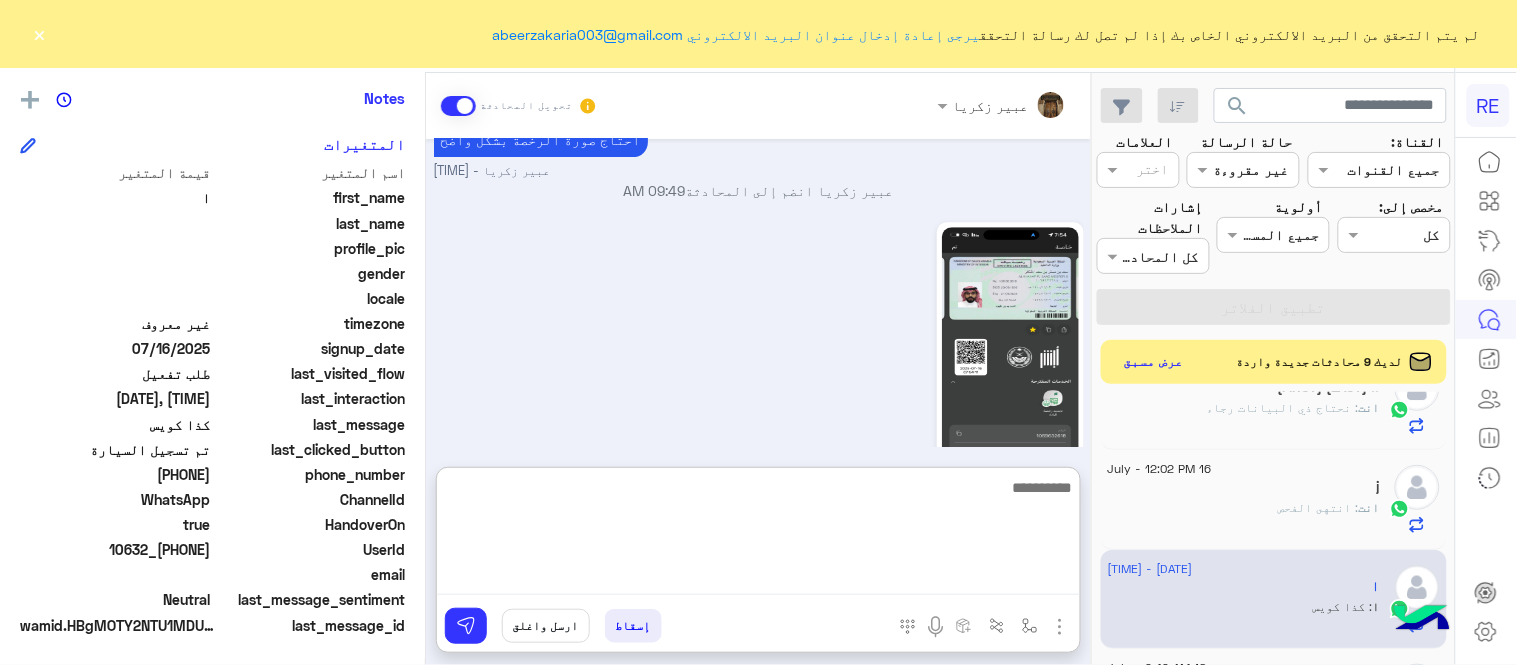 scroll, scrollTop: 1548, scrollLeft: 0, axis: vertical 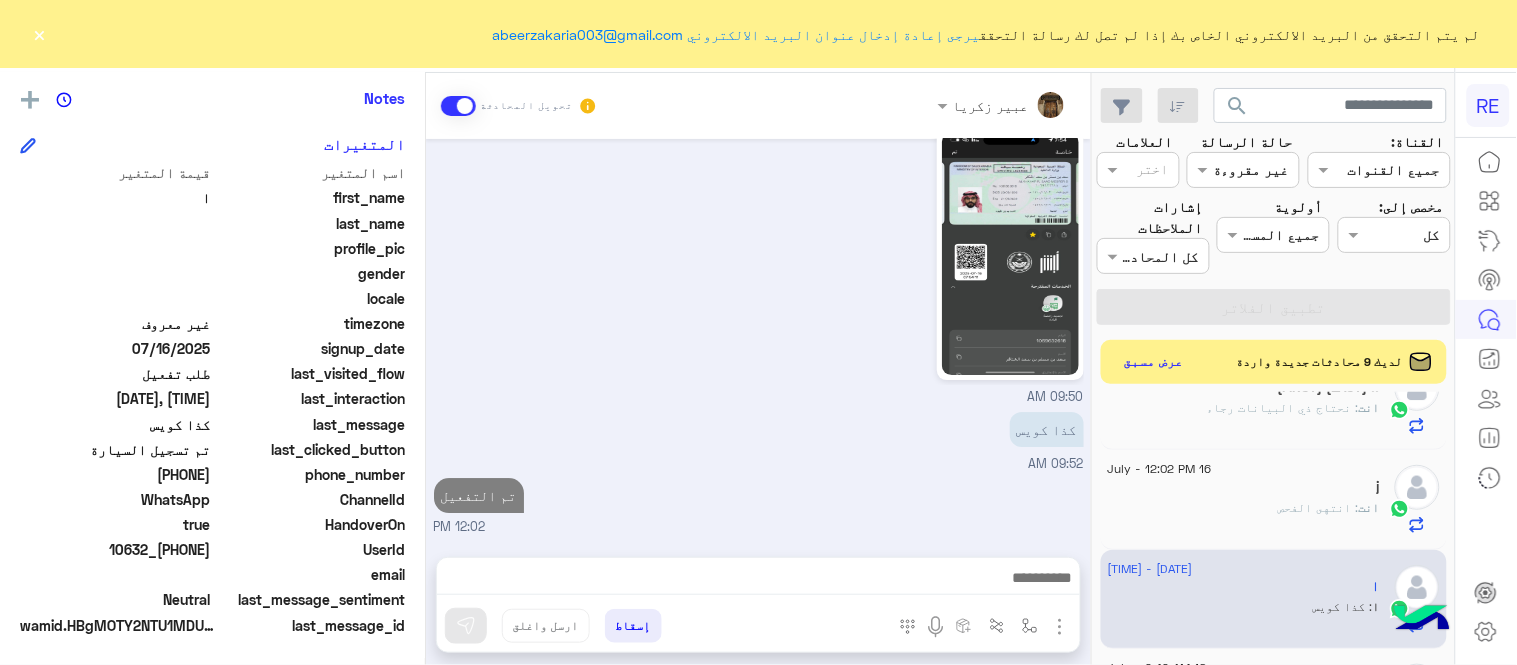 click on "[DATE]  اختر احد الخدمات التالية:    [TIME]   تفعيل حساب    [TIME]  يمكنك الاطلاع على شروط الانضمام لرحلة ك (كابتن ) الموجودة بالصورة أعلاه،
لتحميل التطبيق عبر الرابط التالي : 📲
http://onelink.to/Rehla    يسعدنا انضمامك لتطبيق رحلة يمكنك اتباع الخطوات الموضحة لتسجيل بيانات سيارتك بالفيديو التالي  : عزيزي الكابتن، فضلًا ، للرغبة بتفعيل الحساب قم برفع البيانات عبر التطبيق والتواصل معنا  تم تسجيل السيارة   اواجه صعوبة بالتسجيل  اي خدمة اخرى ؟  الرجوع للقائمة الرئ   لا     [TIME]   تم تسجيل السيارة    [TIME]  اهلا بك عزيزنا الكابتن، سيتم مراجعة حسابك وابلاغك في اقرب وقت    [TIME]  [TIME]" at bounding box center (758, 338) 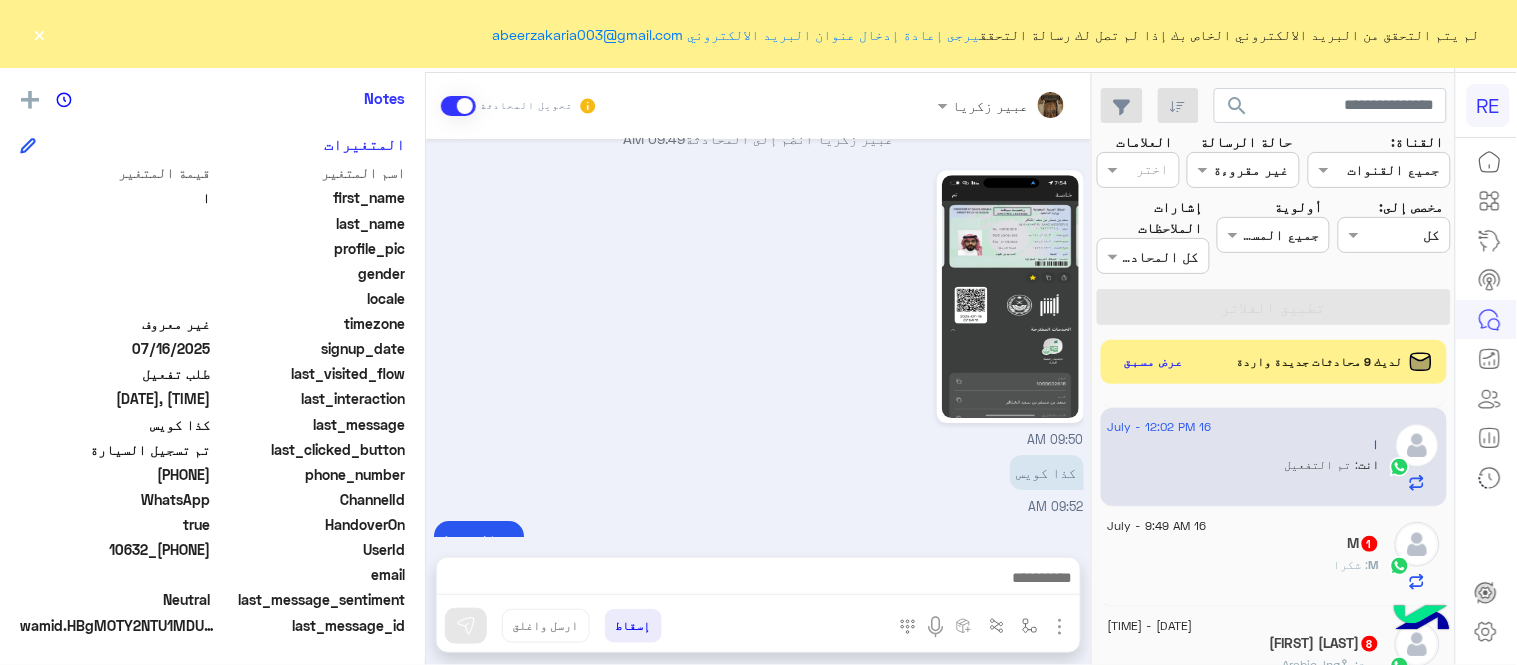 scroll, scrollTop: 1103, scrollLeft: 0, axis: vertical 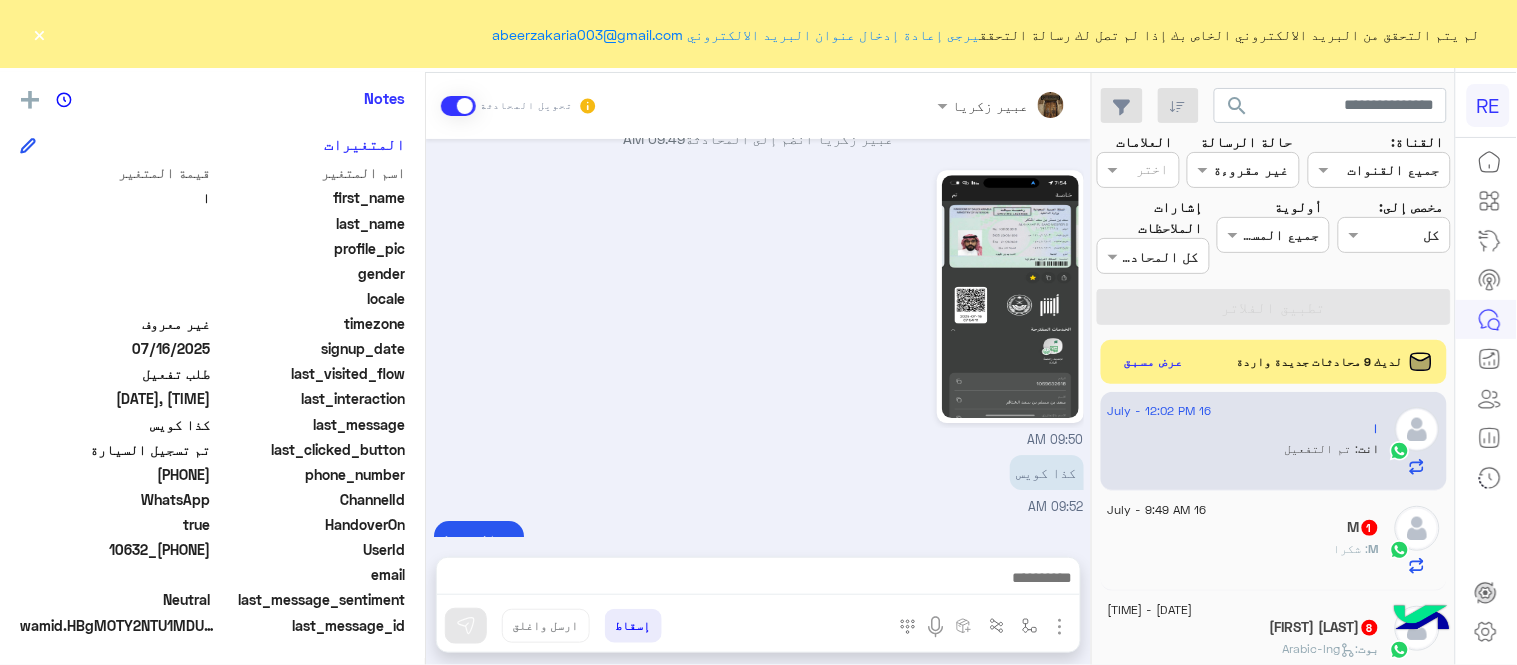 click on "M : شكرا" 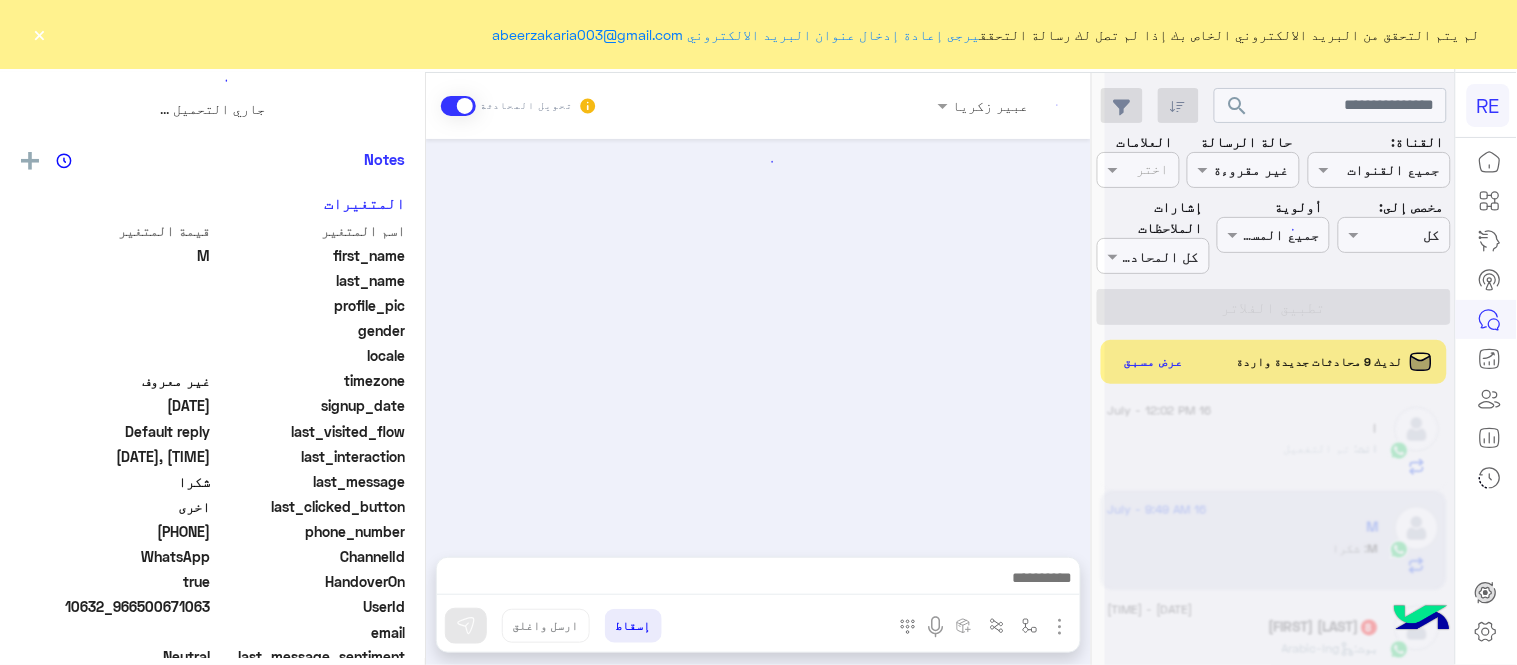 scroll, scrollTop: 0, scrollLeft: 0, axis: both 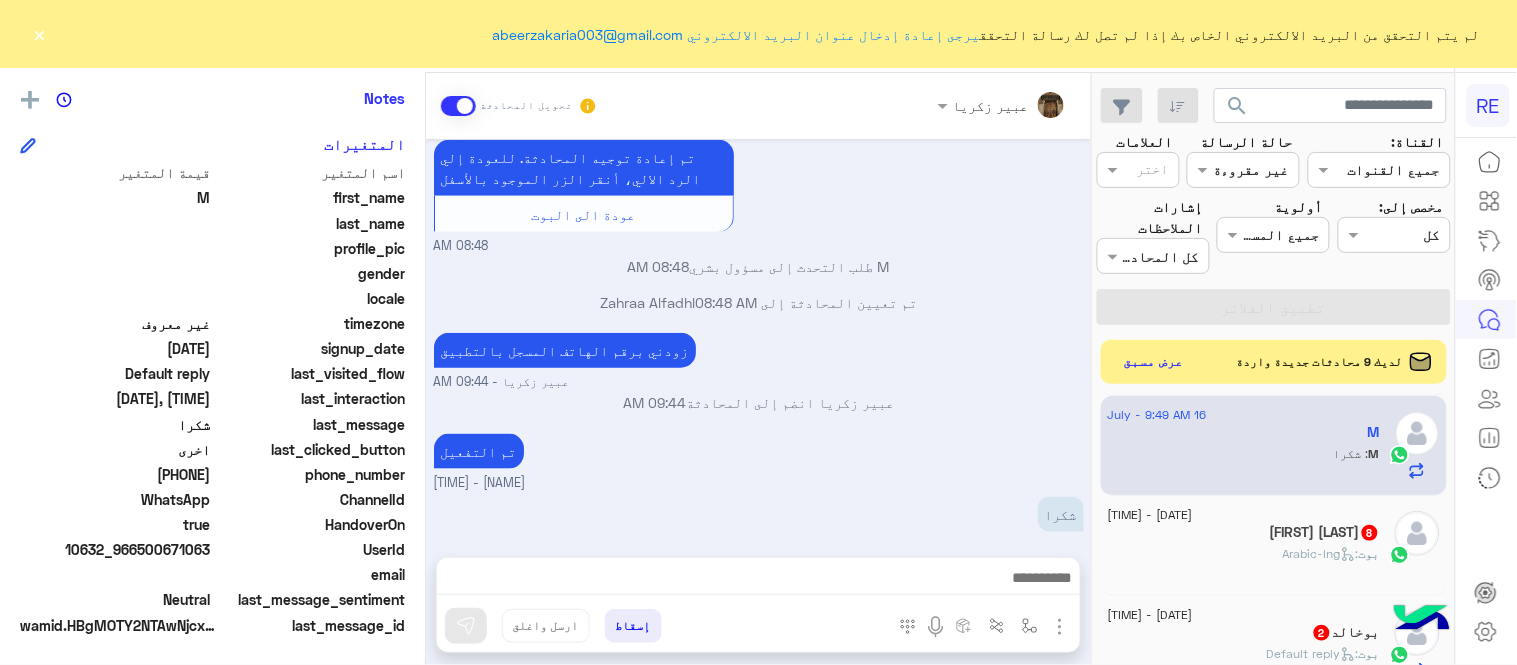 click on "بوت :   Arabic-lng" 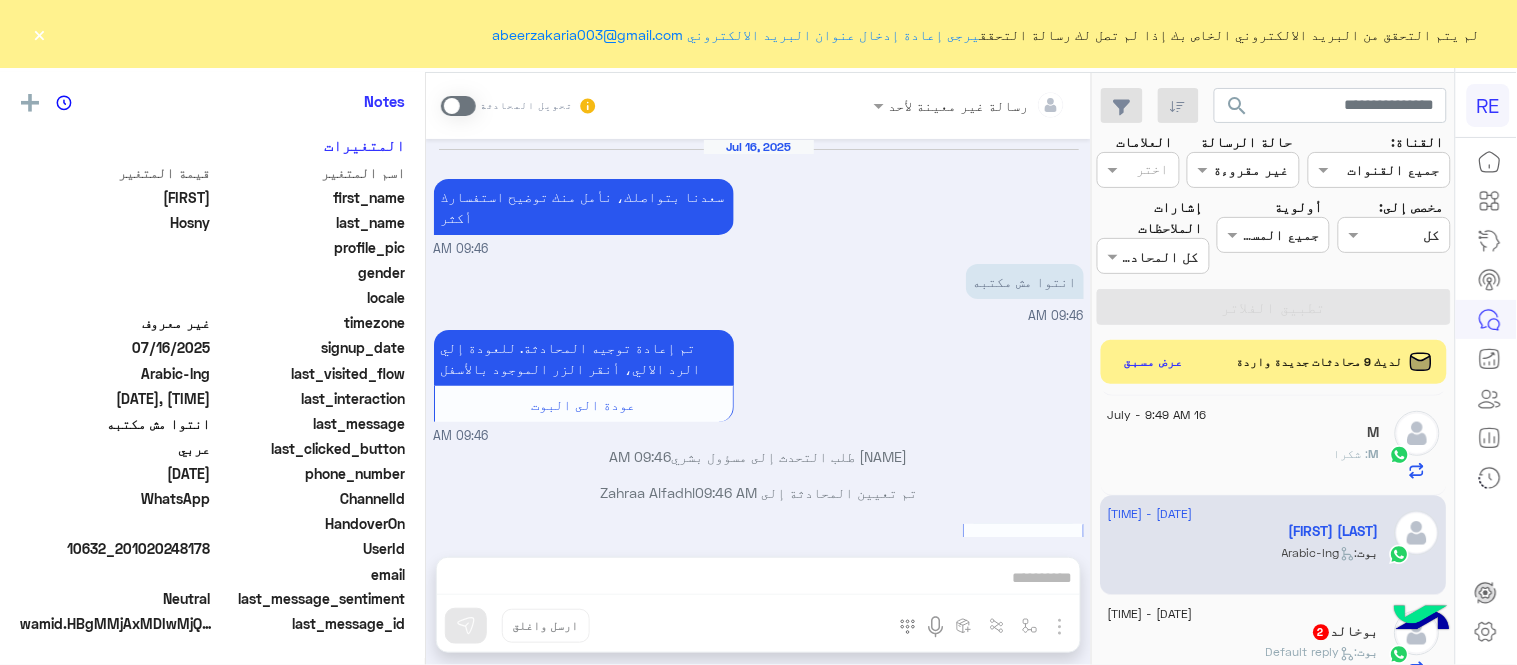 scroll, scrollTop: 843, scrollLeft: 0, axis: vertical 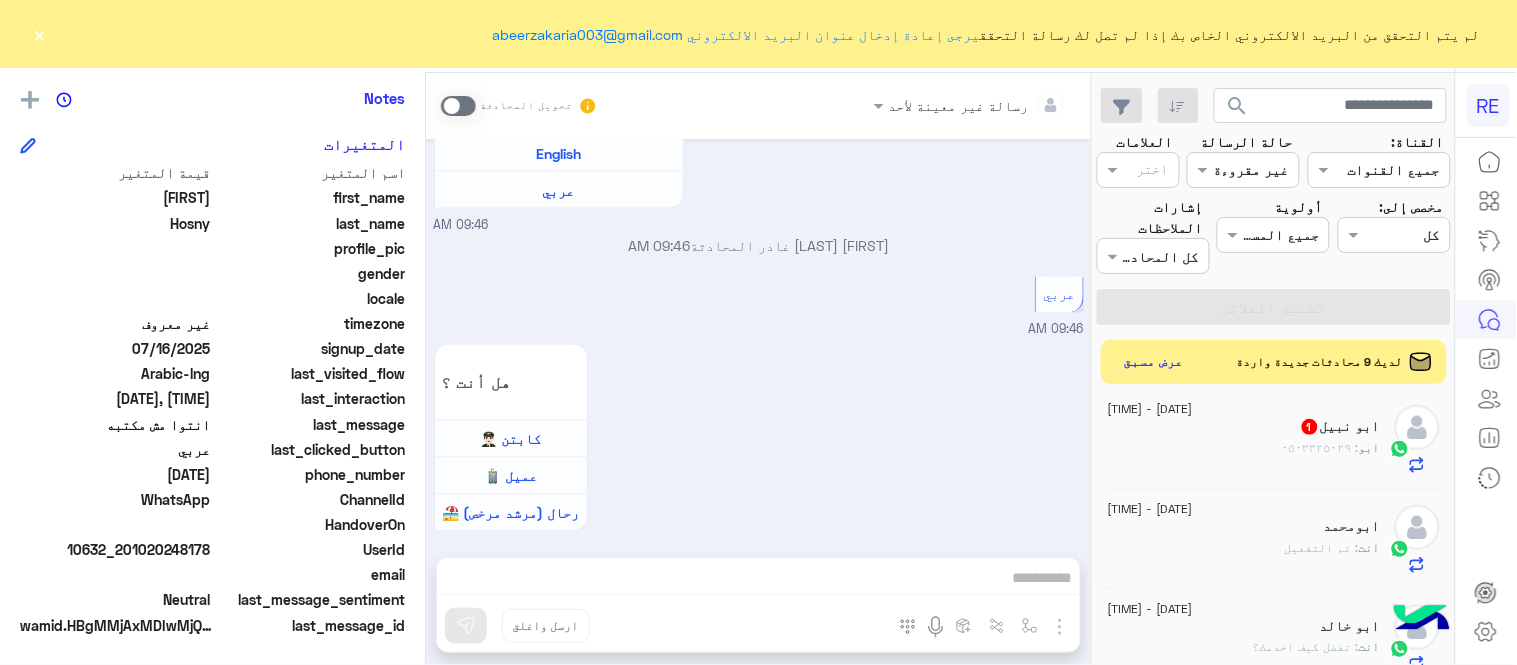 click on "ابو : [PHONE]" 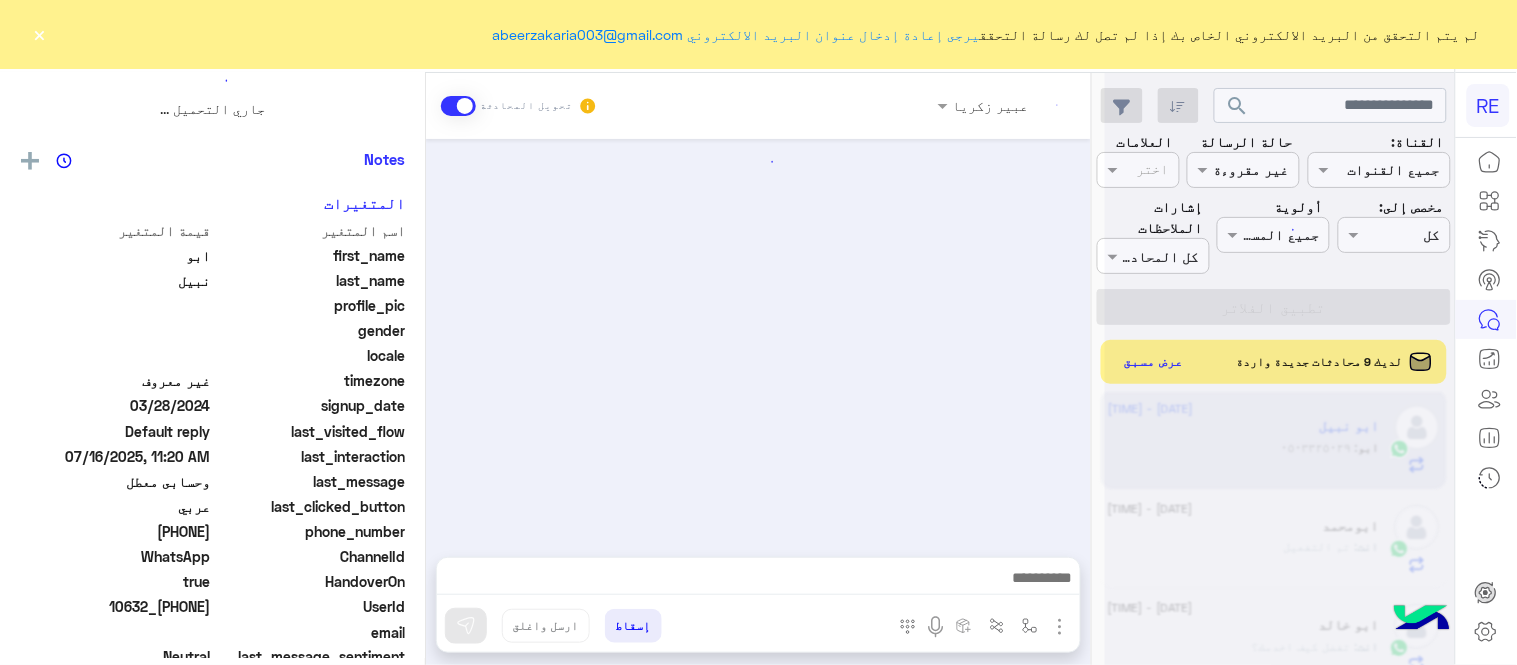 scroll, scrollTop: 0, scrollLeft: 0, axis: both 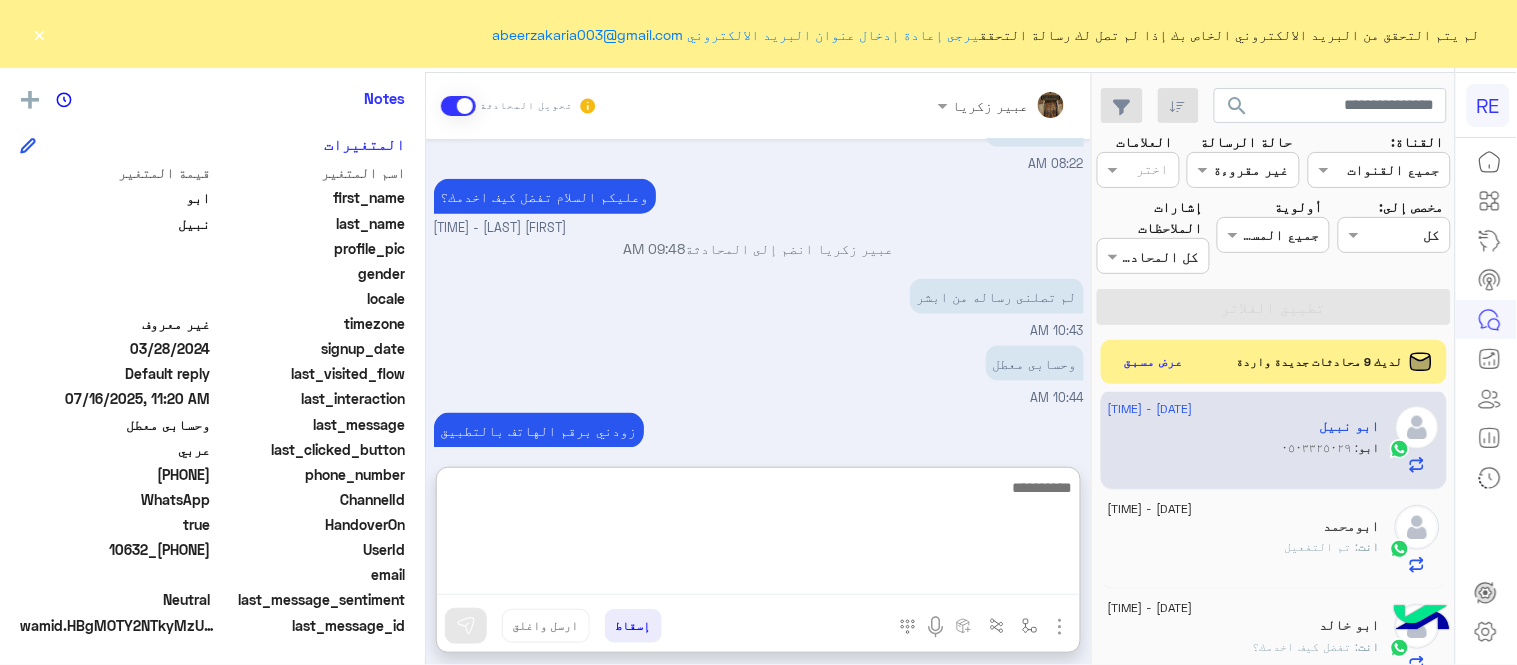 click at bounding box center (758, 535) 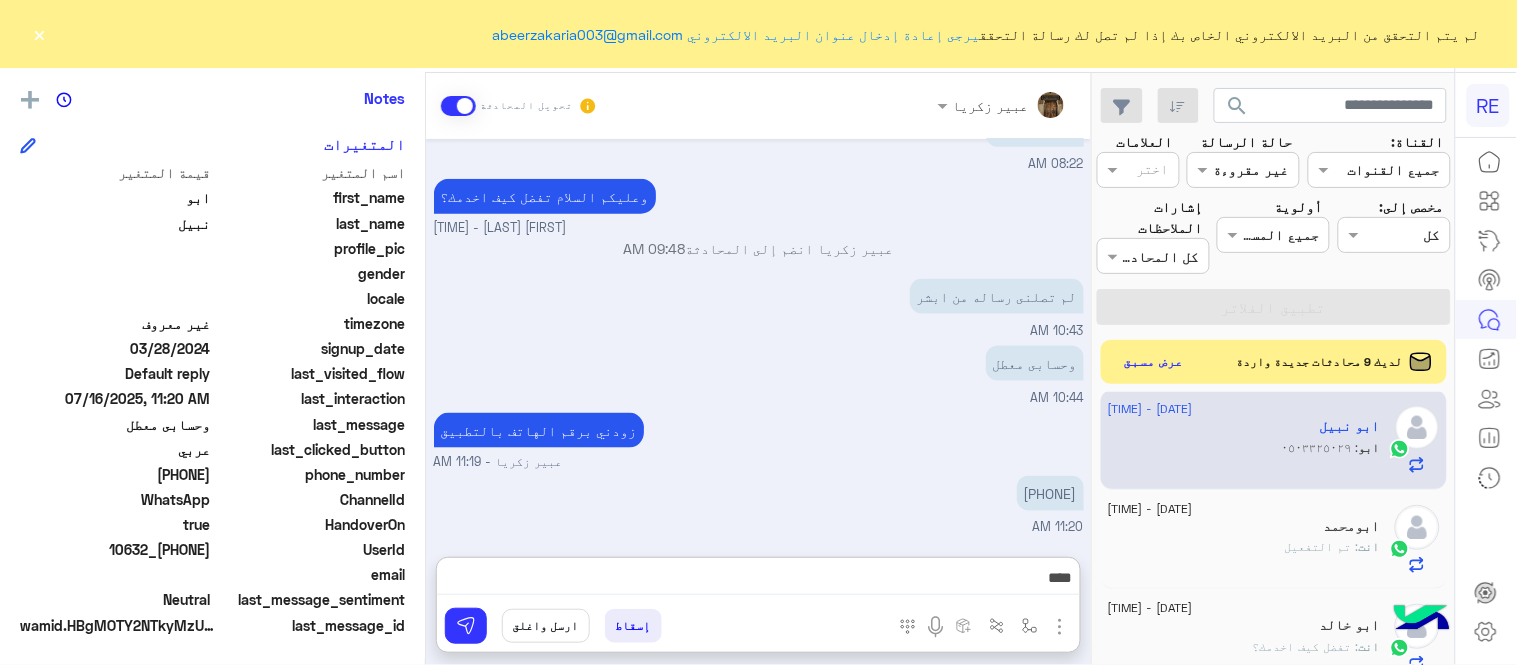 click on "وحسابى معطل   10:44 AM" at bounding box center [759, 374] 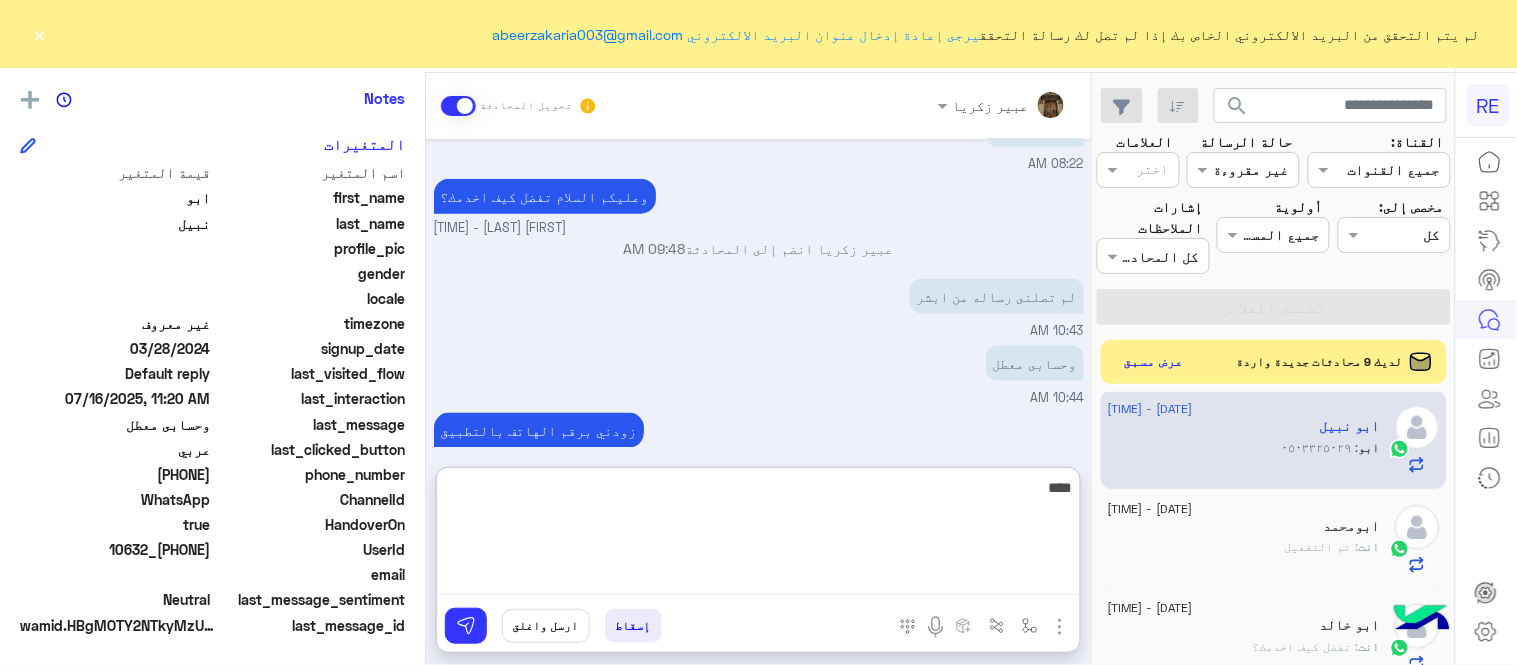 click on "****" at bounding box center [758, 535] 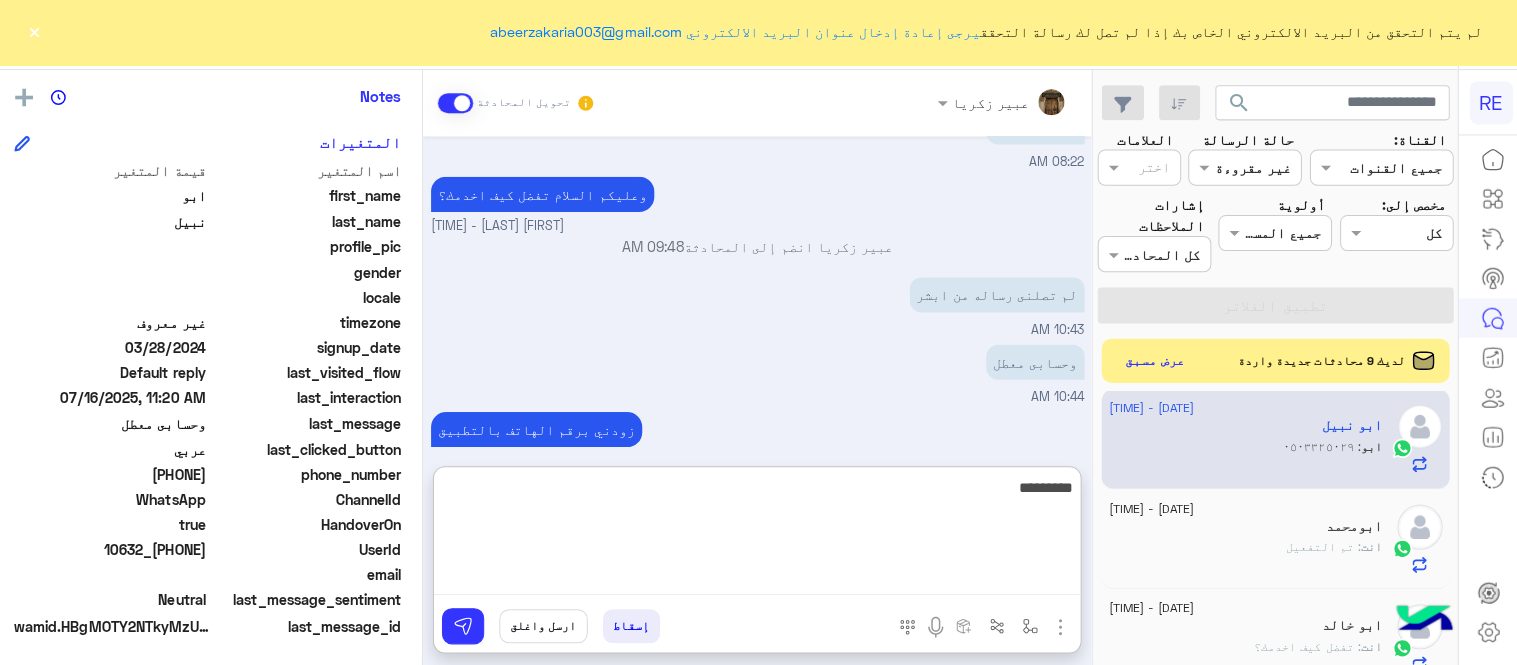 scroll, scrollTop: 0, scrollLeft: 0, axis: both 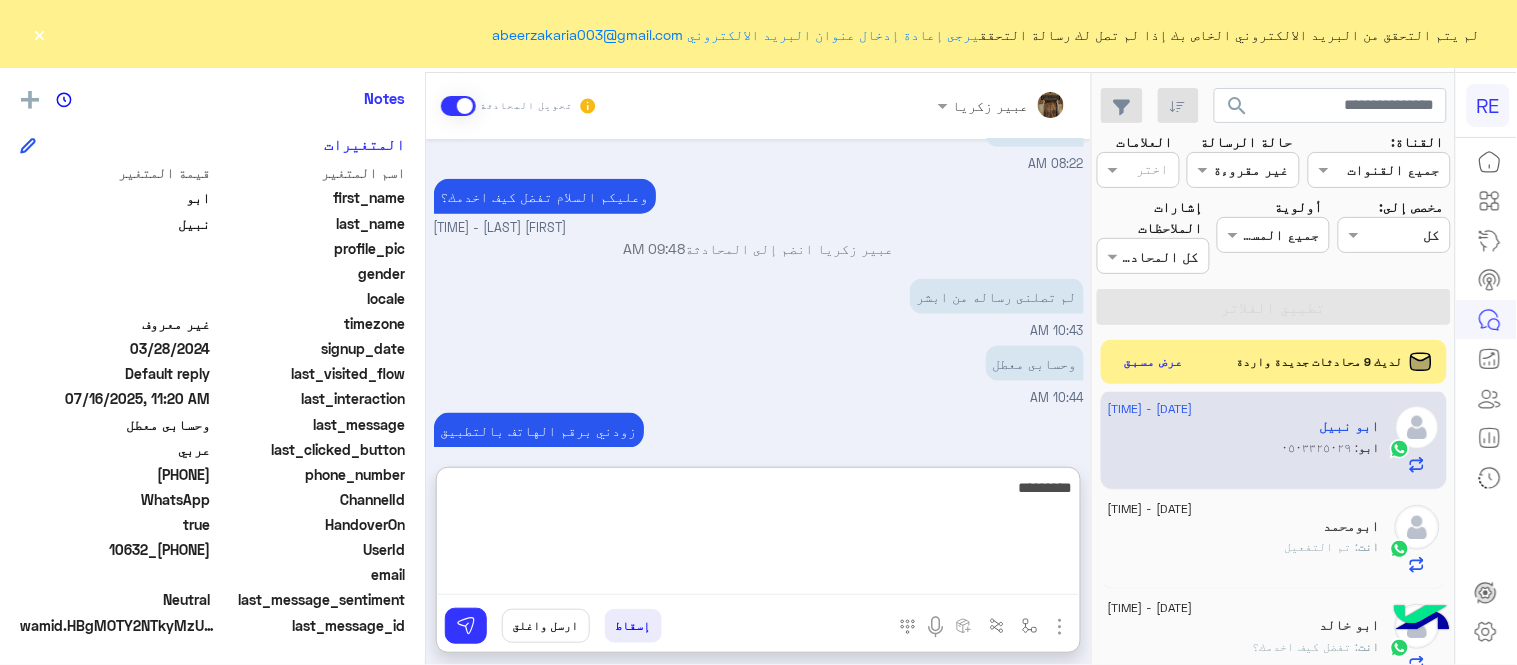 type on "*********" 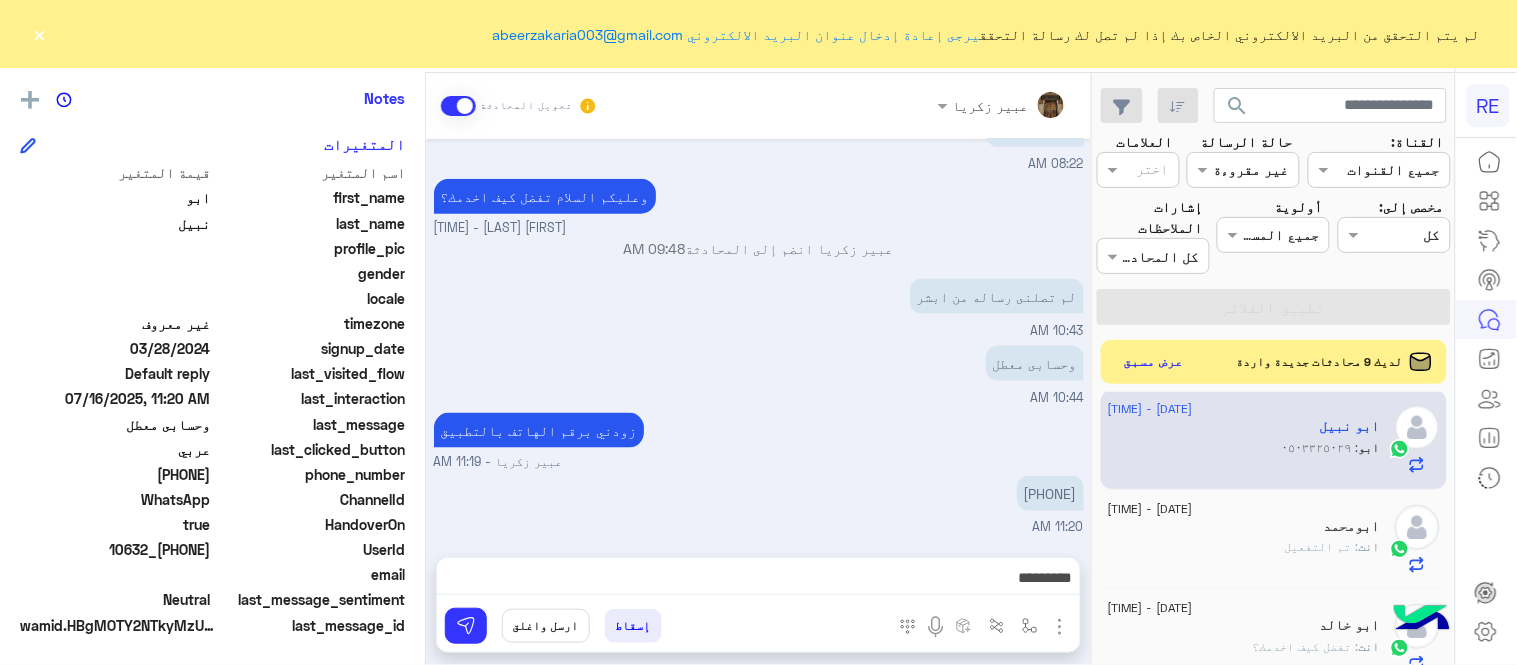 click on "وحسابى معطل" at bounding box center [641, -78] 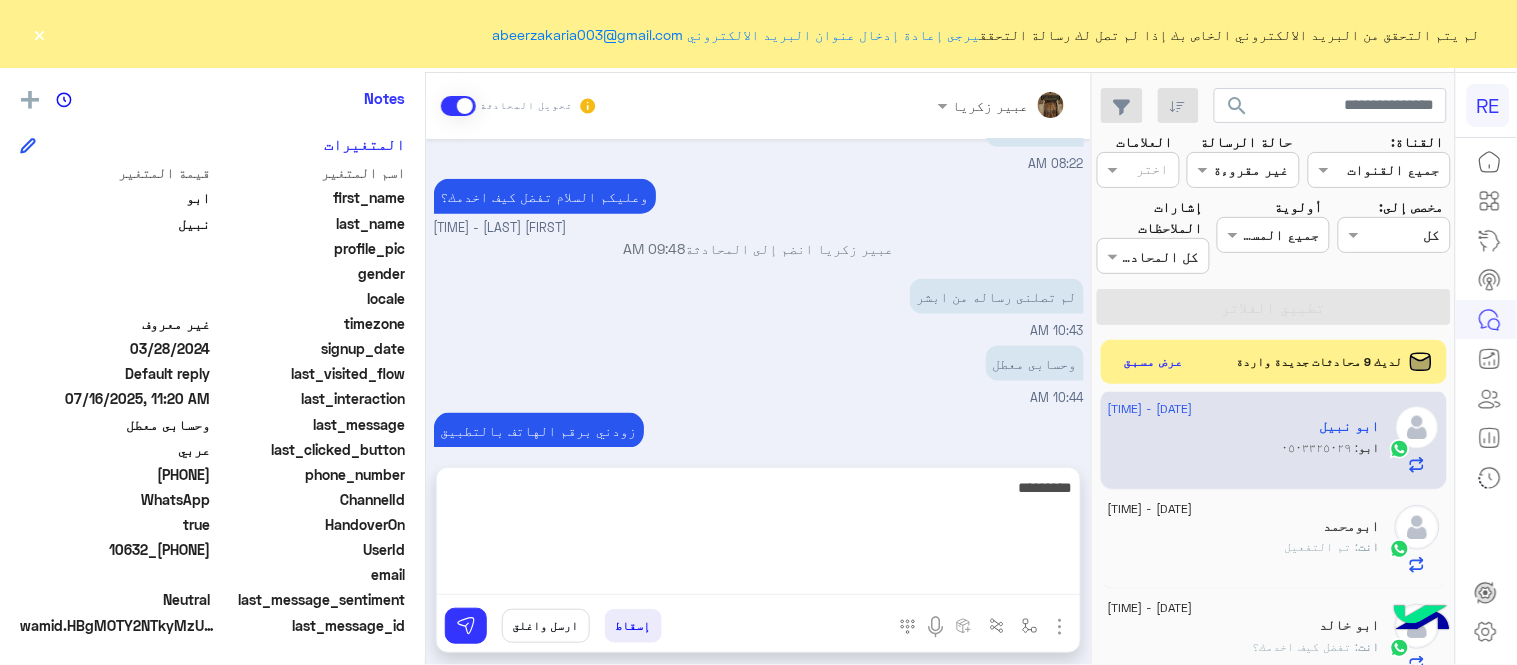 click on "*********" at bounding box center (758, 535) 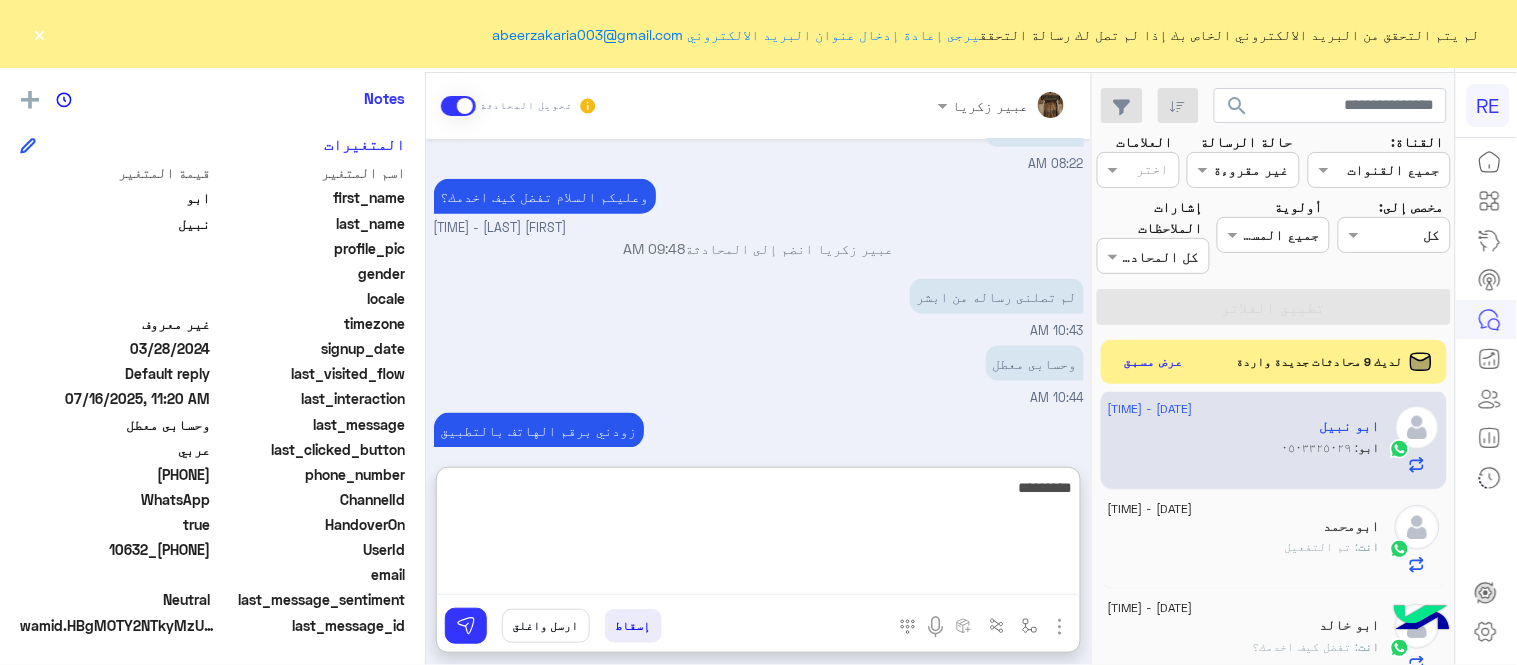click on "*********" at bounding box center (758, 535) 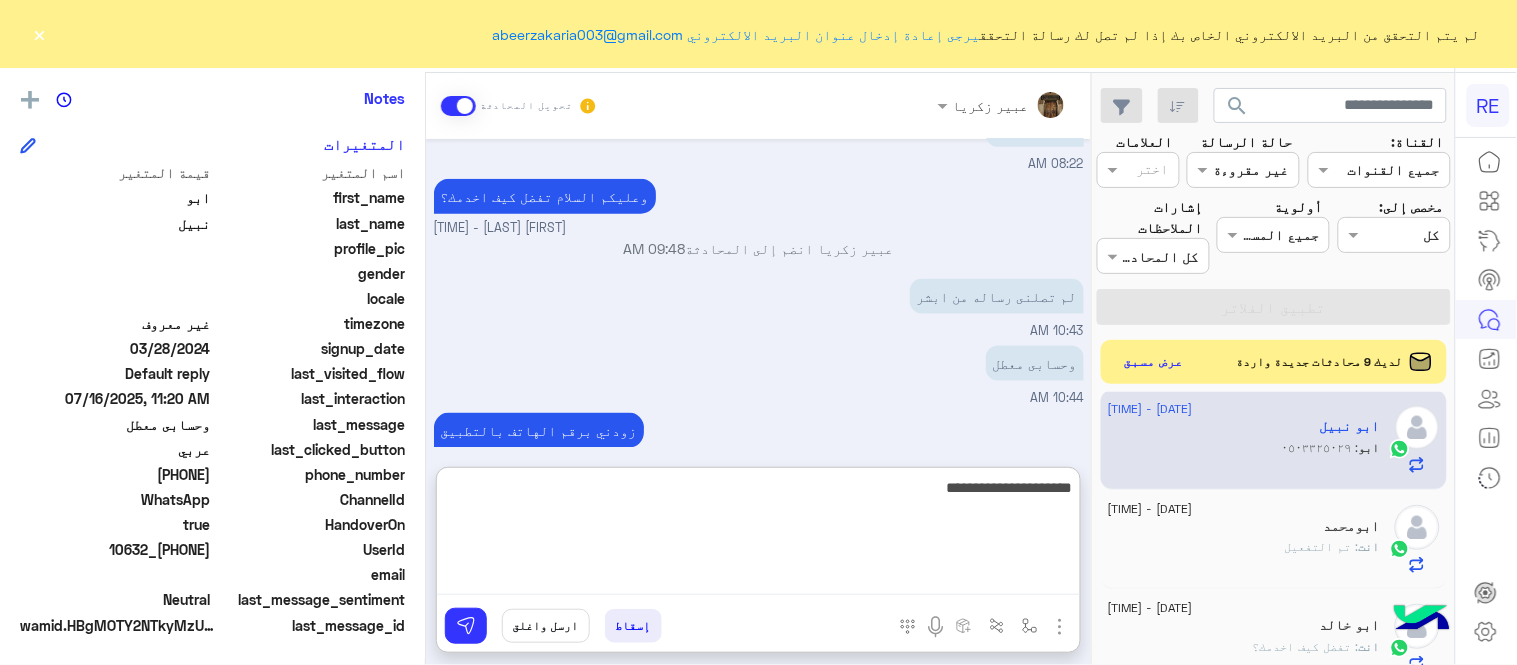 type on "**********" 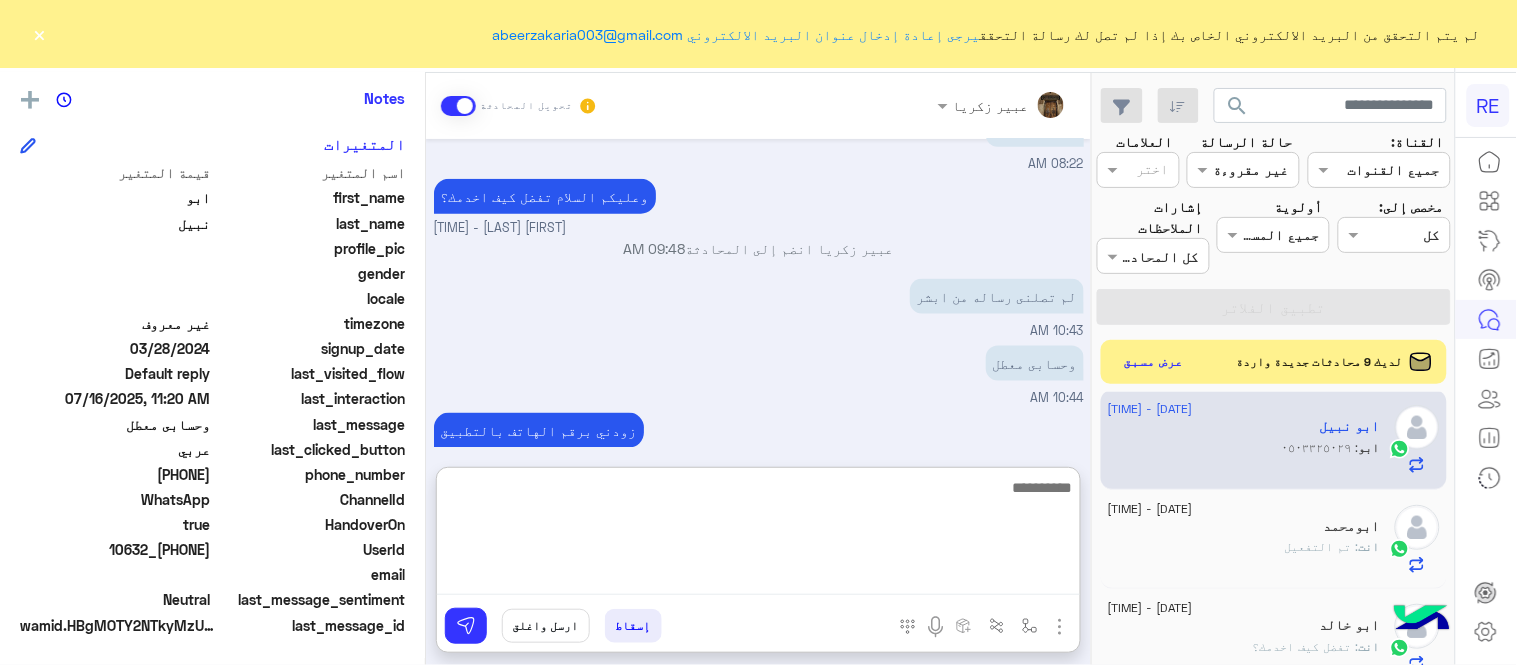 scroll, scrollTop: 754, scrollLeft: 0, axis: vertical 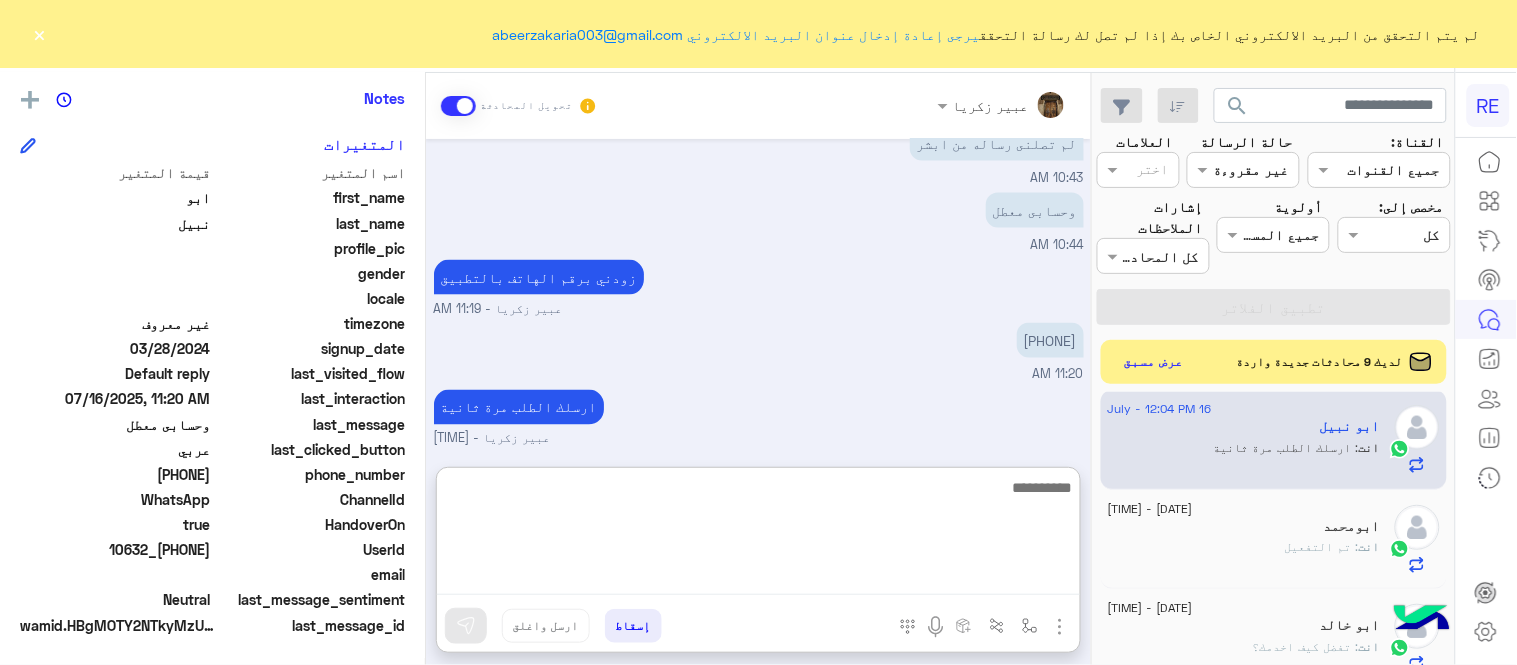 click at bounding box center (758, 535) 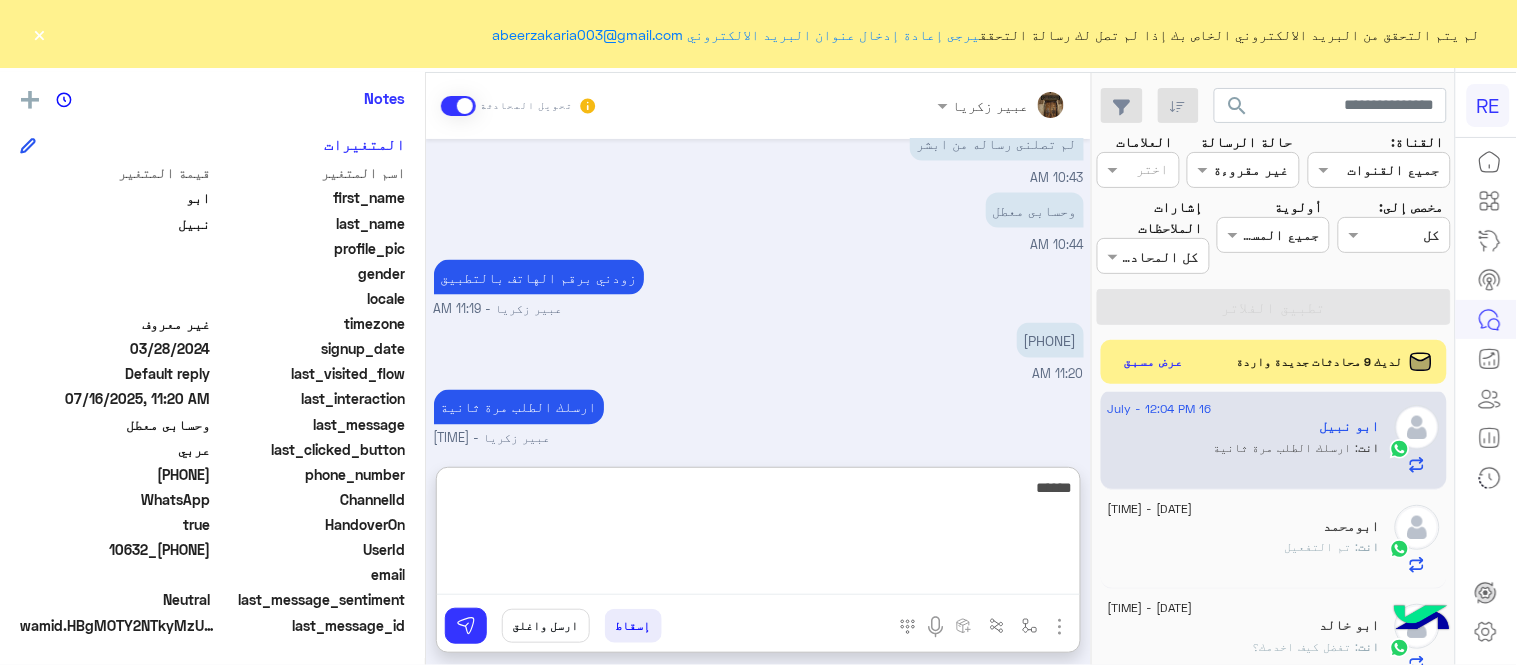 type on "******" 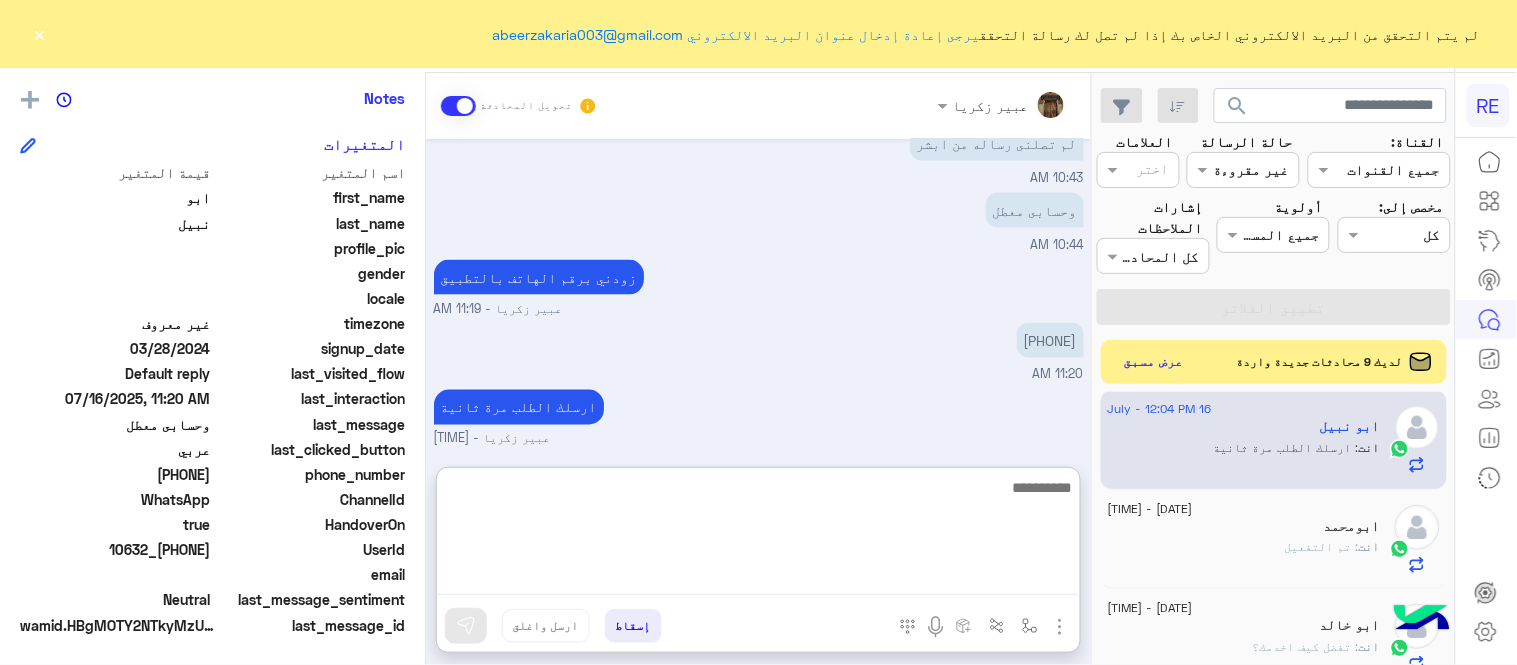 scroll, scrollTop: 817, scrollLeft: 0, axis: vertical 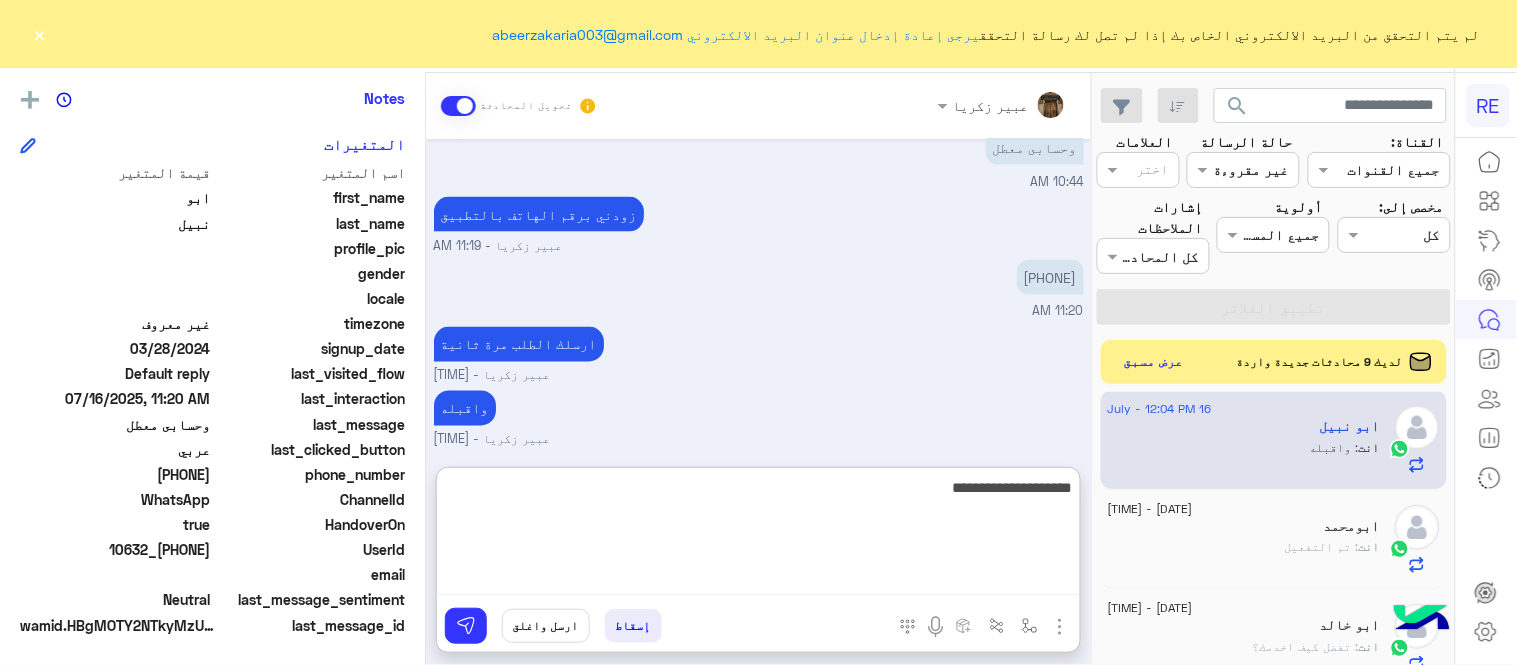 type on "**********" 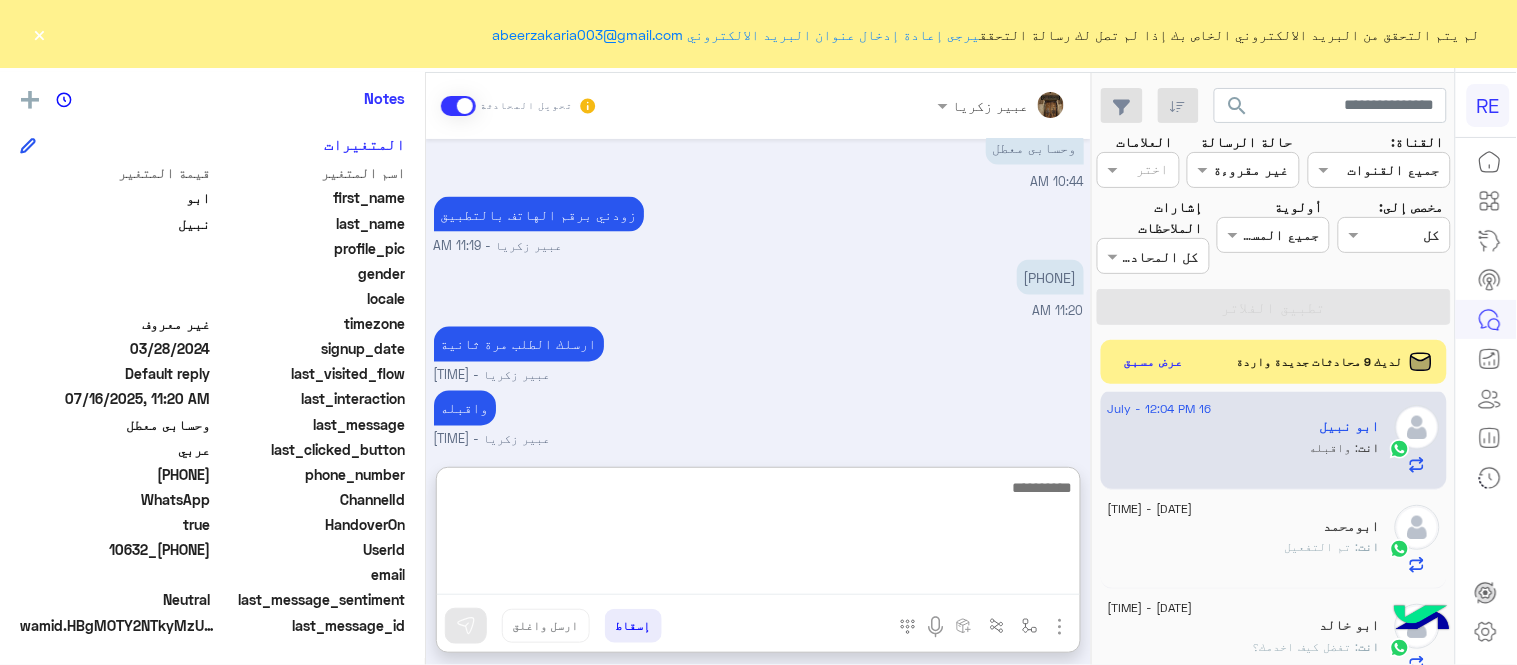 scroll, scrollTop: 882, scrollLeft: 0, axis: vertical 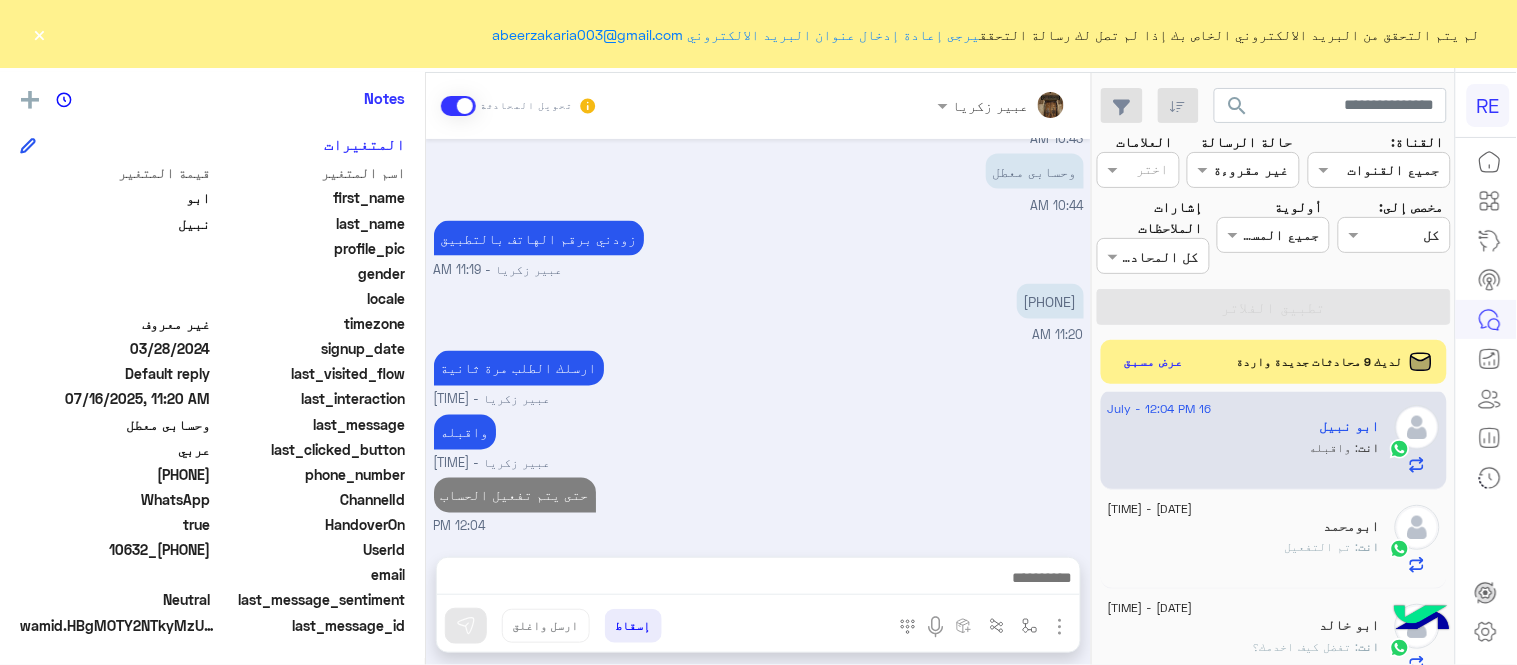 click on "[DATE], [TIME]  عزيزي الكابتن
نظراً لإشتراط الهيئة العامة للنقل من ضرورة التحقق من سجل الأدلة الجنائية، نرجوا منك الدخول على حسابك في أبشر وقبول طلب التحقق  باتباع الخطوات التاليه
[URL]     [FIRST] [LAST] -  [TIME]  لم يجينى طلب من ابشر   [TIME]   [DATE]  السلام عليكم   [TIME]  وعليكم السلام تفضل كيف اخدمك؟  [FIRST] [LAST] -  [TIME]   [FIRST] [LAST] انضم إلى المحادثة   [TIME]      لم تصلنى رساله من ابشر   [TIME]  وحسابى معطل   [TIME]  زودني برقم الهاتف بالتطبيق  [FIRST] [LAST] -  [TIME]  [PHONE]   [TIME]  ارسلك الطلب مرة ثانية  [FIRST] [LAST] -  [TIME]  واقبله  [FIRST] [LAST] -  [TIME]  حتى يتم تفعيل الحساب   [TIME]" at bounding box center [758, 338] 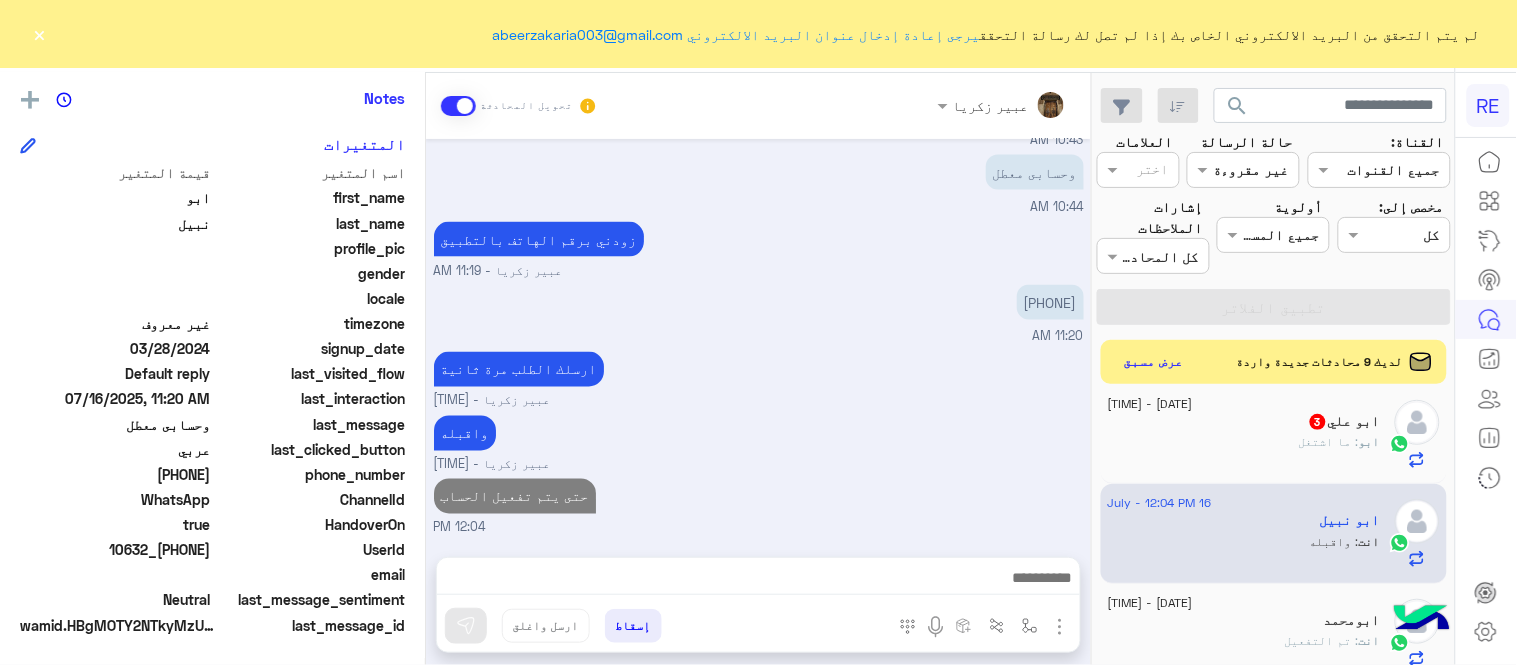 scroll, scrollTop: 174, scrollLeft: 0, axis: vertical 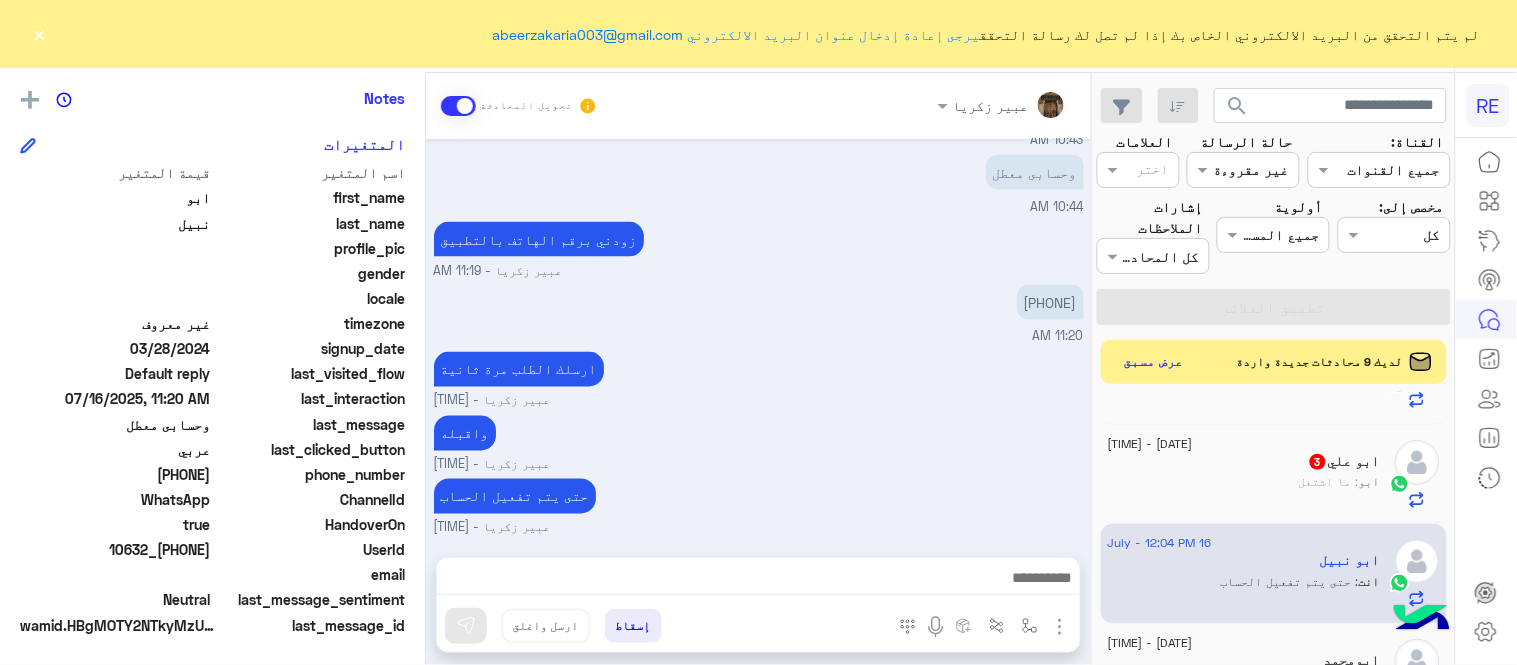 click on "ابو : ما اشتغل" 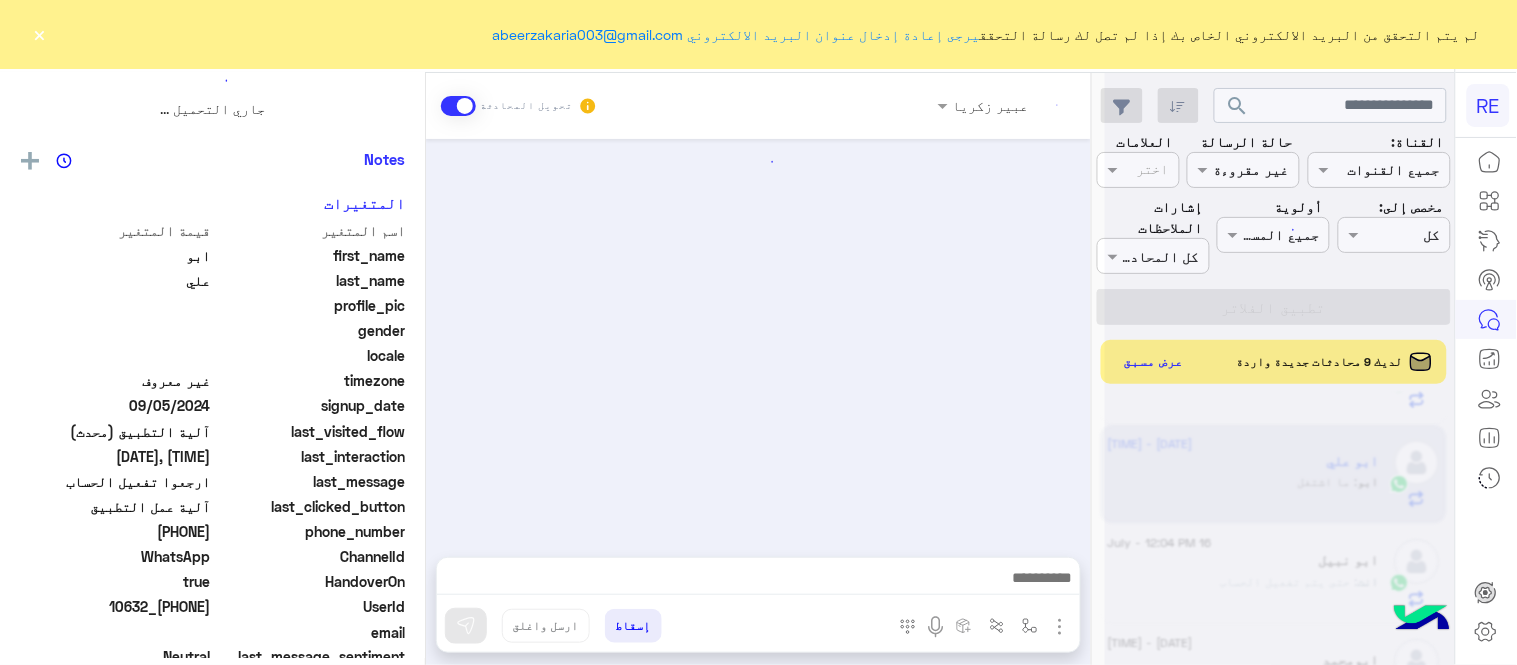 scroll, scrollTop: 0, scrollLeft: 0, axis: both 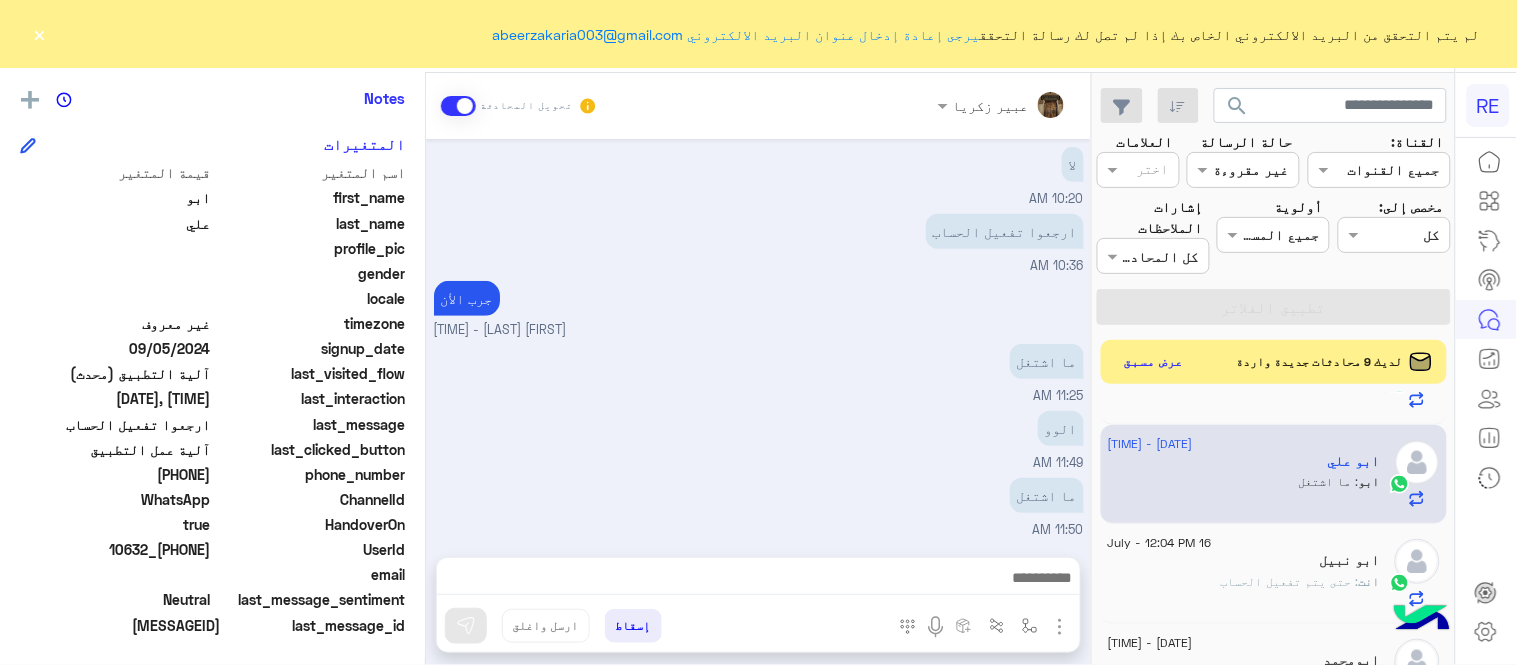 drag, startPoint x: 148, startPoint y: 474, endPoint x: 212, endPoint y: 472, distance: 64.03124 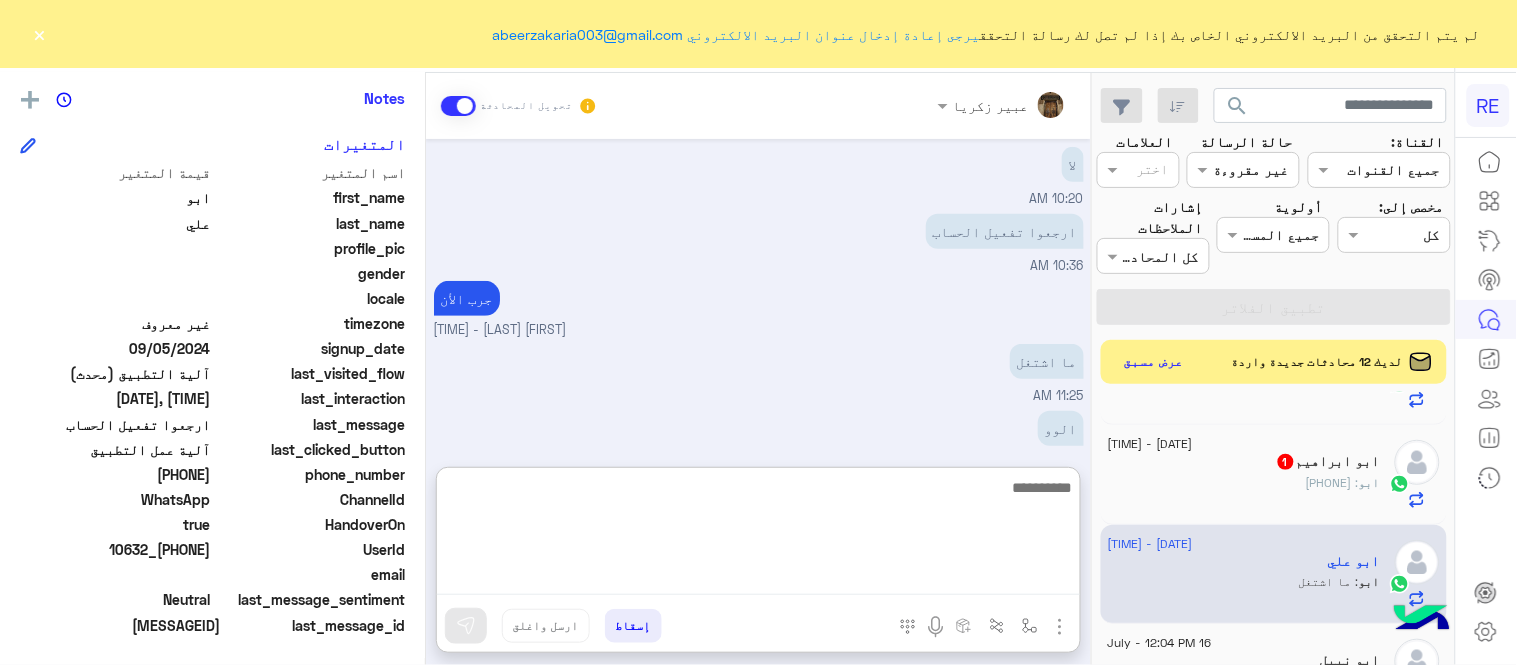 click at bounding box center (758, 535) 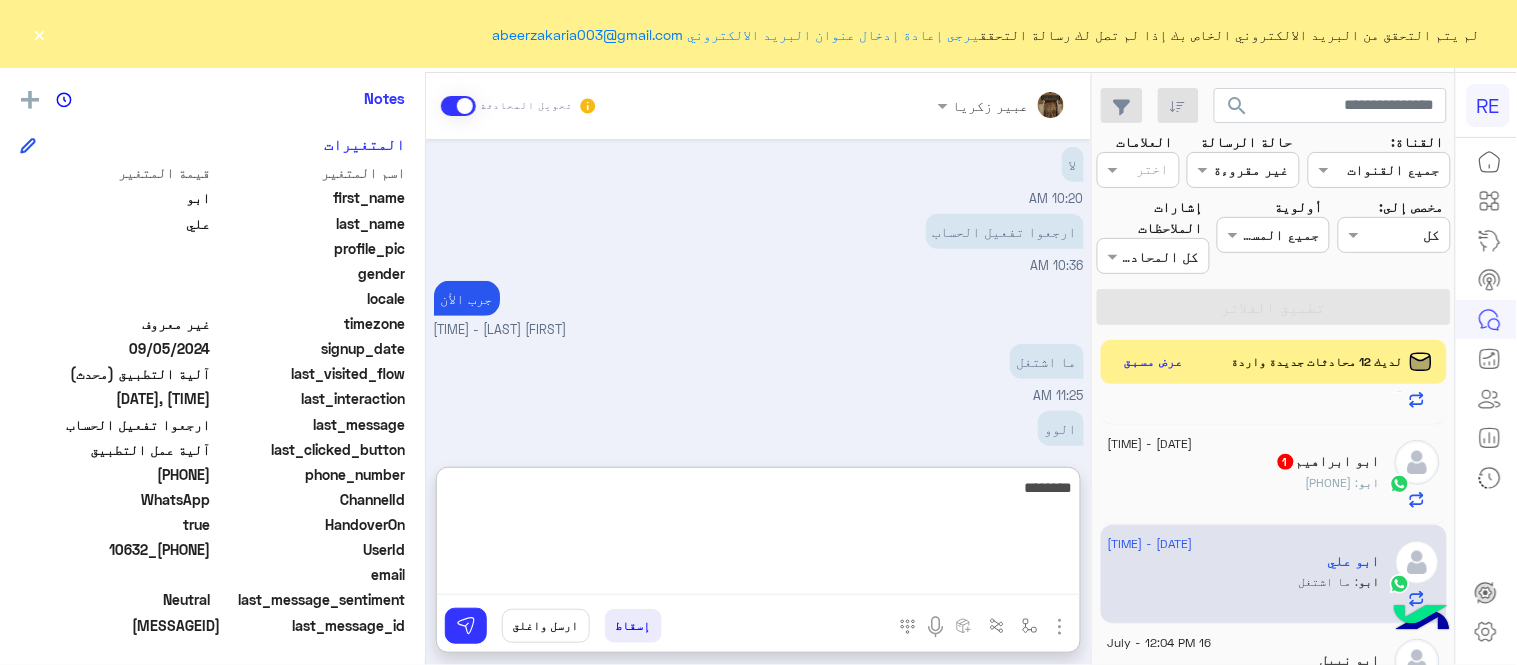 type on "********" 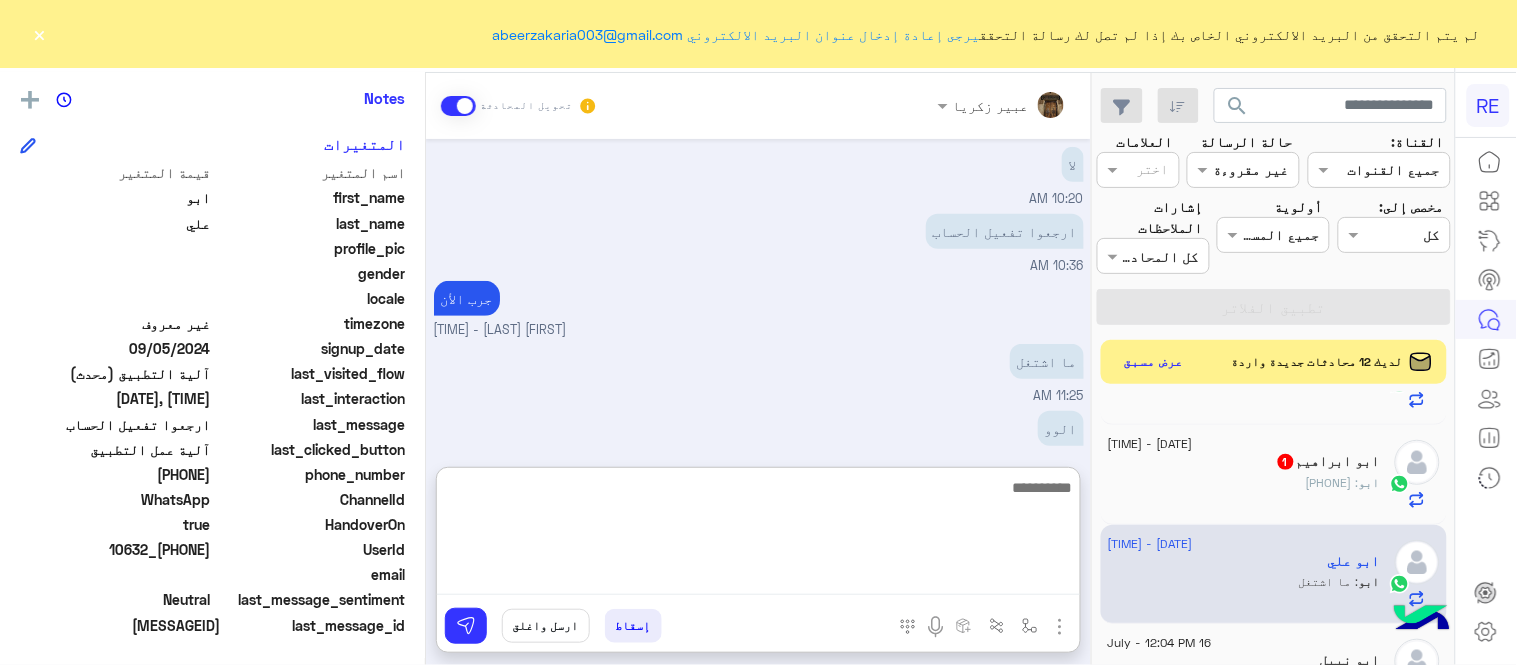scroll, scrollTop: 420, scrollLeft: 0, axis: vertical 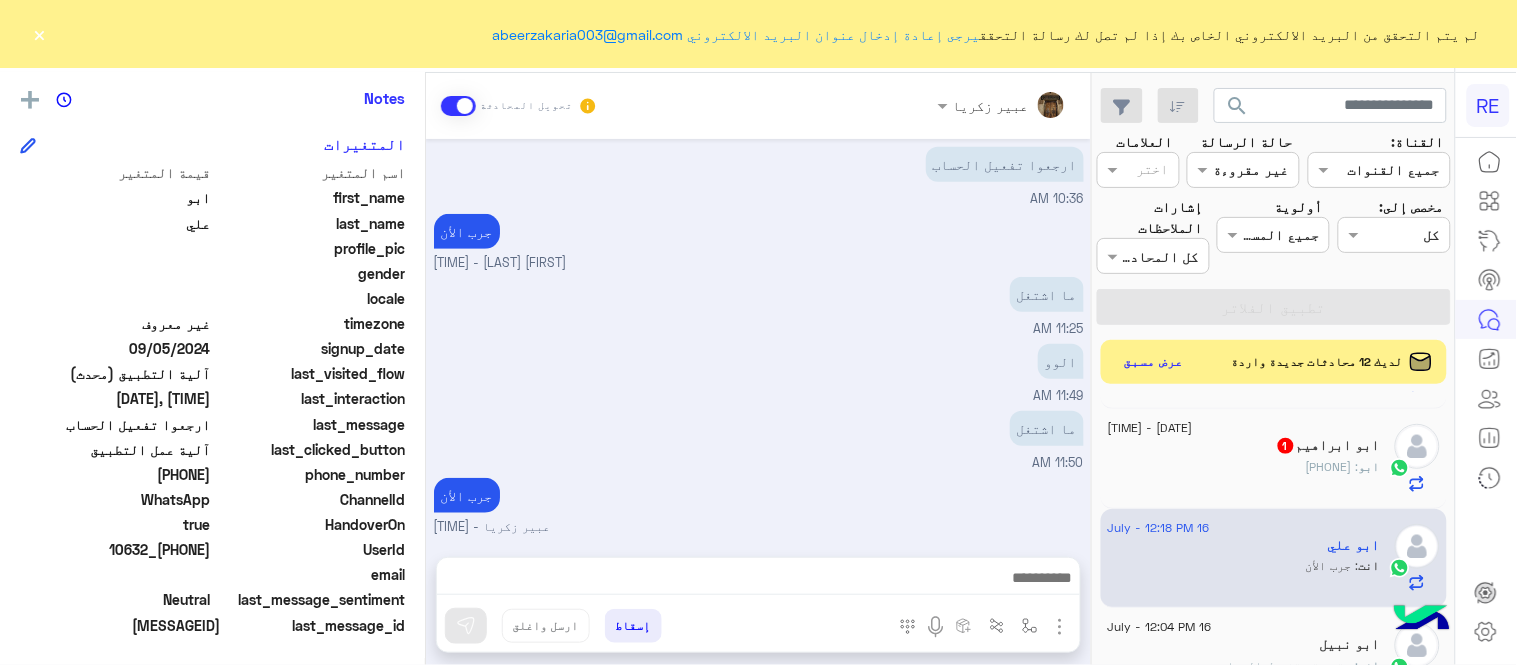 click on "ابو : [PHONE]" 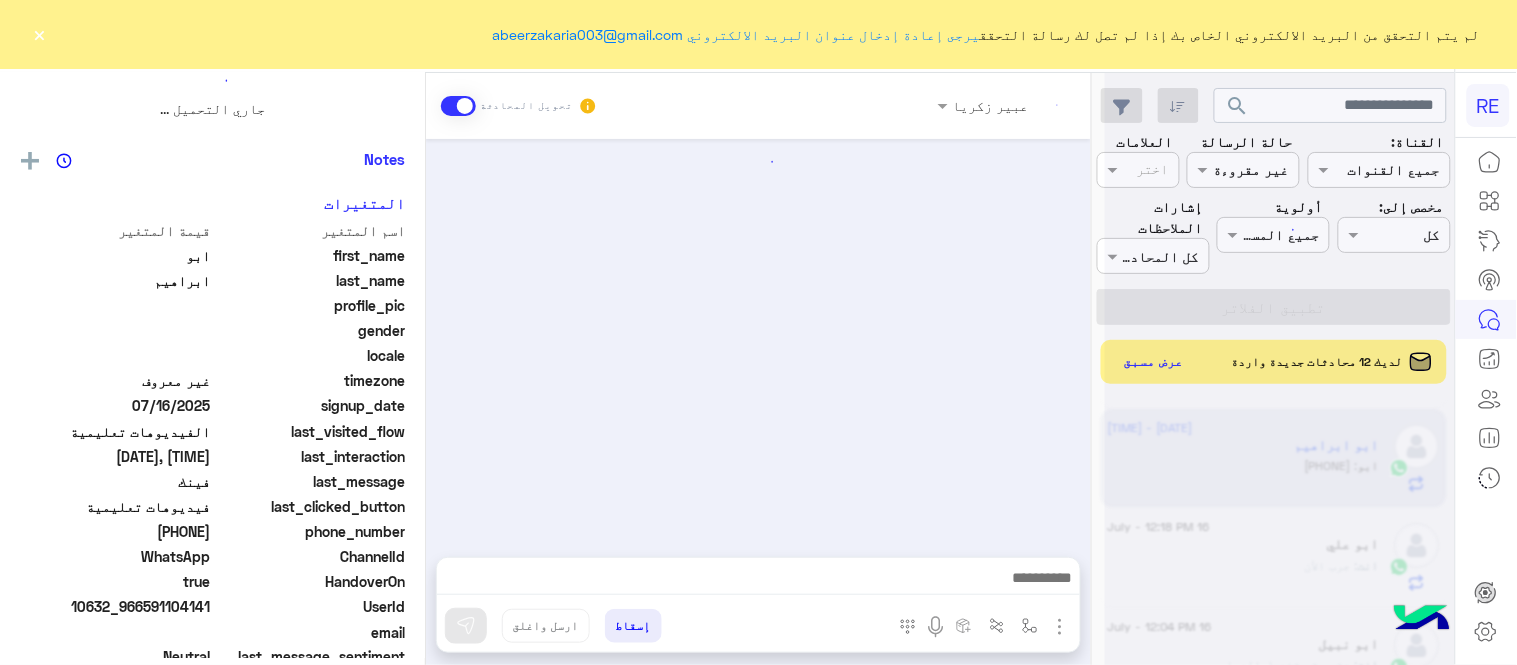 scroll, scrollTop: 468, scrollLeft: 0, axis: vertical 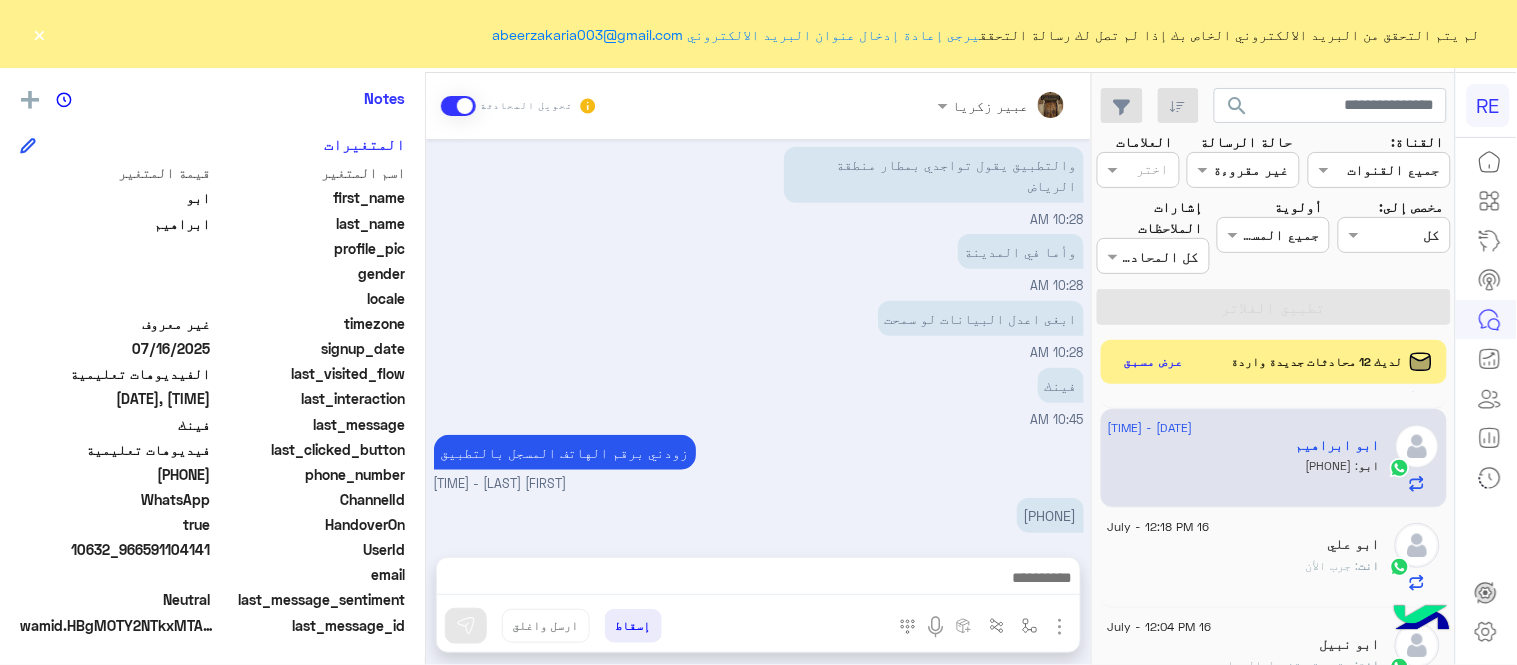 click on "[PHONE]   [TIME]" at bounding box center (759, 526) 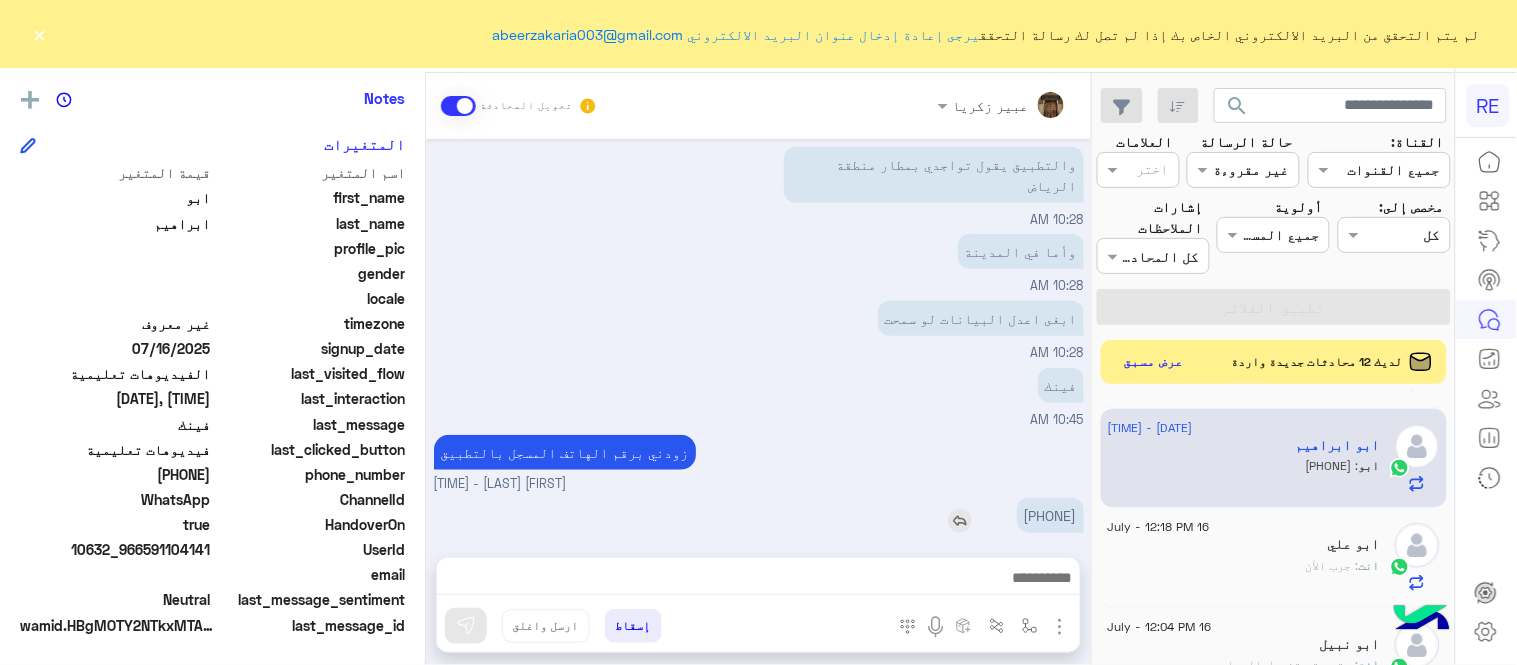 click on "[PHONE]" at bounding box center (1050, 515) 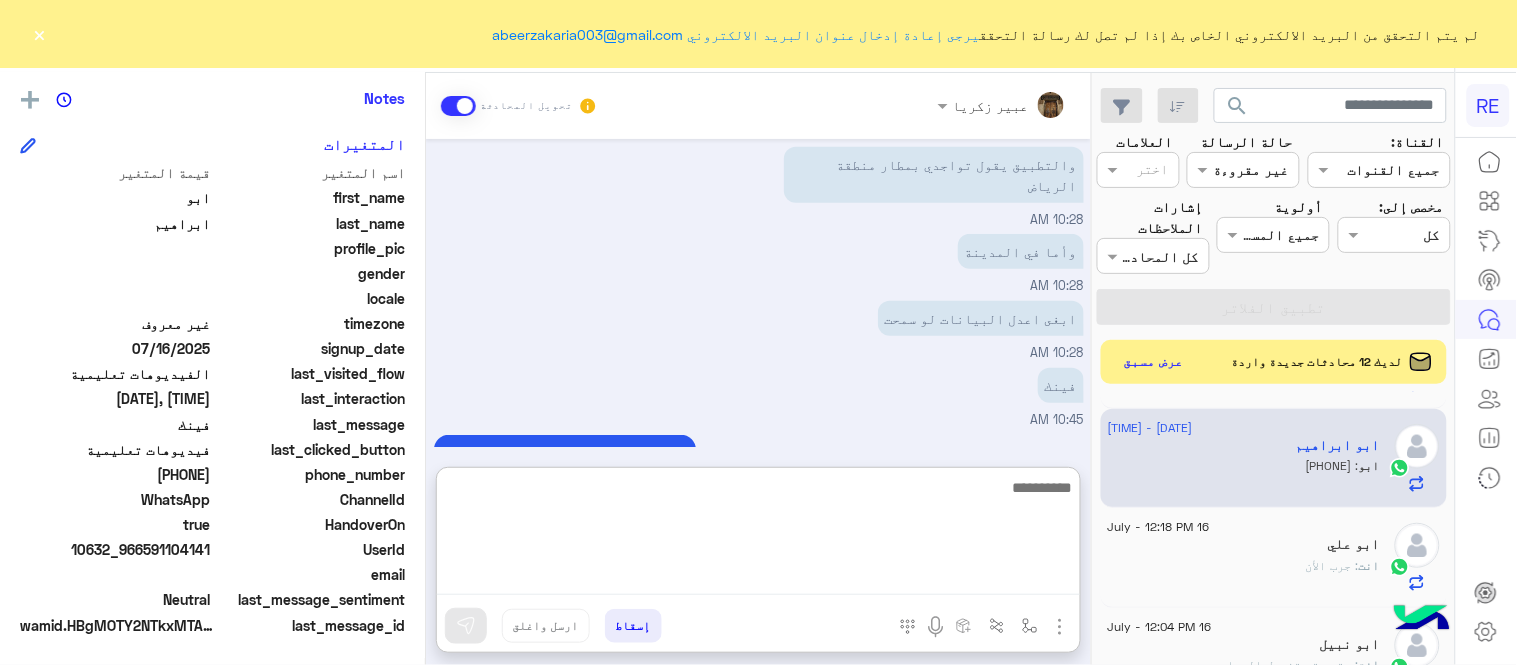 click at bounding box center [758, 535] 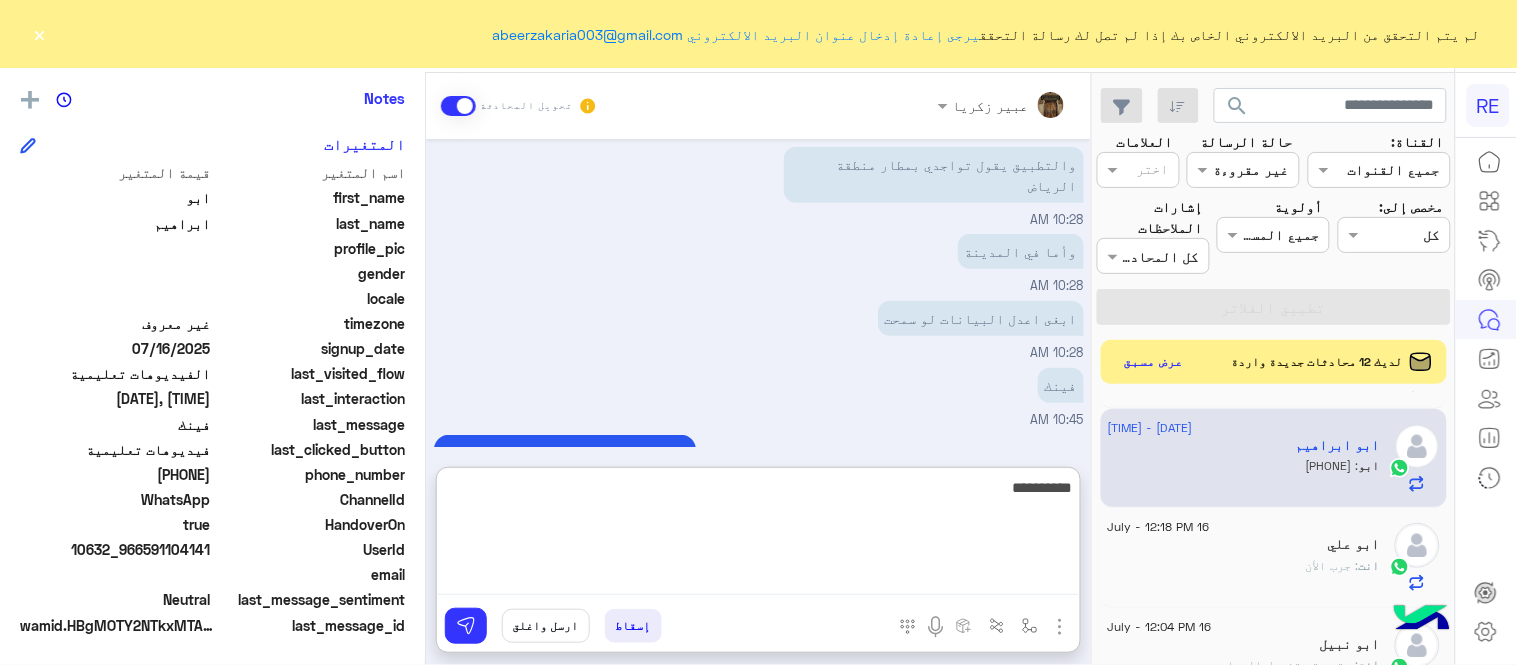 type on "**********" 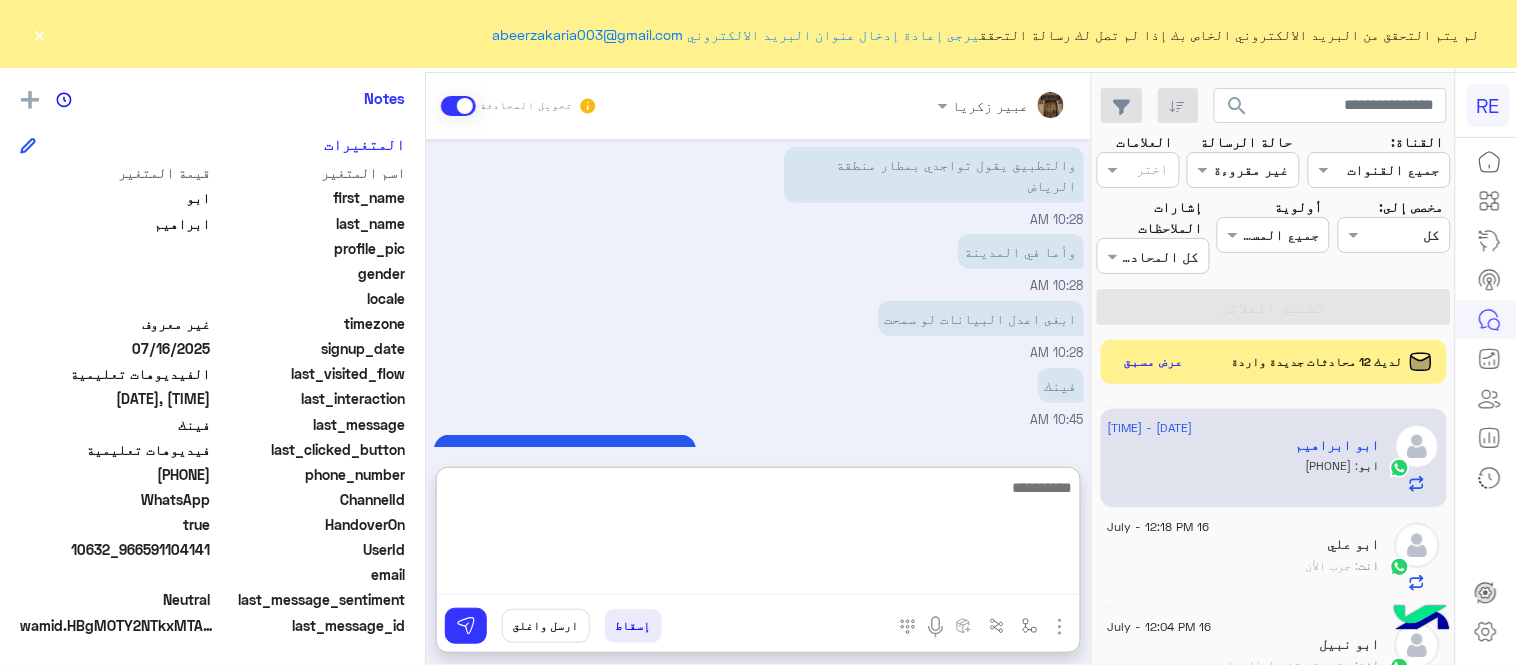 scroll, scrollTop: 473, scrollLeft: 0, axis: vertical 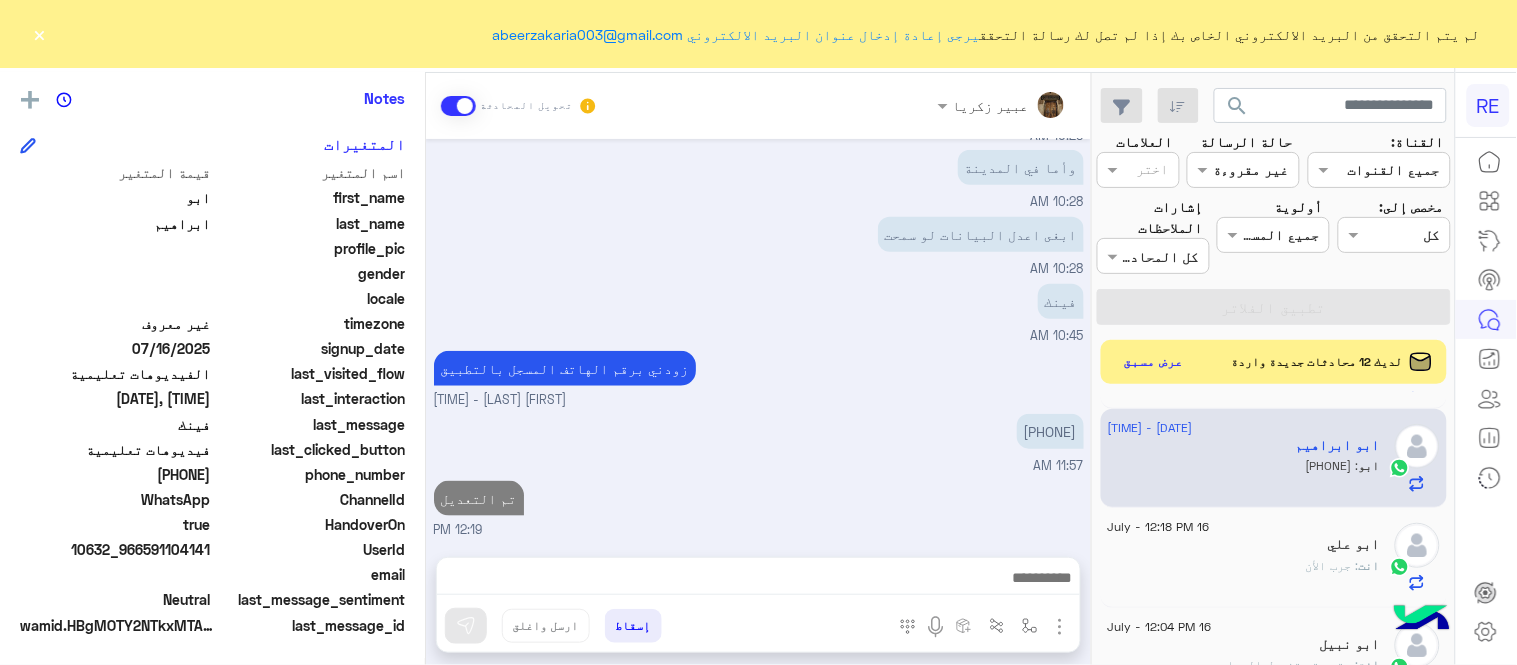 click on "Jul [DAY], [YEAR]  ابغى استفسر   [TIME]  هل التطبيق شغال معايا   [TIME]  لان في خانة تحديث   [TIME]  وكل ماحدث يقول حدث غلط الرجاء المحاوله مرة تخرى   [TIME]  والتطبيق يقول تواجدي بمطار منطقة الرياض   [TIME]  وأما في المدينة   [TIME]  ابغى اعدل البيانات لو سمحت   [TIME]  فينك   [TIME]  زودني برقم الهاتف المسجل بالتطبيق  عبير زكريا -  [TIME]   [PHONE]   [TIME]  تم التعديل   [TIME]" at bounding box center (758, 338) 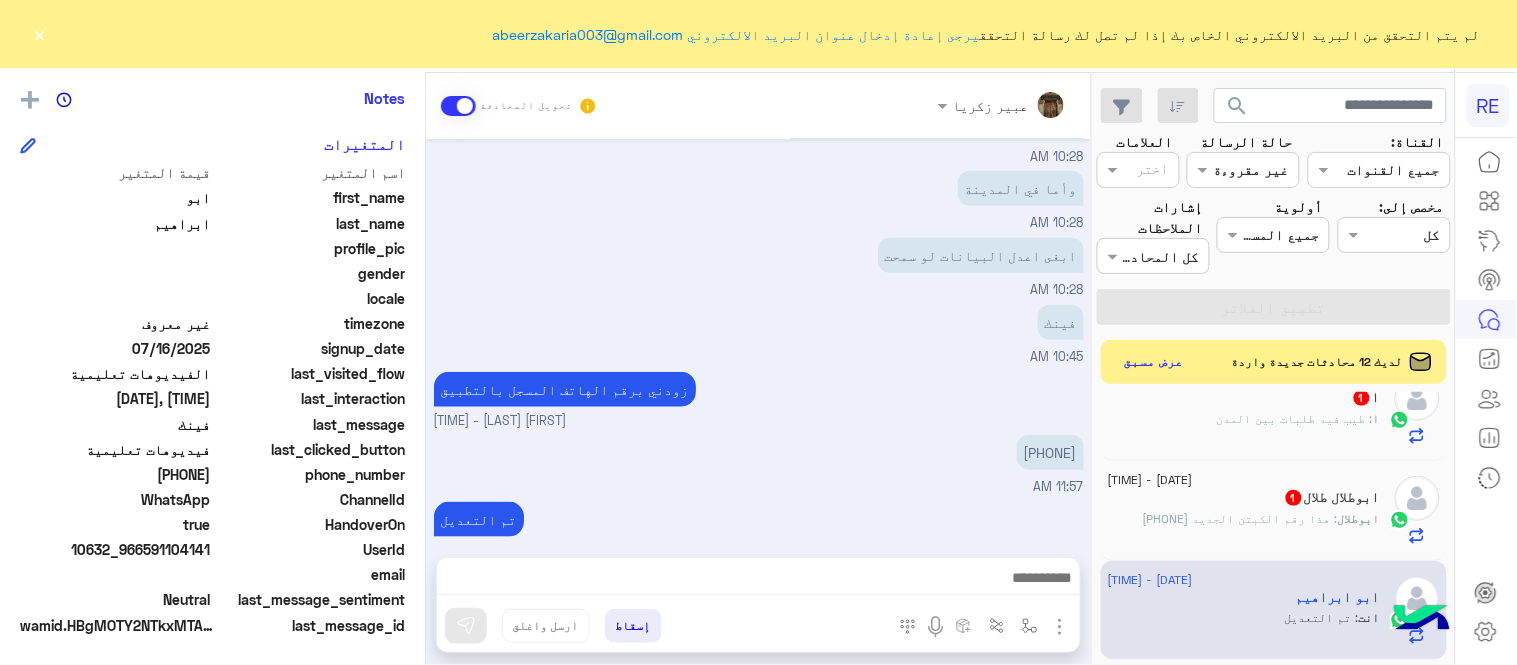 scroll, scrollTop: 24, scrollLeft: 0, axis: vertical 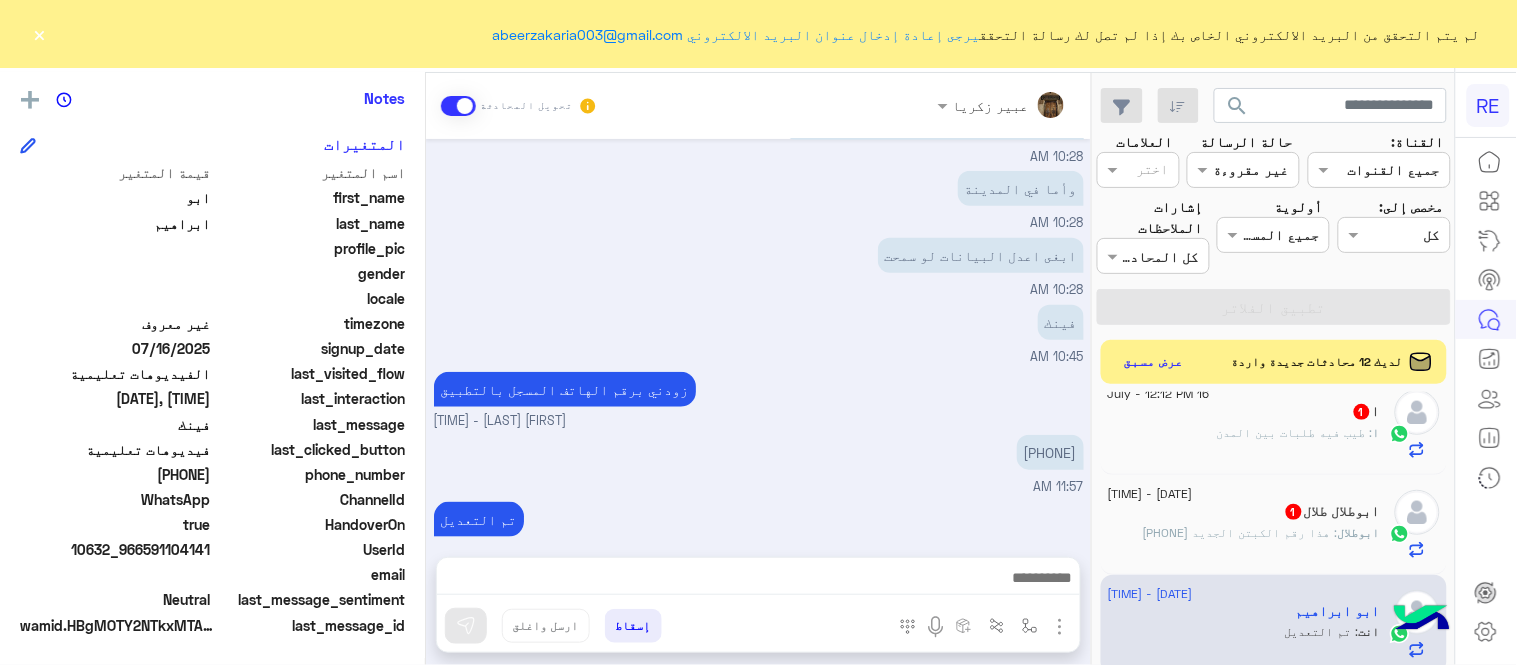 click on "ابوطلال طلال  1" 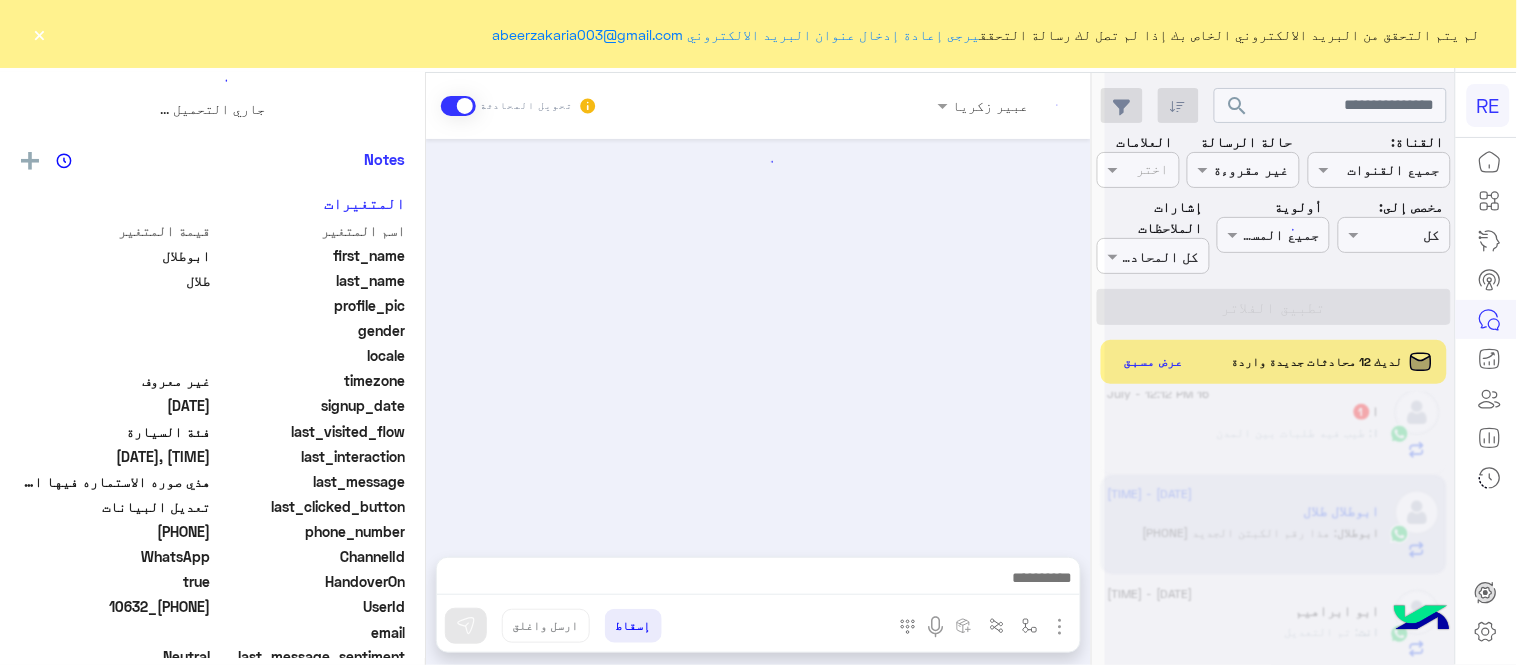 scroll, scrollTop: 0, scrollLeft: 0, axis: both 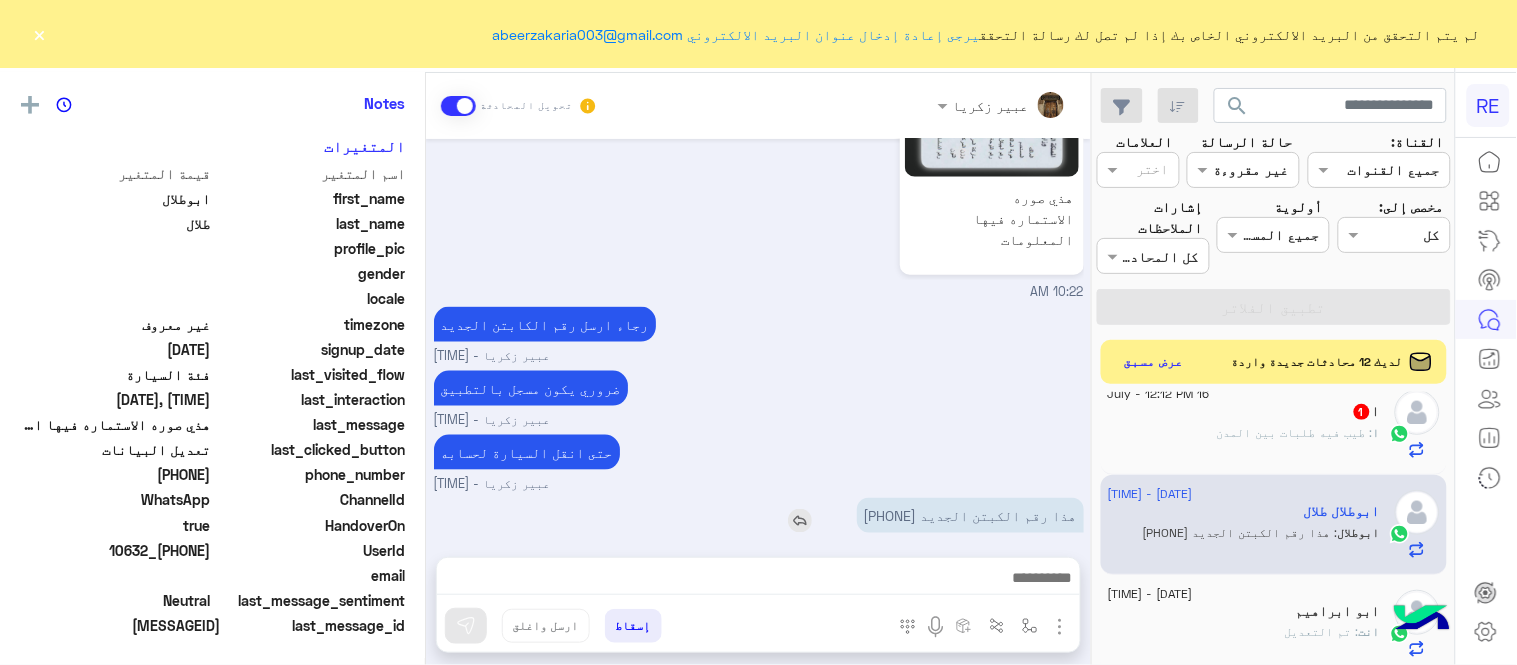 click on "هذا رقم الكبتن الجديد [PHONE]" at bounding box center [970, 515] 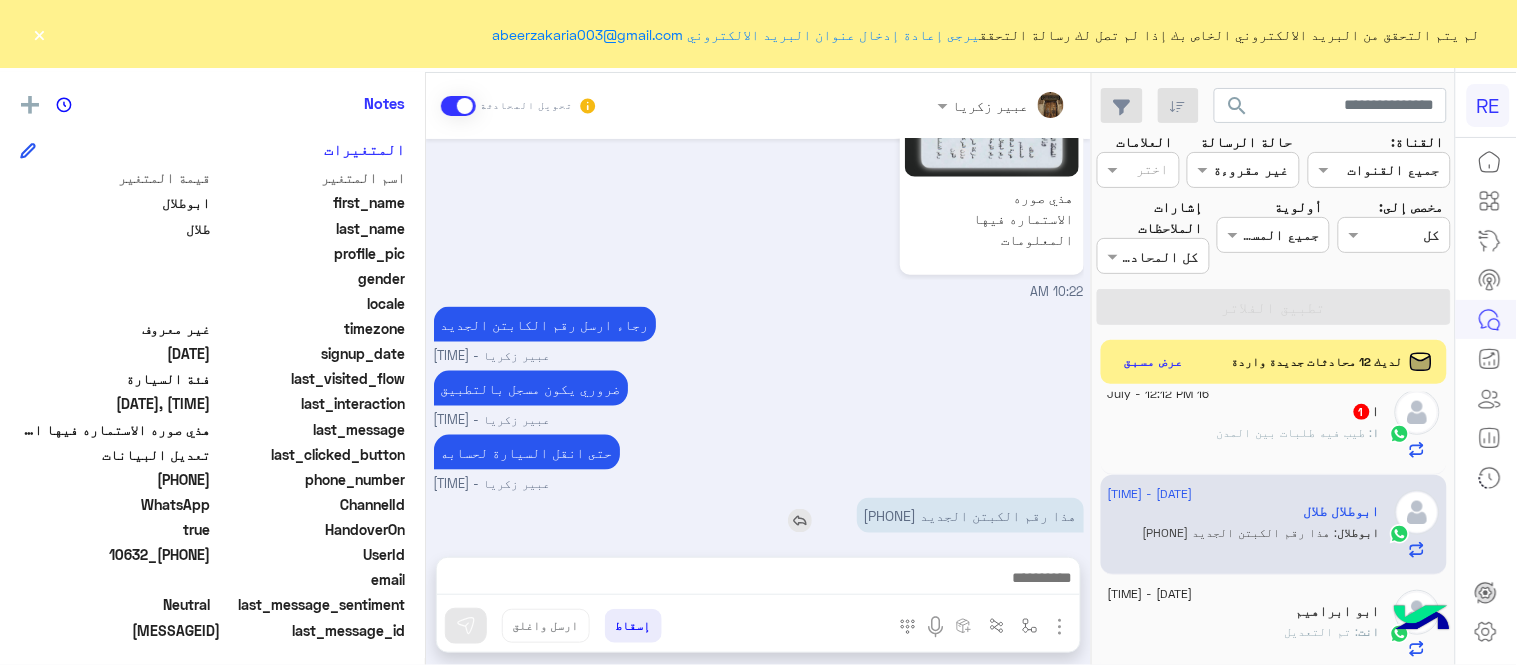 scroll, scrollTop: 410, scrollLeft: 0, axis: vertical 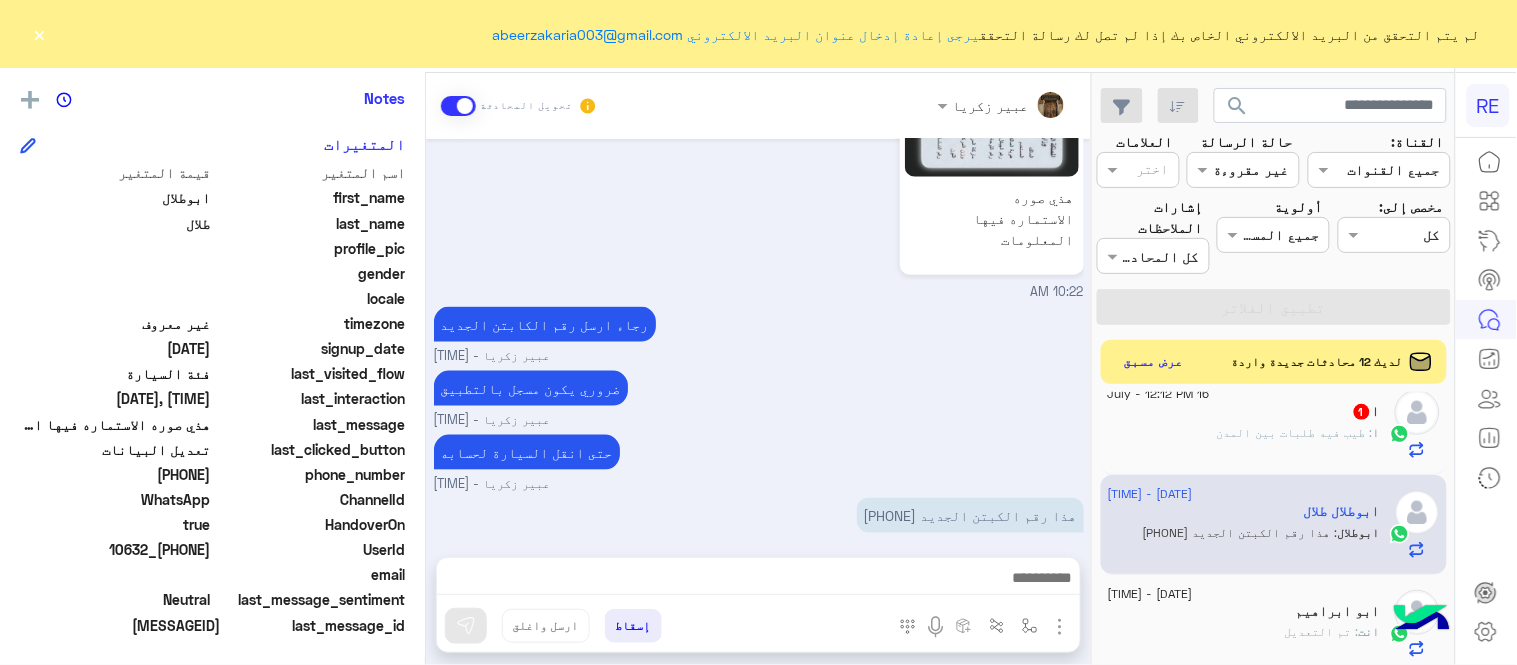 drag, startPoint x: 887, startPoint y: 485, endPoint x: 145, endPoint y: 473, distance: 742.09705 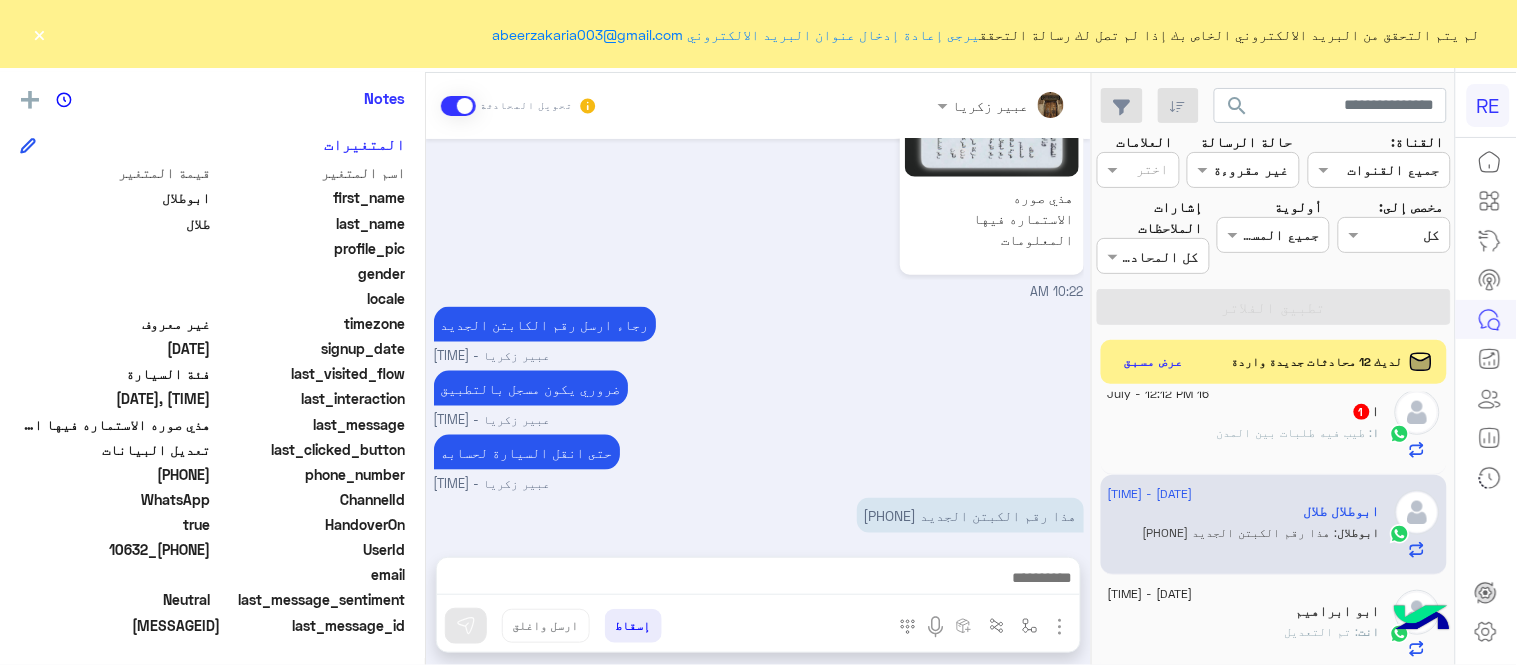 drag, startPoint x: 142, startPoint y: 467, endPoint x: 211, endPoint y: 482, distance: 70.61161 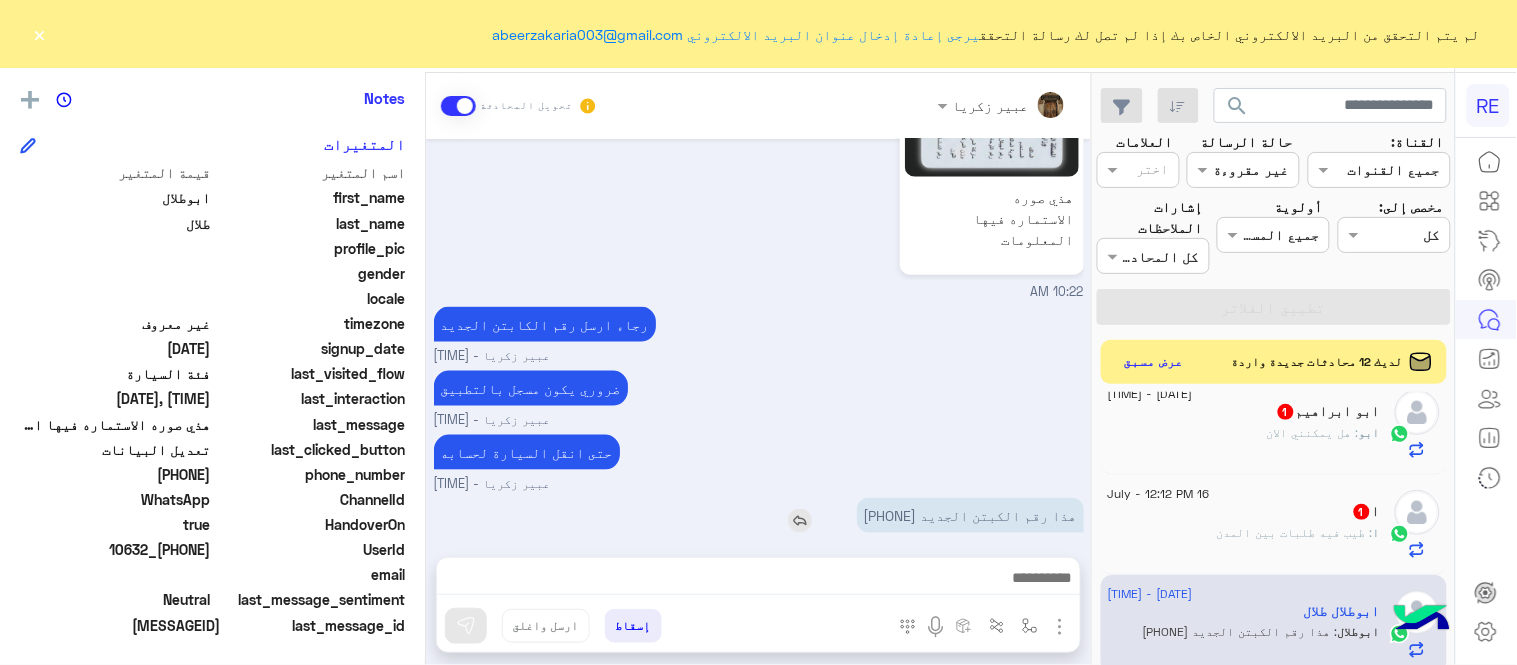 click on "هذا رقم الكبتن الجديد [PHONE]" at bounding box center (970, 515) 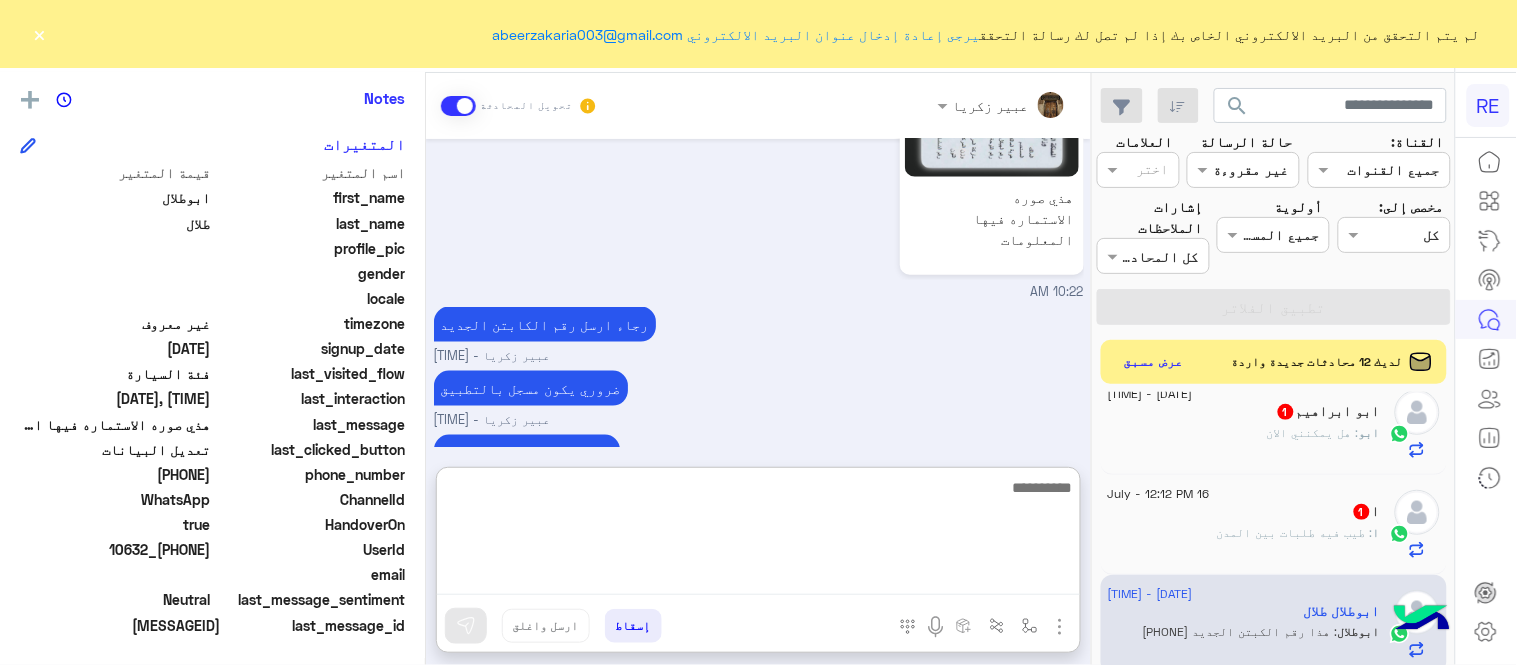 click at bounding box center [758, 535] 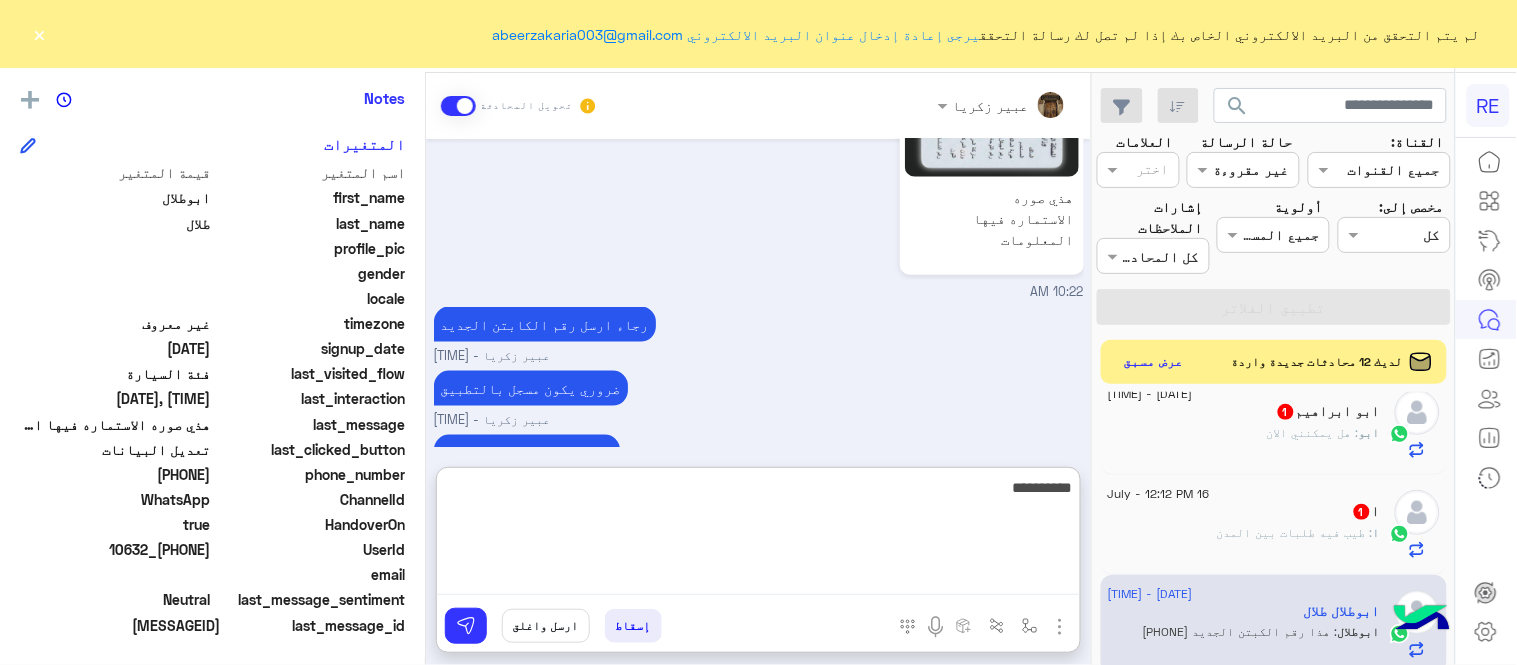 type on "**********" 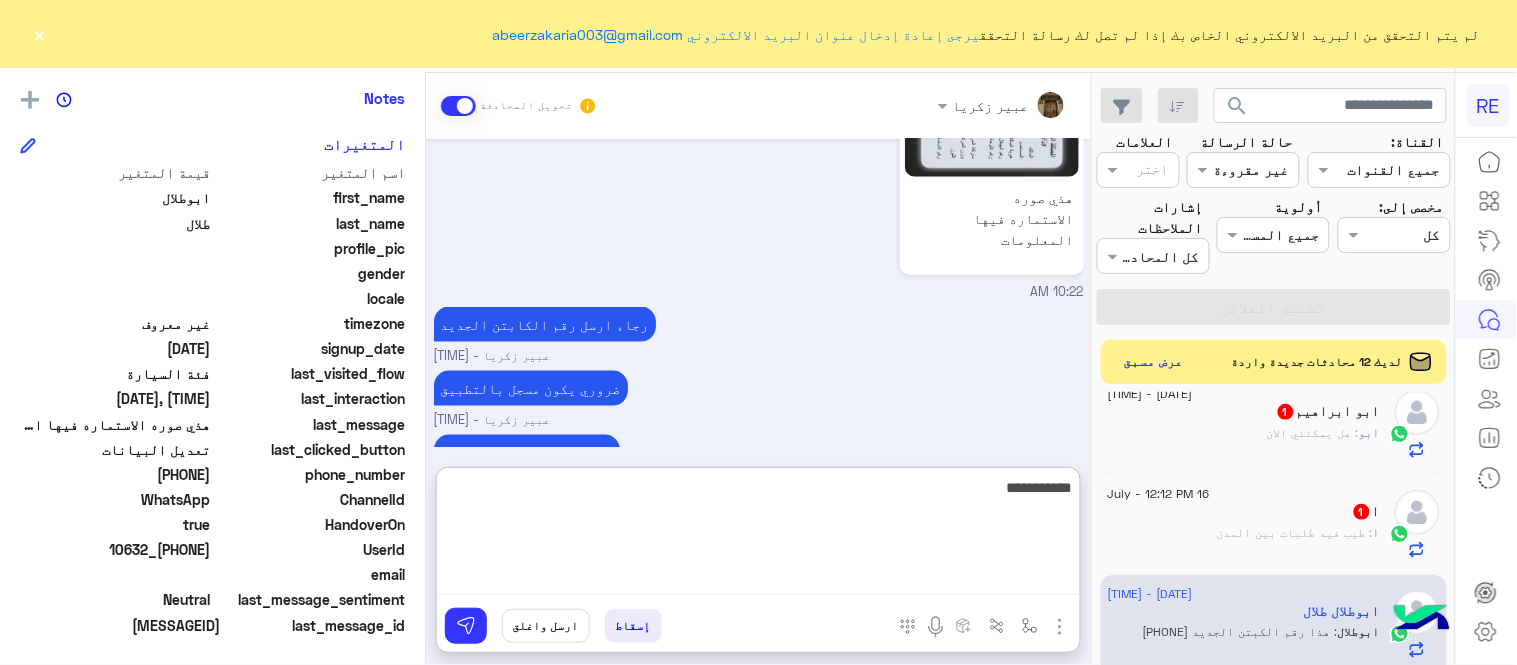 type 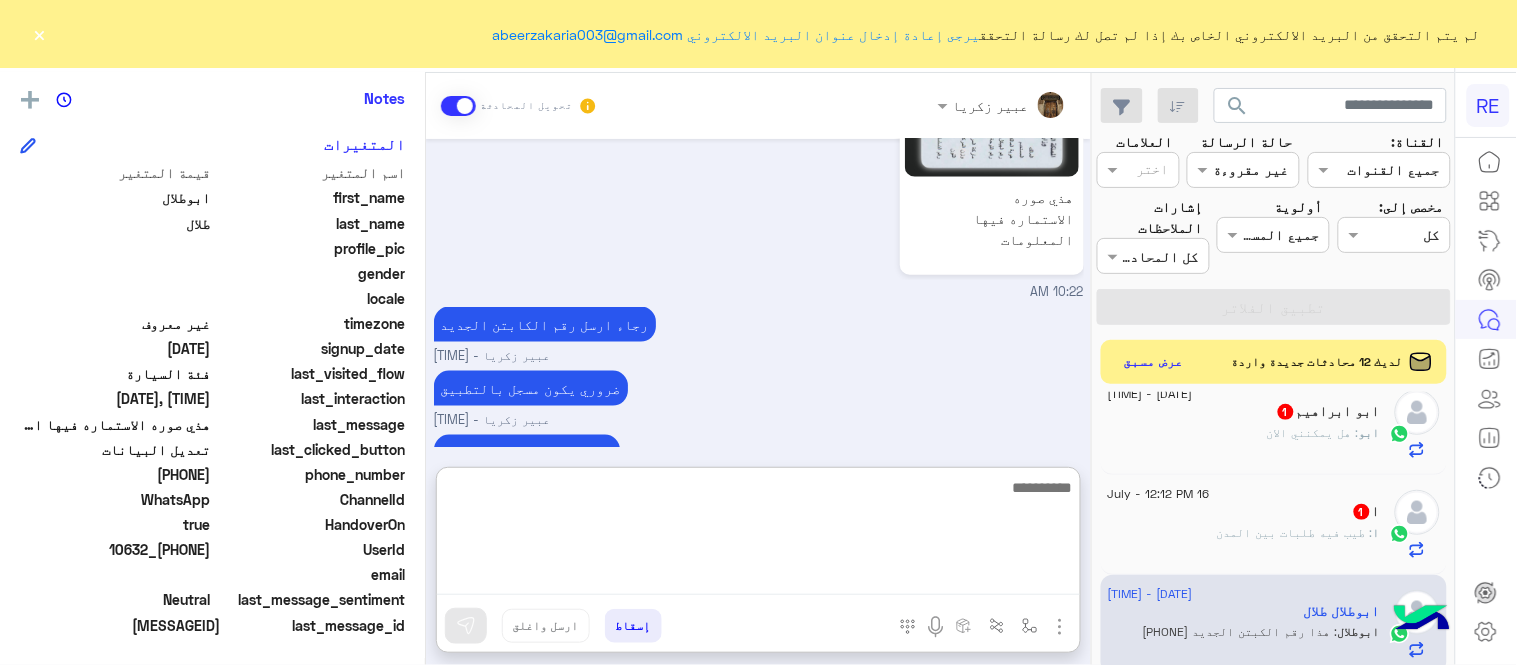scroll, scrollTop: 740, scrollLeft: 0, axis: vertical 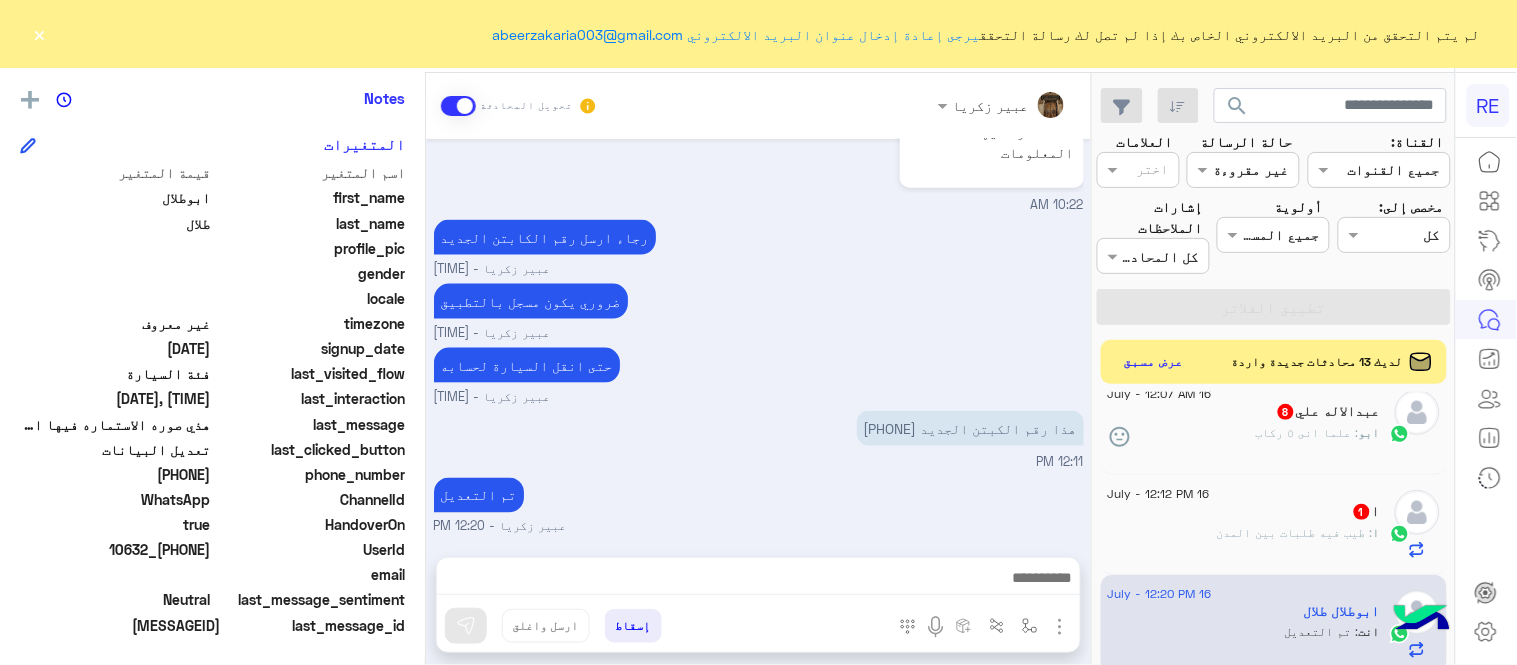 click on "[DATE]  هل يوجد تفويض  مروه احمد -  [TIME]   مروه احمد انضم إلى المحادثة   [TIME]      نعم   [TIME]   [DATE]  السلام عليكم   [TIME]  مارديتو لي خبر   [TIME]   هذي صوره الاستماره فيها المعلومات    [TIME]  رجاء ارسل رقم الكابتن الجديد  عبير زكريا -  [TIME]  ضروري يكون مسجل بالتطبيق  عبير زكريا -  [TIME]  حتى انقل السيارة لحسابه  [TIME]  هذا رقم الكبتن الجديد [PHONE]   [TIME]  تم التعديل  عبير زكريا -  [TIME]" at bounding box center (758, 338) 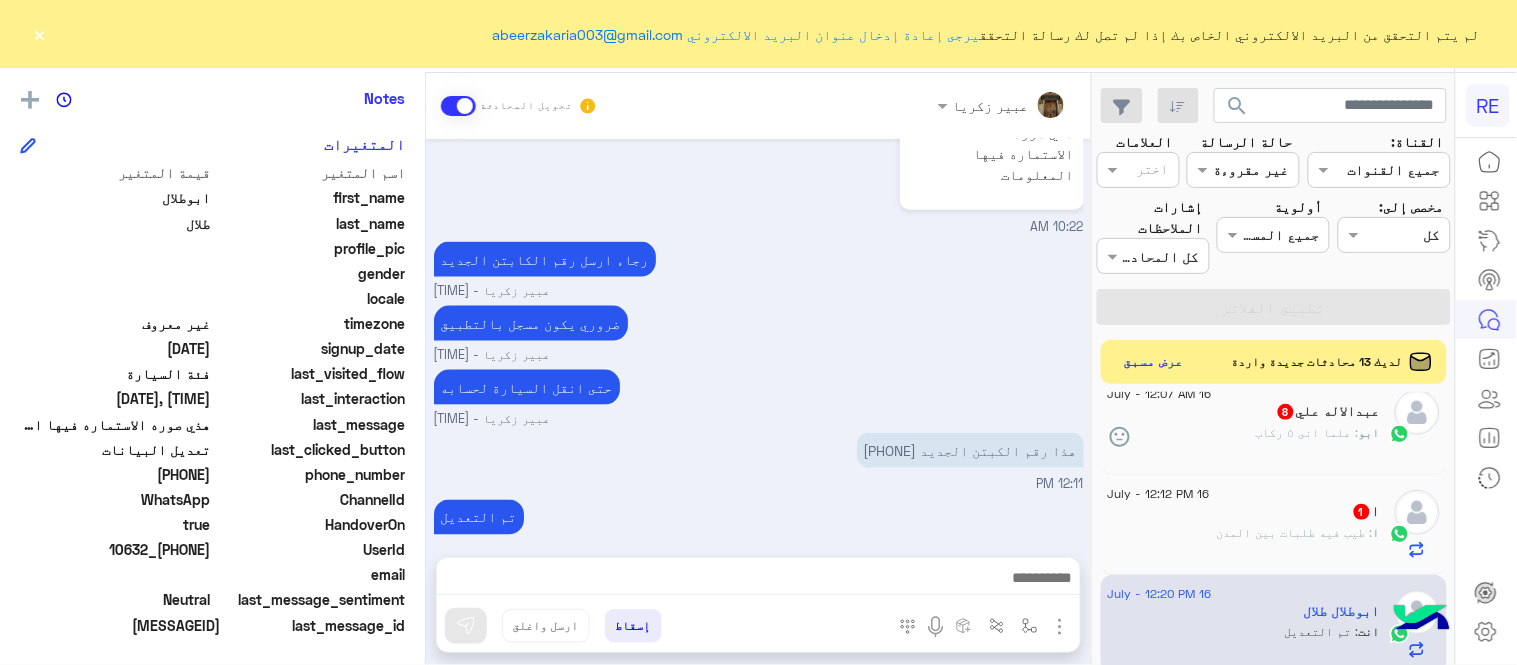 click on "16 July - 12:12 PM" 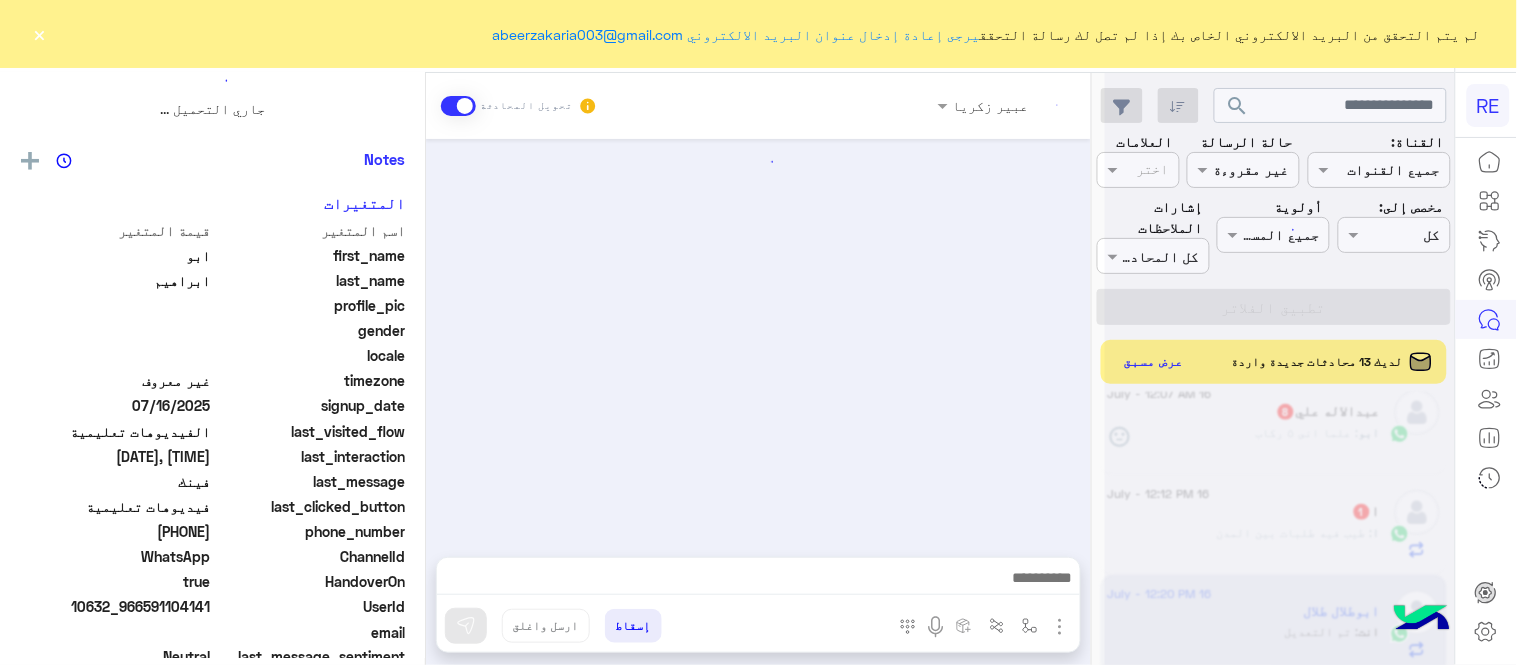 scroll, scrollTop: 0, scrollLeft: 0, axis: both 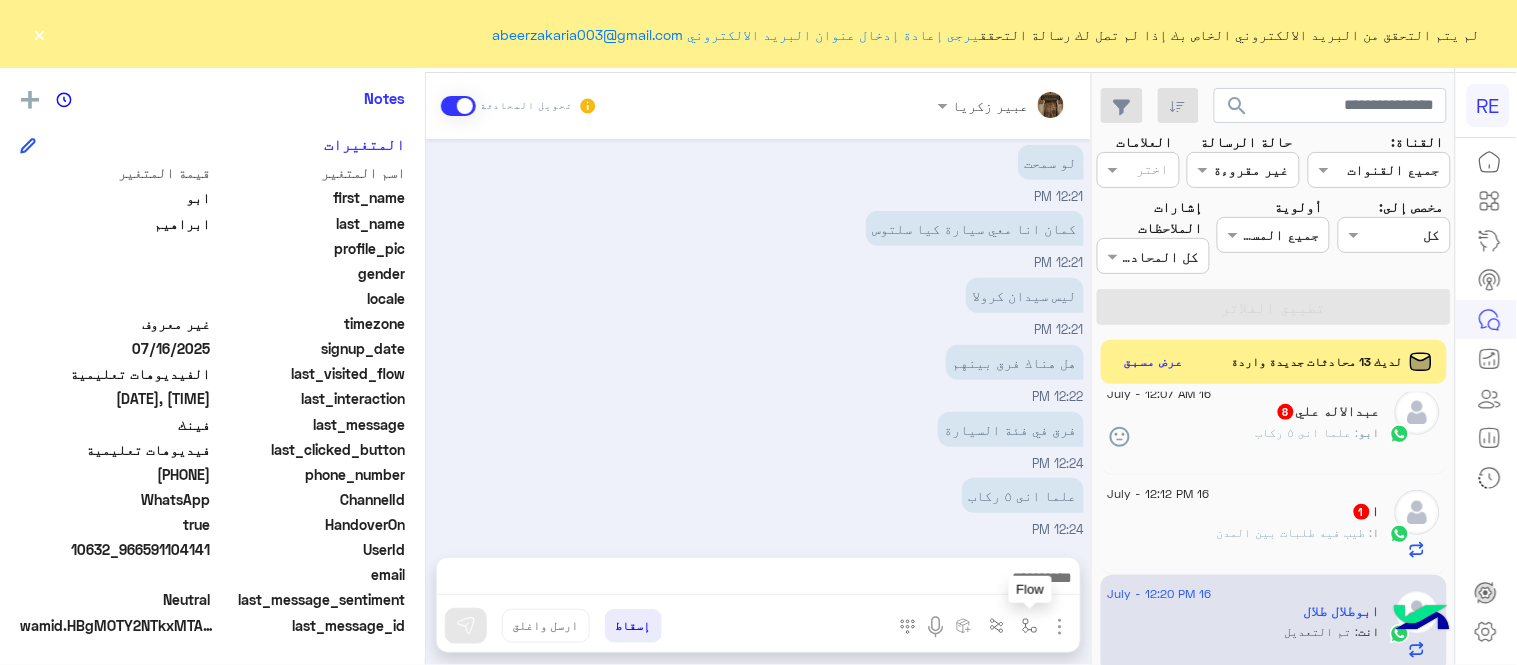 click at bounding box center (1030, 625) 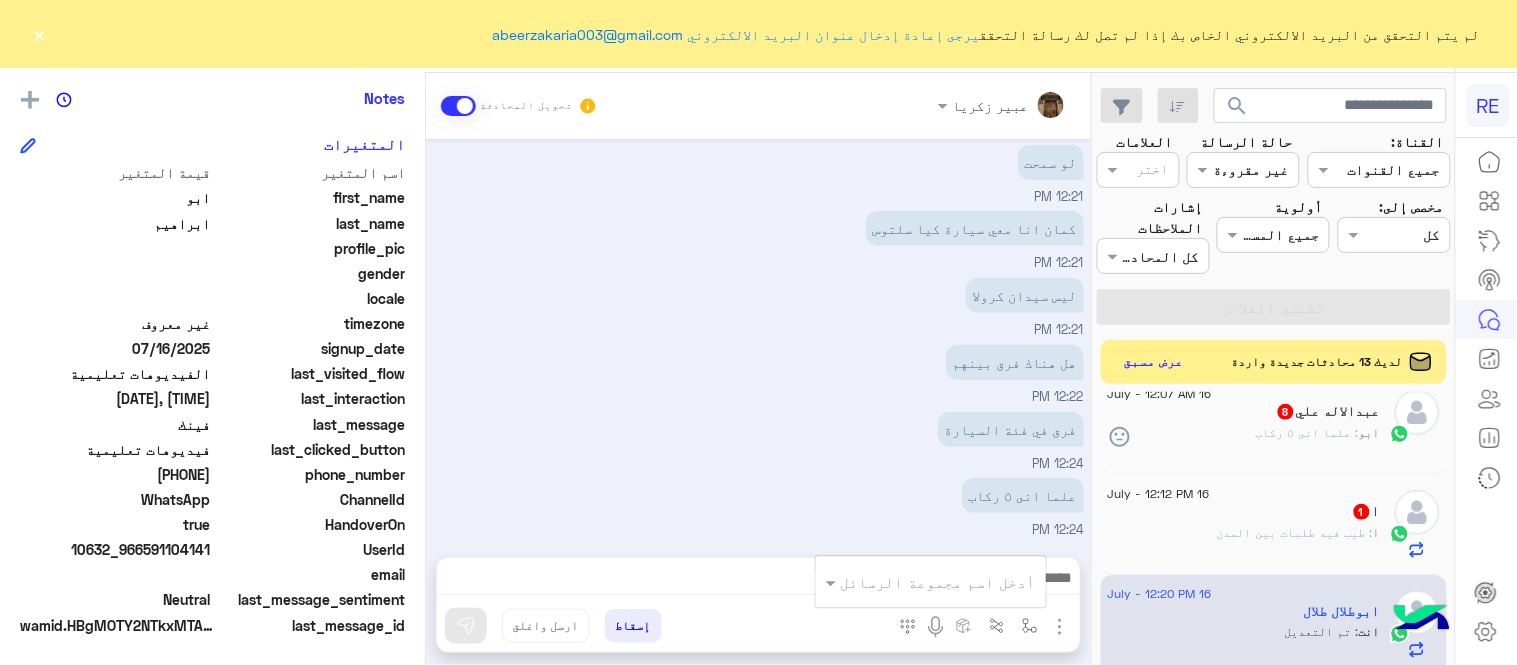 click on "أدخل اسم مجموعة الرسائل" at bounding box center [931, 582] 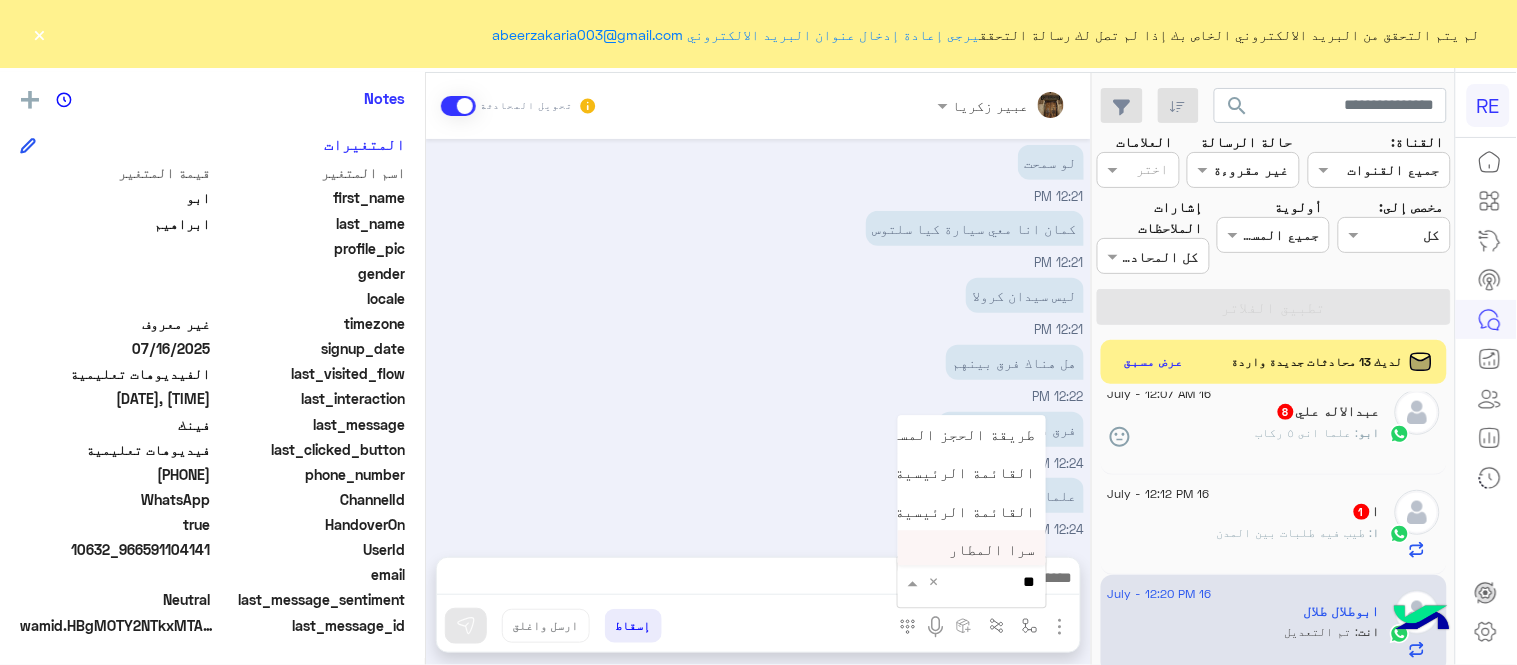 type on "***" 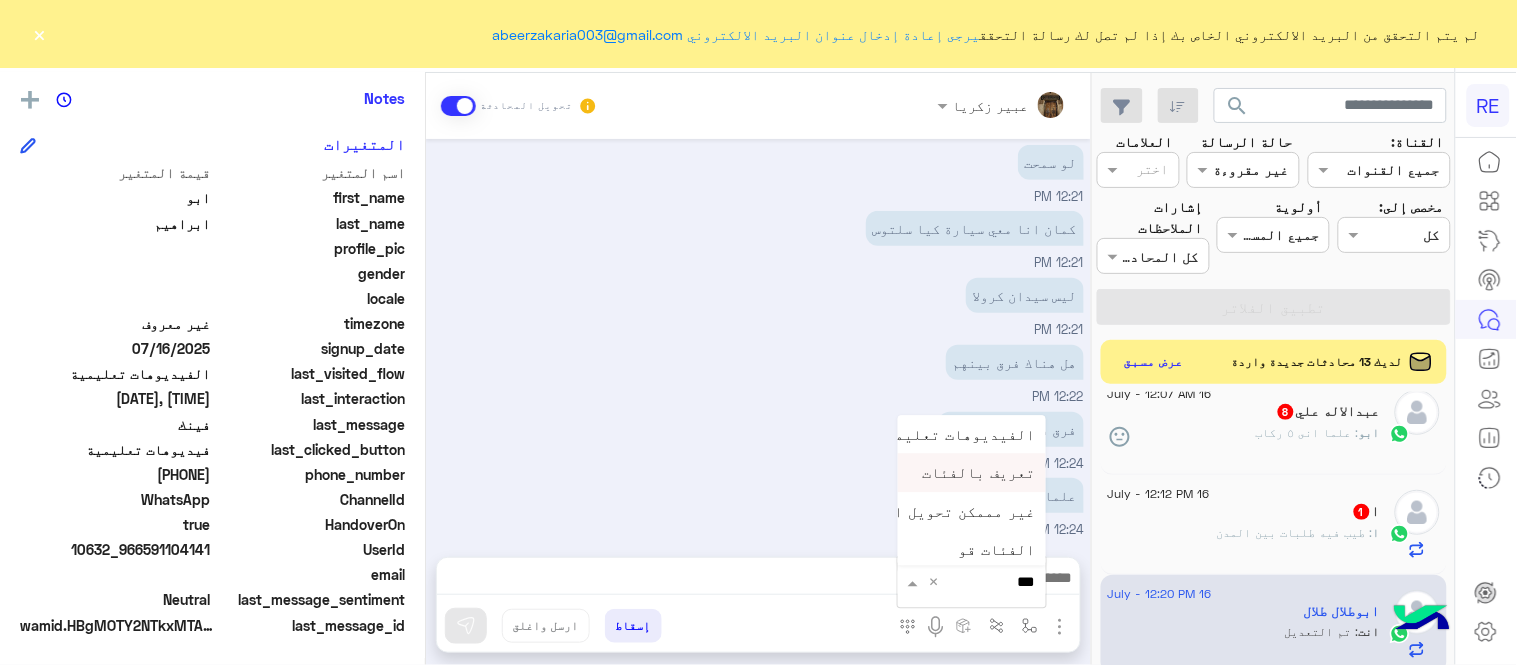 click on "تعريف بالفئات" at bounding box center (972, 473) 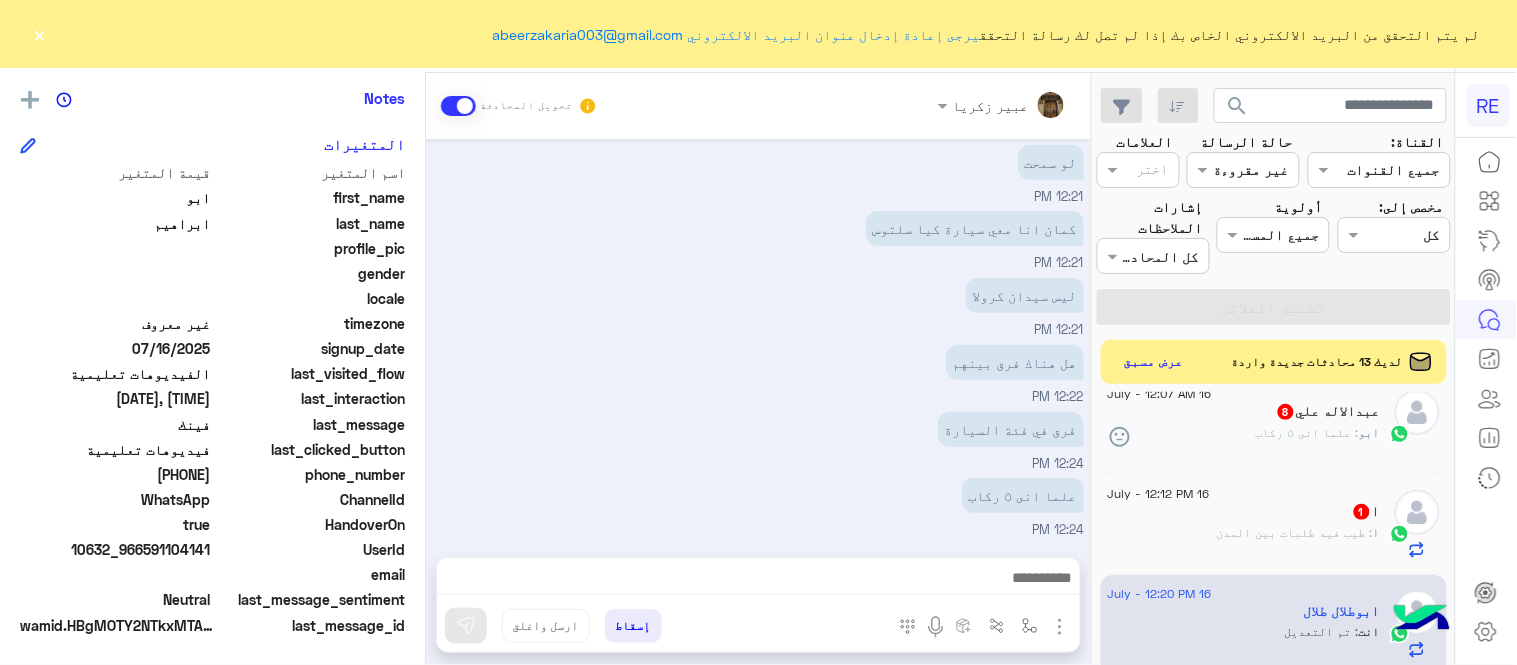 type on "**********" 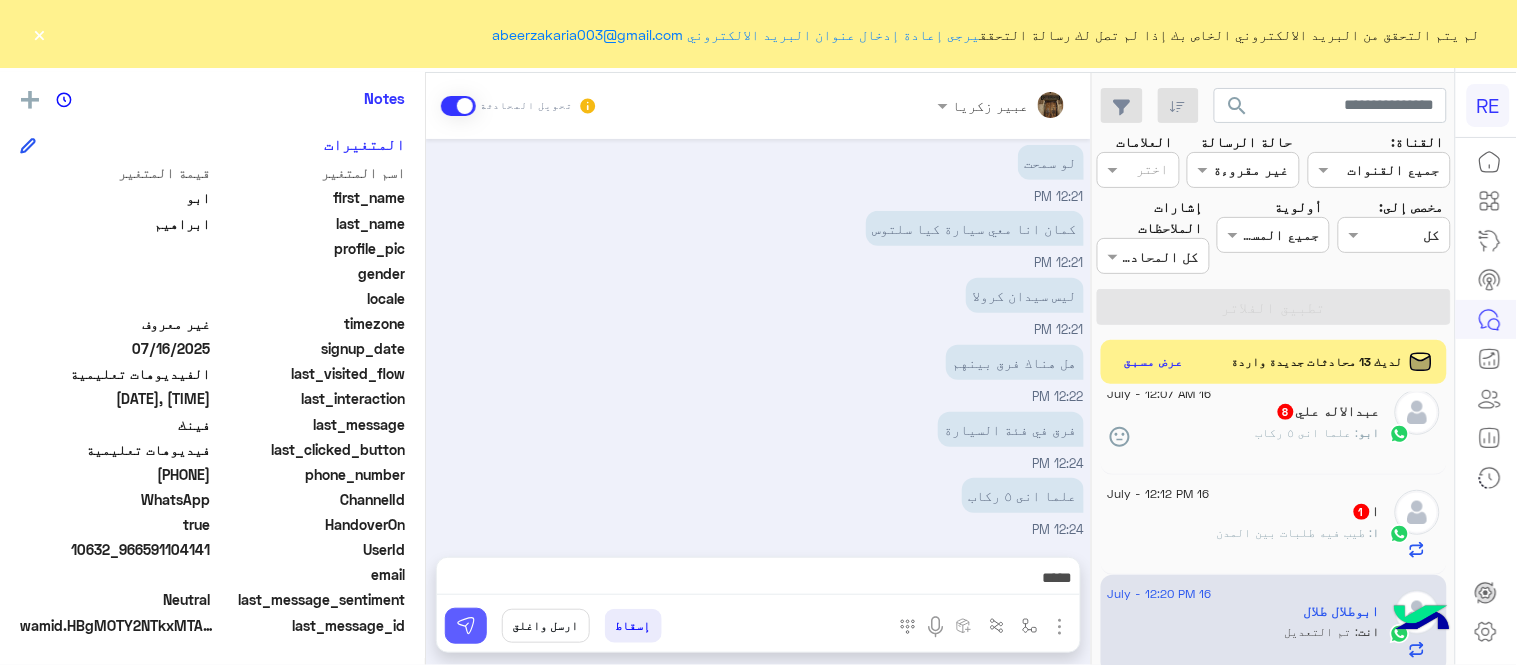 click at bounding box center [466, 626] 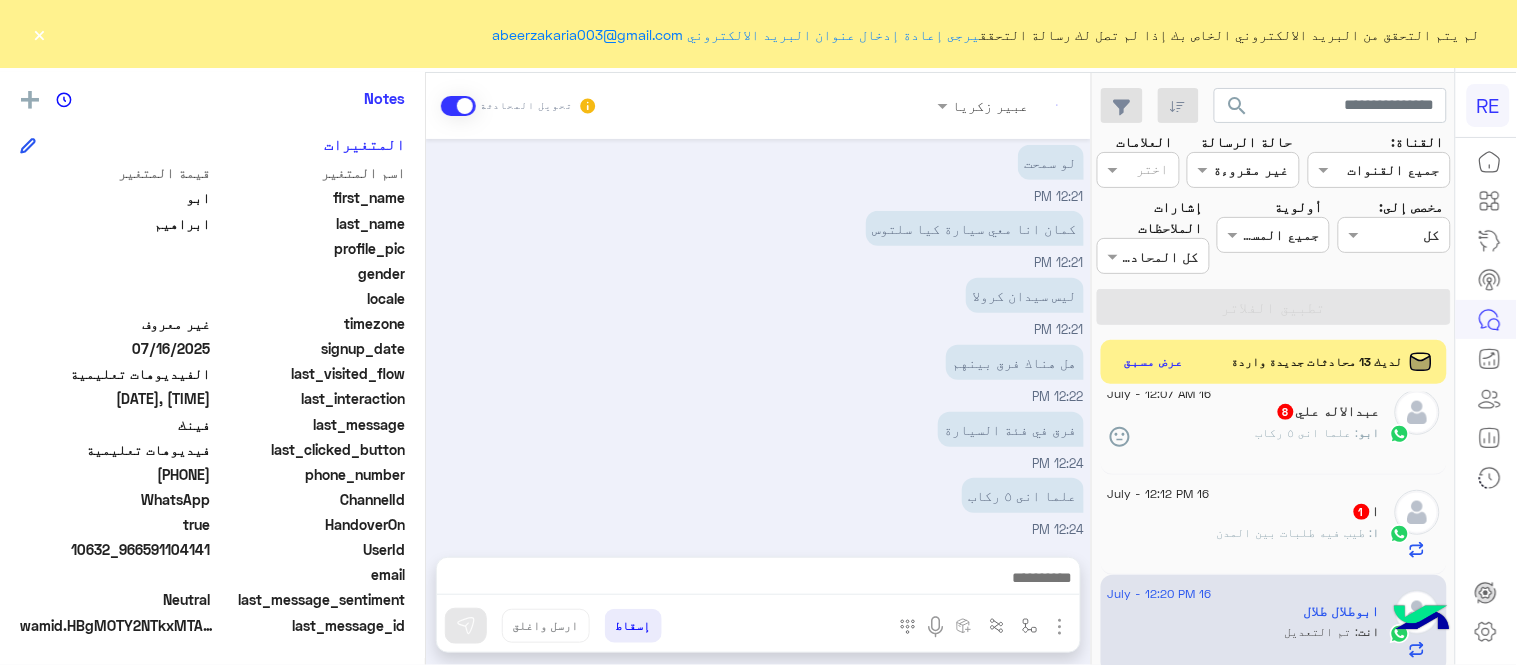 scroll, scrollTop: 656, scrollLeft: 0, axis: vertical 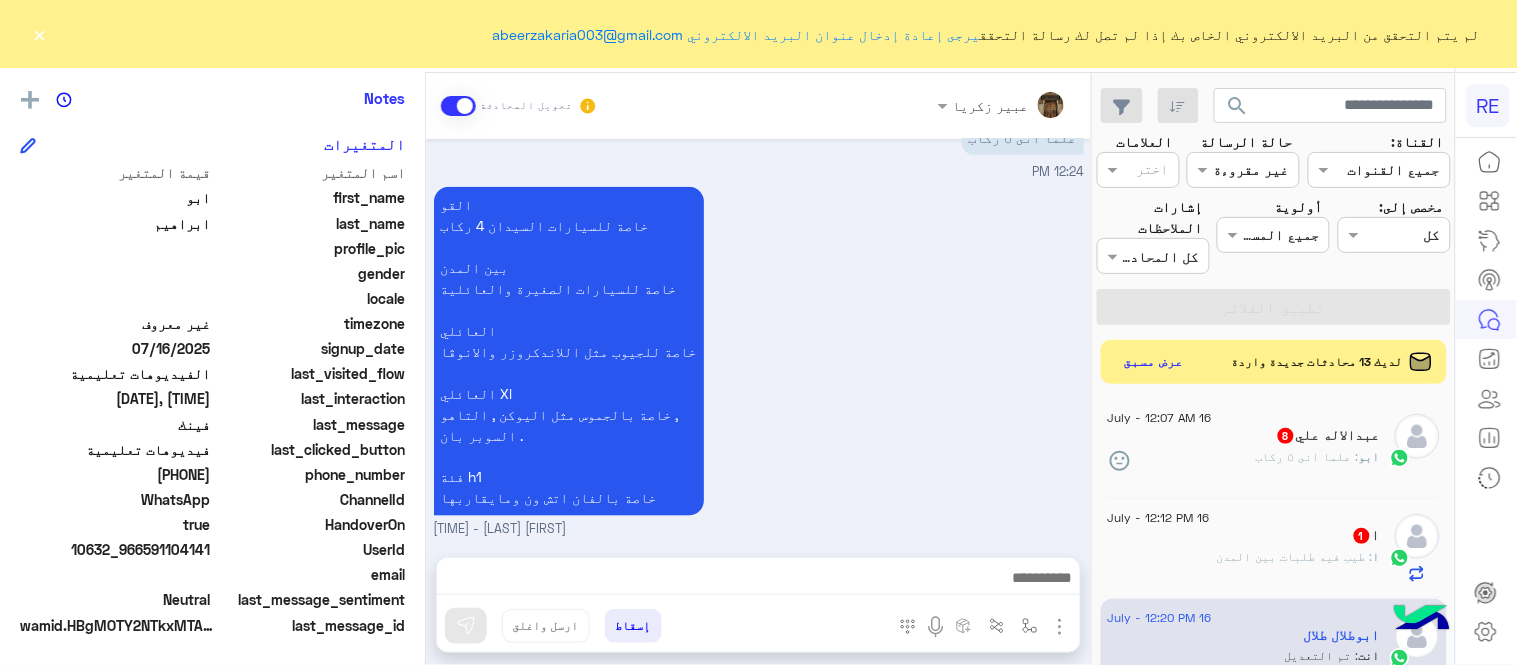 click on "ا   1" 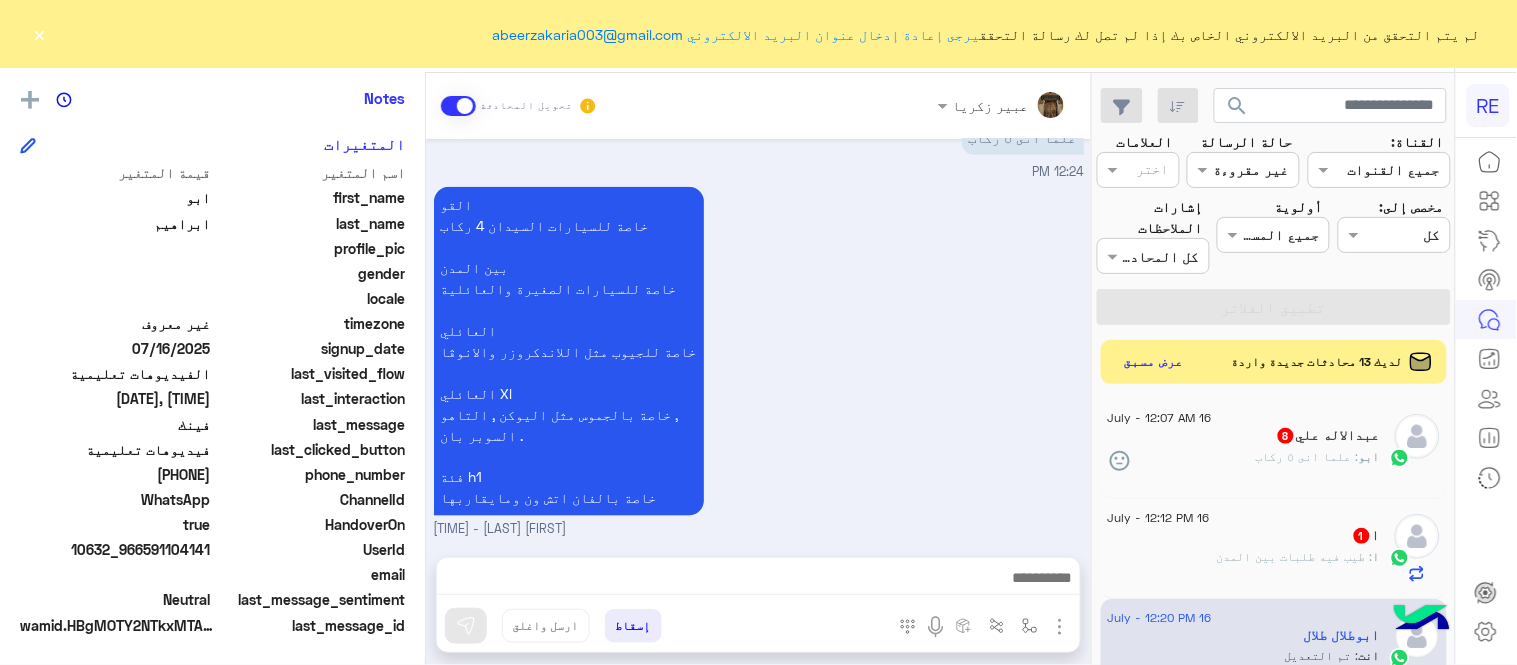 click on ": طيب فيه طلبات بين المدن" 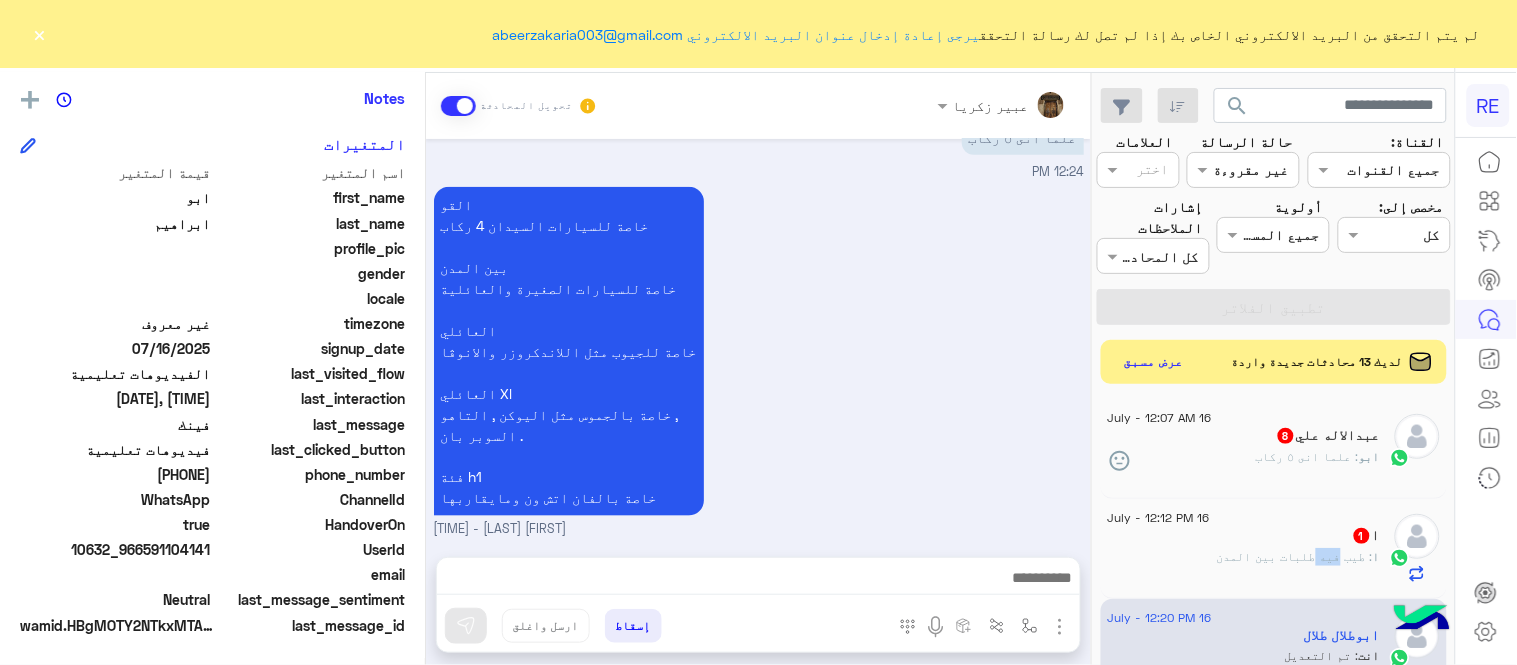 click on ": طيب فيه طلبات بين المدن" 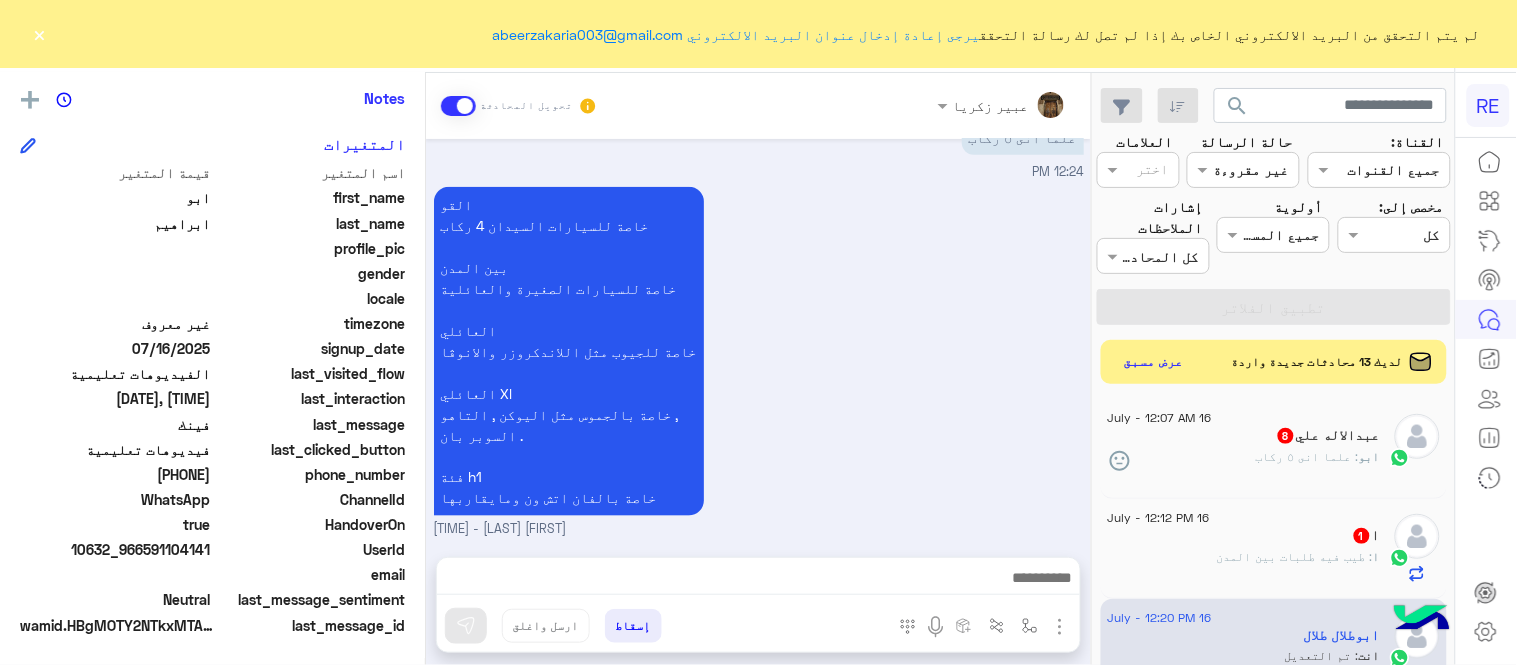 click on ": طيب فيه طلبات بين المدن" 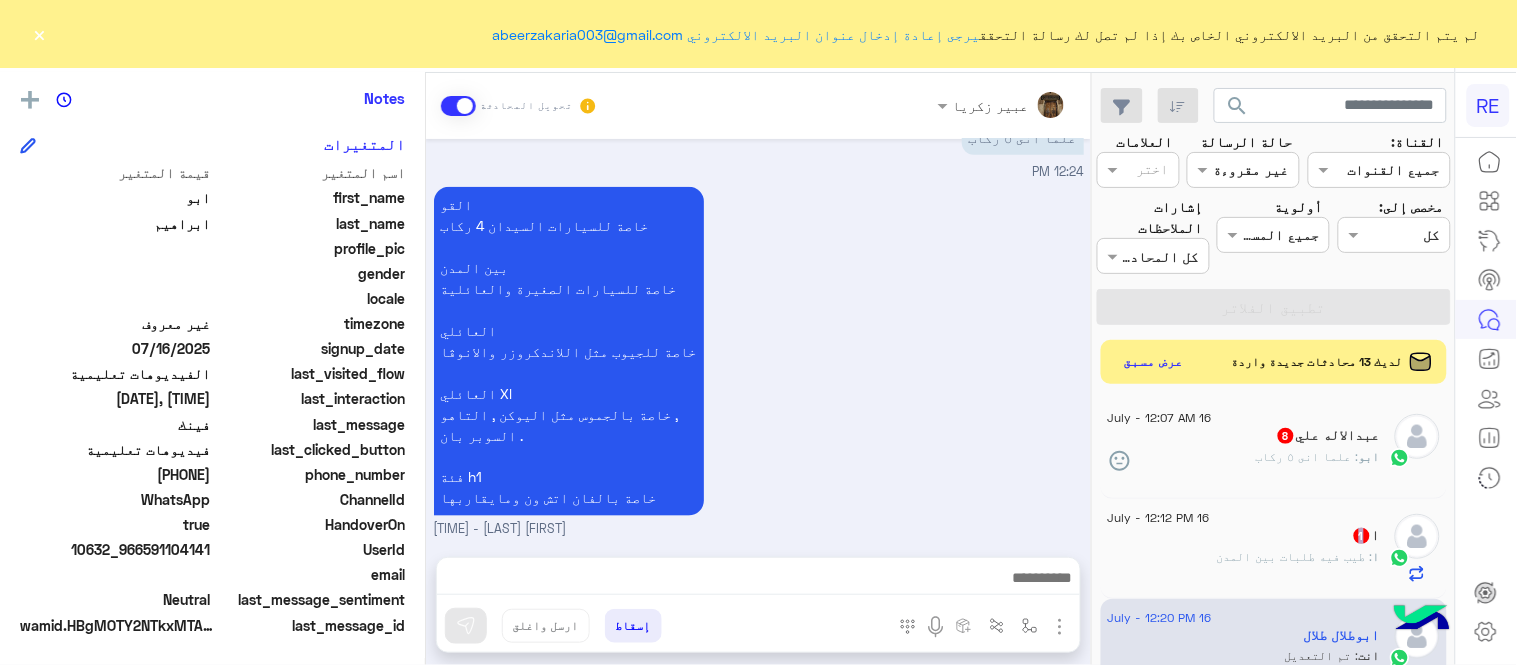 click on "ا   1" 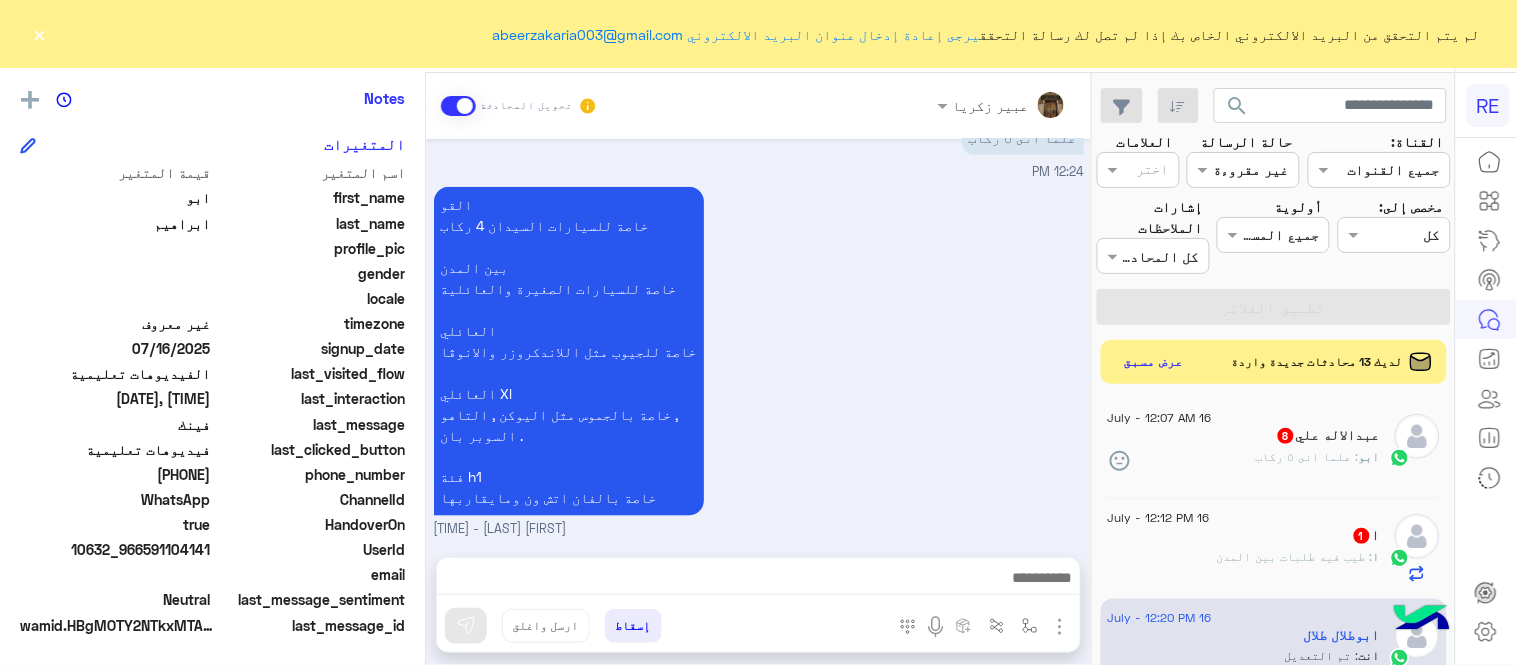 click on "ابو : علما انى ٥ ركاب" 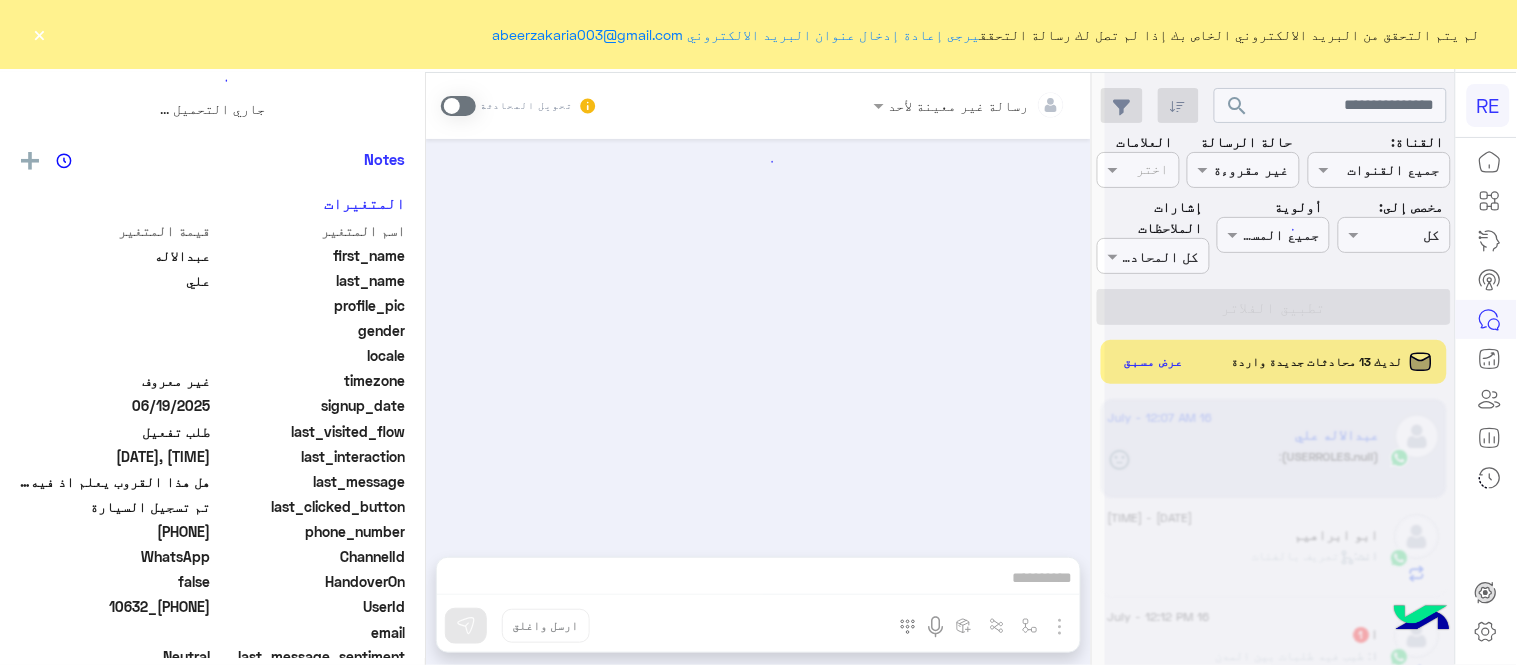 scroll, scrollTop: 0, scrollLeft: 0, axis: both 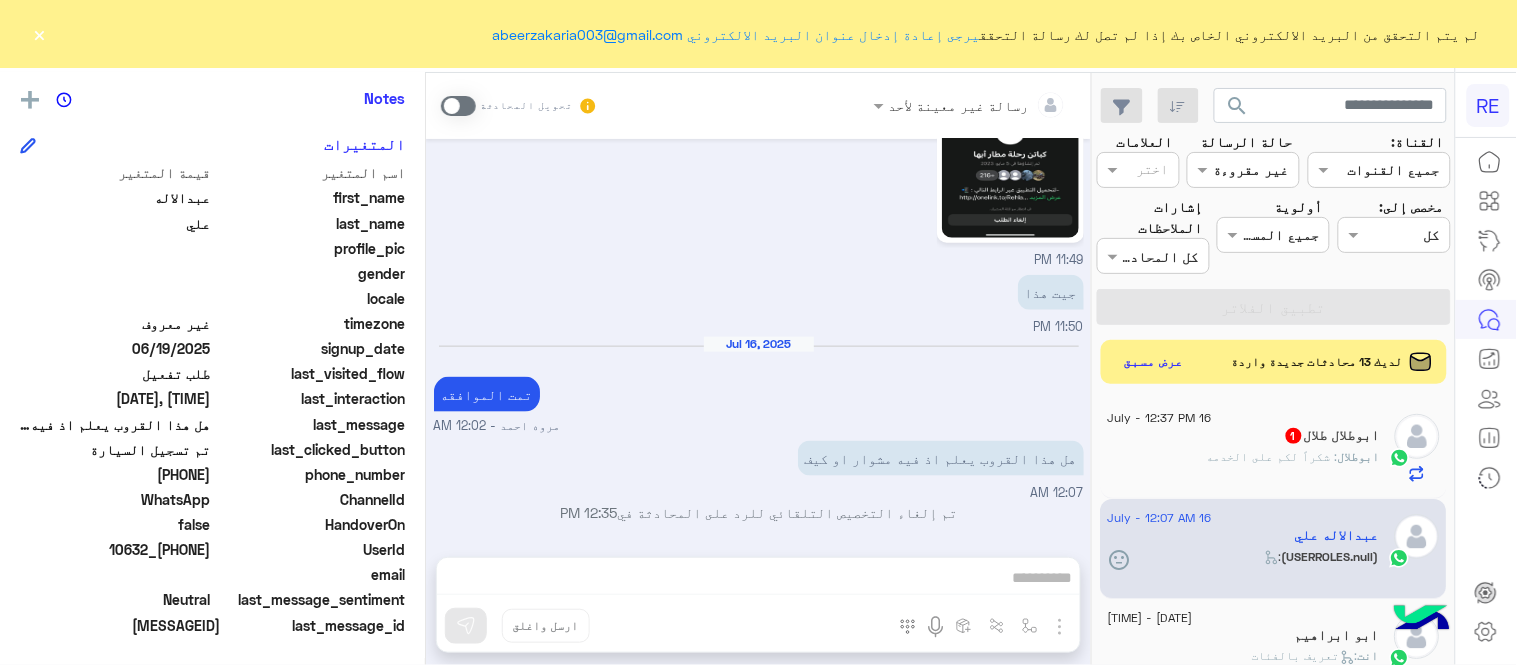 click at bounding box center (458, 106) 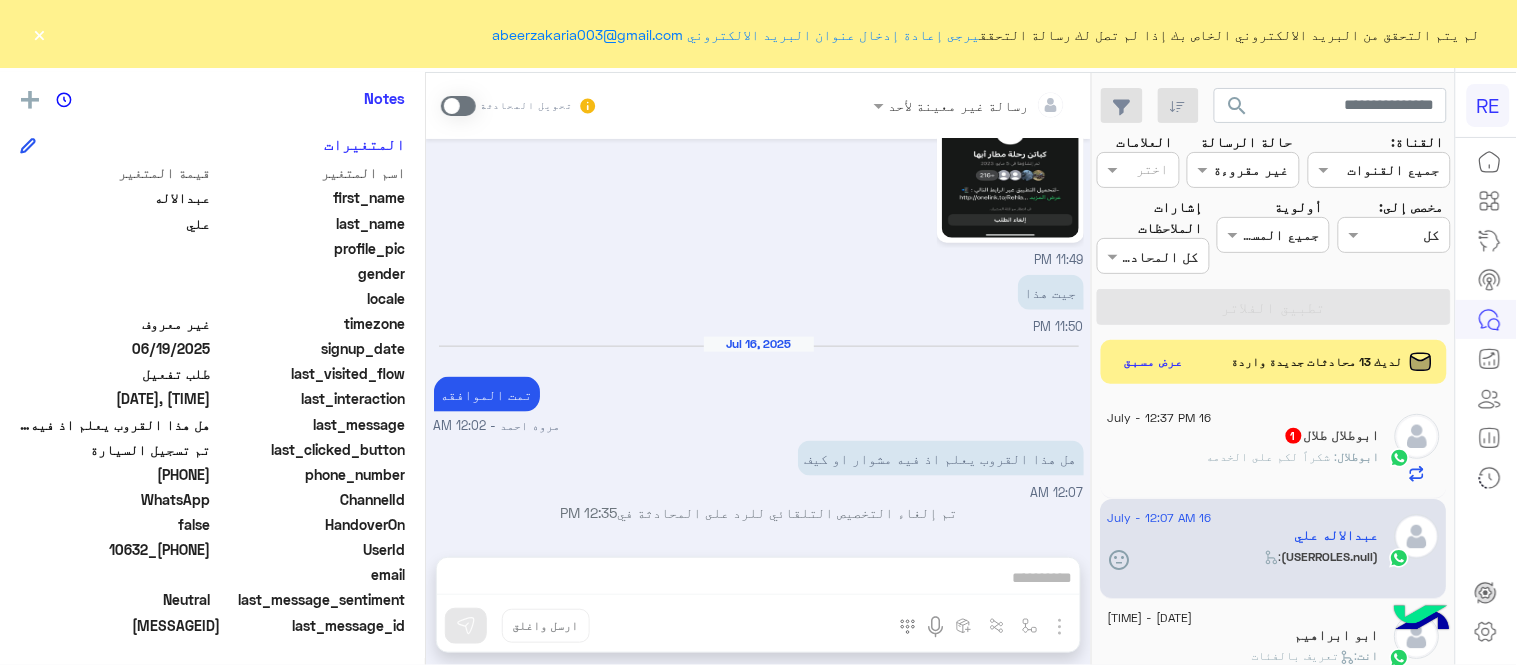 click on "رسالة غير معينة لأحد تحويل المحادثة     [DATE]  هل فيه قروب المطار اعرف اذ فيه رحلة بعيد اوصل   [TIME]  اي مطار  [NAME] -  [TIME]   [NAME] انضم إلى المحادثة   [TIME]      مطار ابها   [TIME]     https://chat.whatsapp.com/HkSQkJ5h5TnE4SNLoXsIDj  [NAME] -  [TIME]    [TIME]  جيت هذا   [TIME]   [DATE]  تمت الموافقه  [NAME] -  [TIME]  هل هذا القروب يعلم اذ فيه مشوار او كيف   [TIME]   تم إلغاء التخصيص التلقائي للرد على المحادثة في   [TIME]      أدخل اسم مجموعة الرسائل  إسقاط   ارسل واغلق" at bounding box center [758, 373] 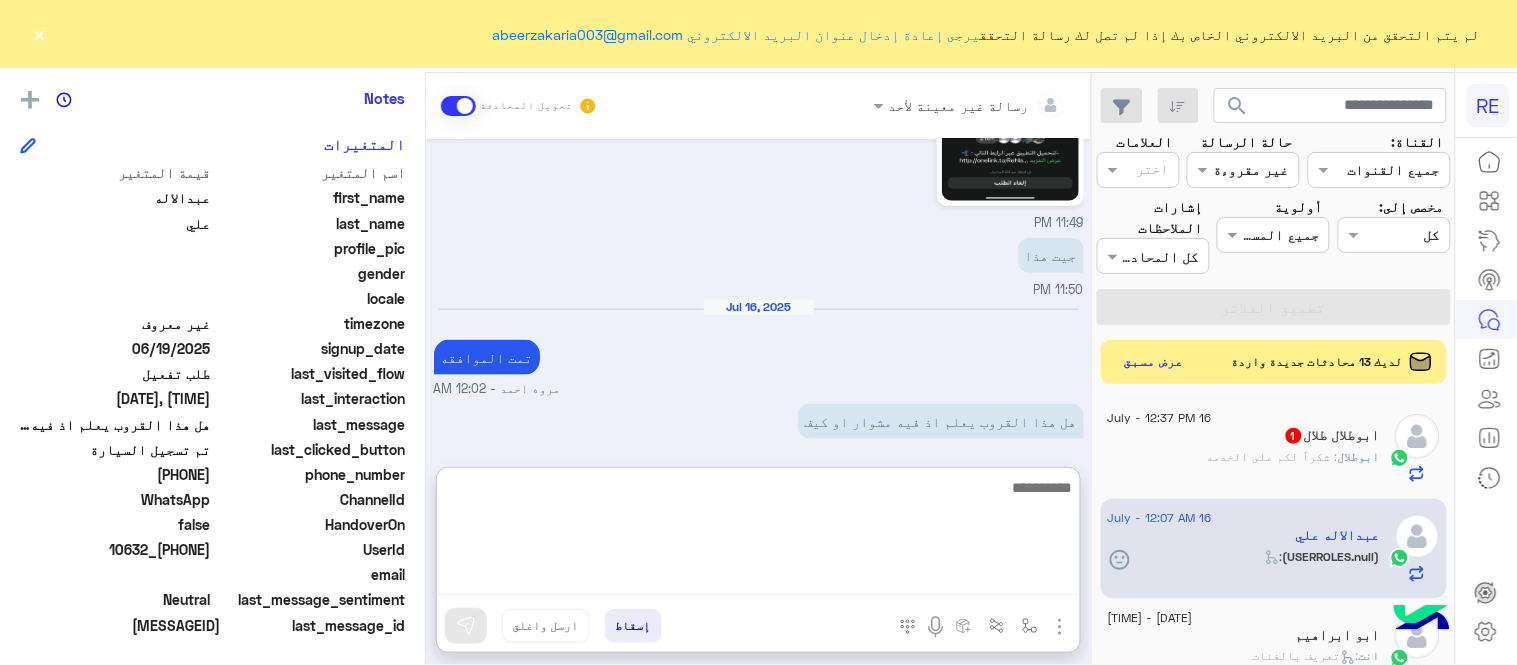 click at bounding box center [758, 535] 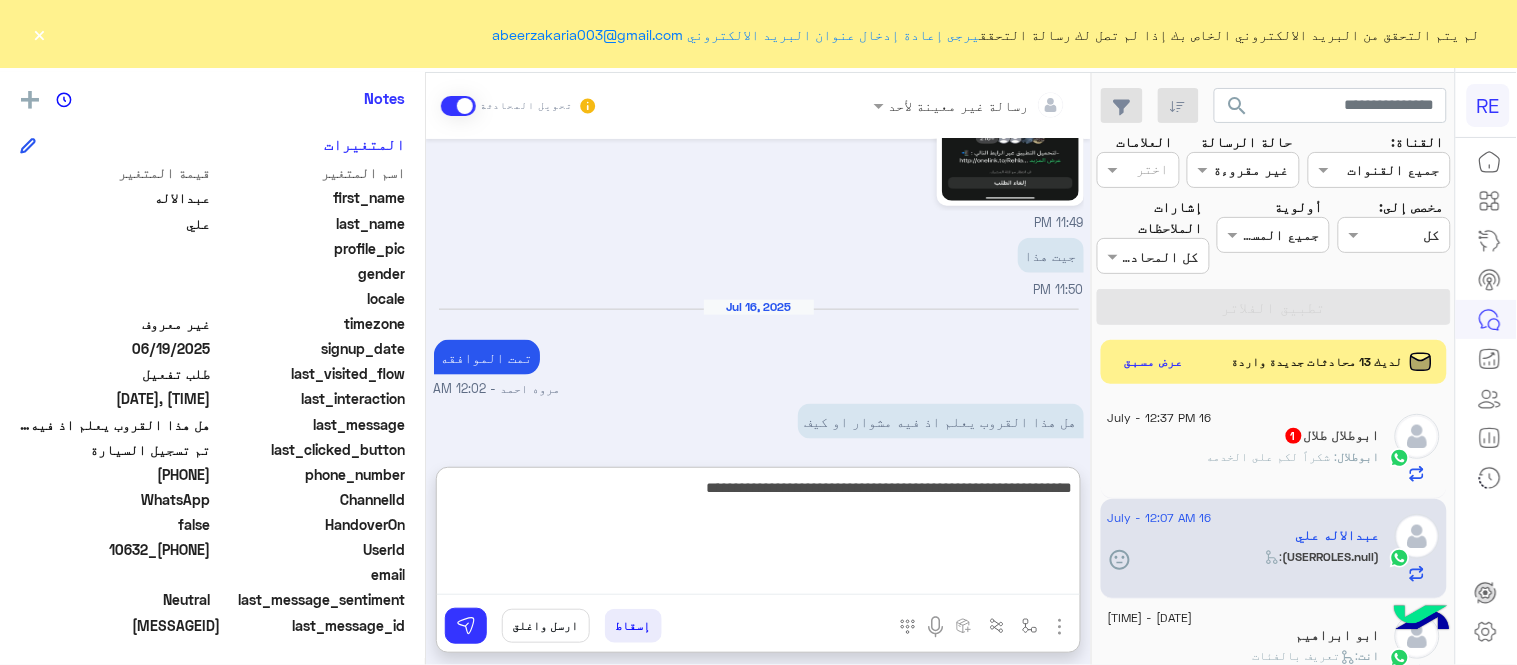 type on "**********" 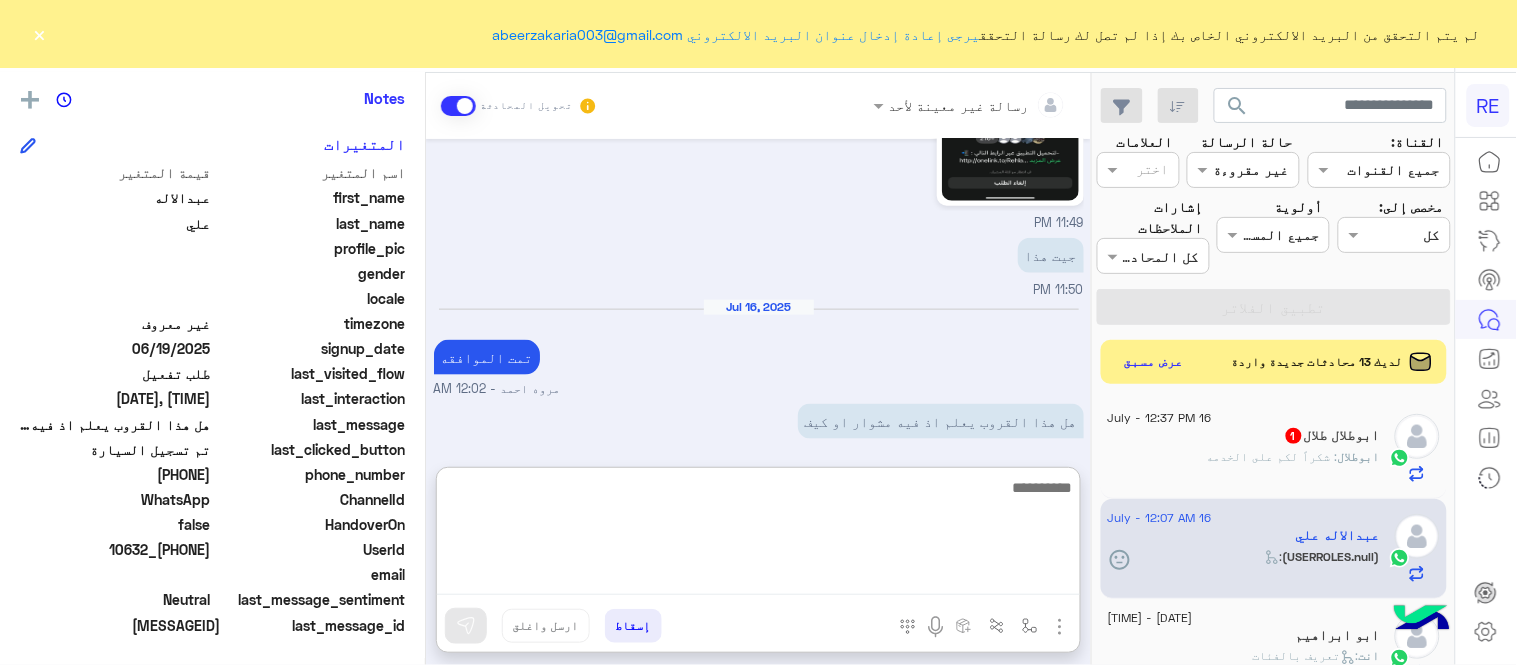 scroll, scrollTop: 740, scrollLeft: 0, axis: vertical 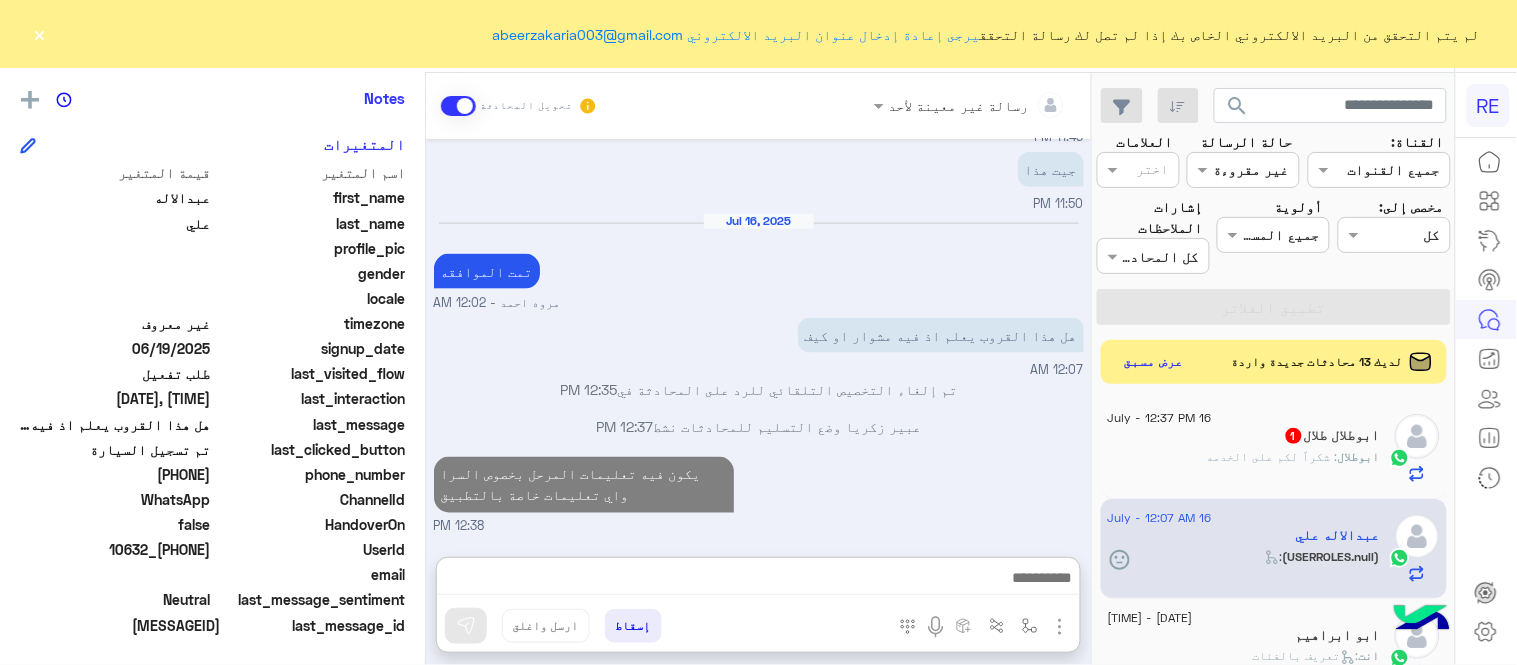 click on "[DATE]  هل فيه قروب المطار اعرف اذ فيه رحلة بعيد اوصل   [TIME]  اي مطار  [NAME] -  [TIME]   [NAME] انضم إلى المحادثة   [TIME]      مطار ابها   [TIME]     https://chat.whatsapp.com/HkSQkJ5h5TnE4SNLoXsIDj  [NAME] -  [TIME]    [TIME]  جيت هذا   [TIME]   [DATE]  تمت الموافقه  [NAME] -  [TIME]  هل هذا القروب يعلم اذ فيه مشوار او كيف   [TIME]   تم إلغاء التخصيص التلقائي للرد على المحادثة في   [TIME]       [NAME] وضع التسليم للمحادثات نشط   [TIME]      يكون فيه تعليمات المرحل بخصوص السرا واي تعليمات خاصة بالتطبيق   [TIME]  [TIME]" at bounding box center (758, 338) 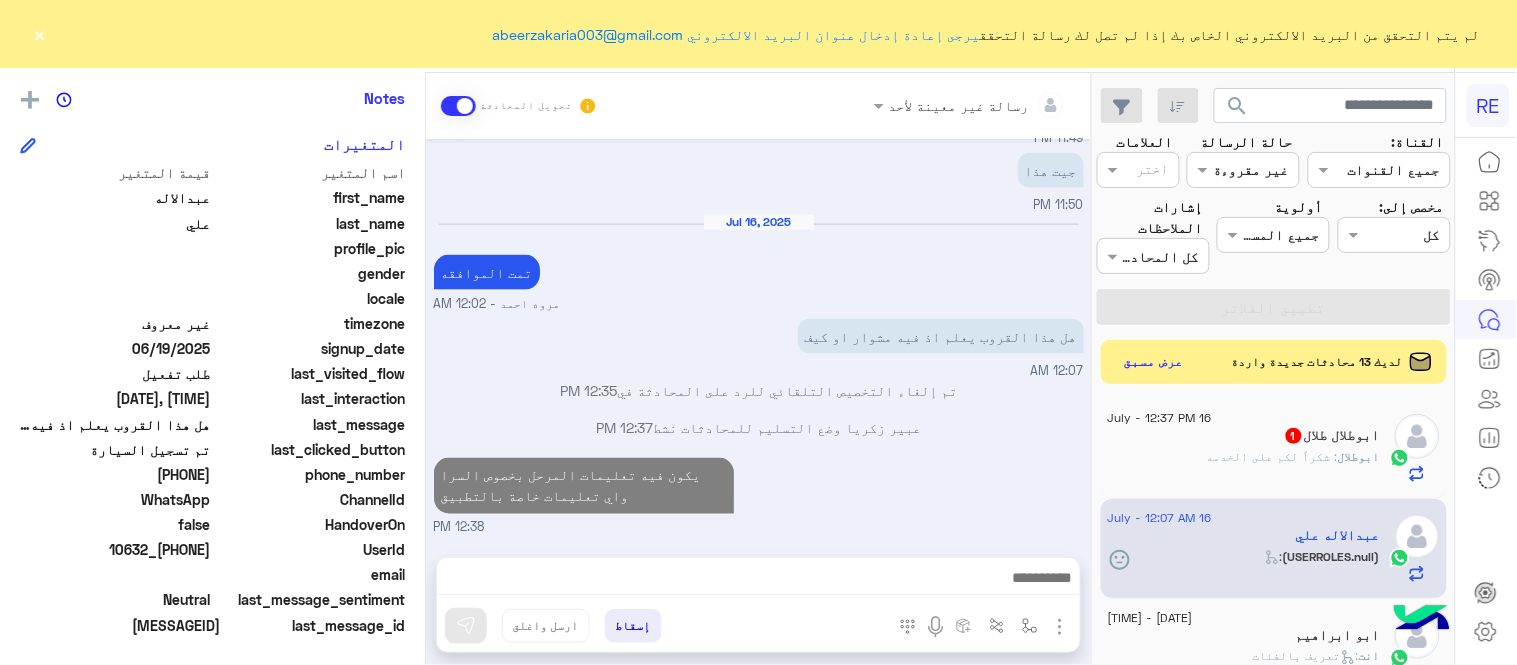 scroll, scrollTop: 686, scrollLeft: 0, axis: vertical 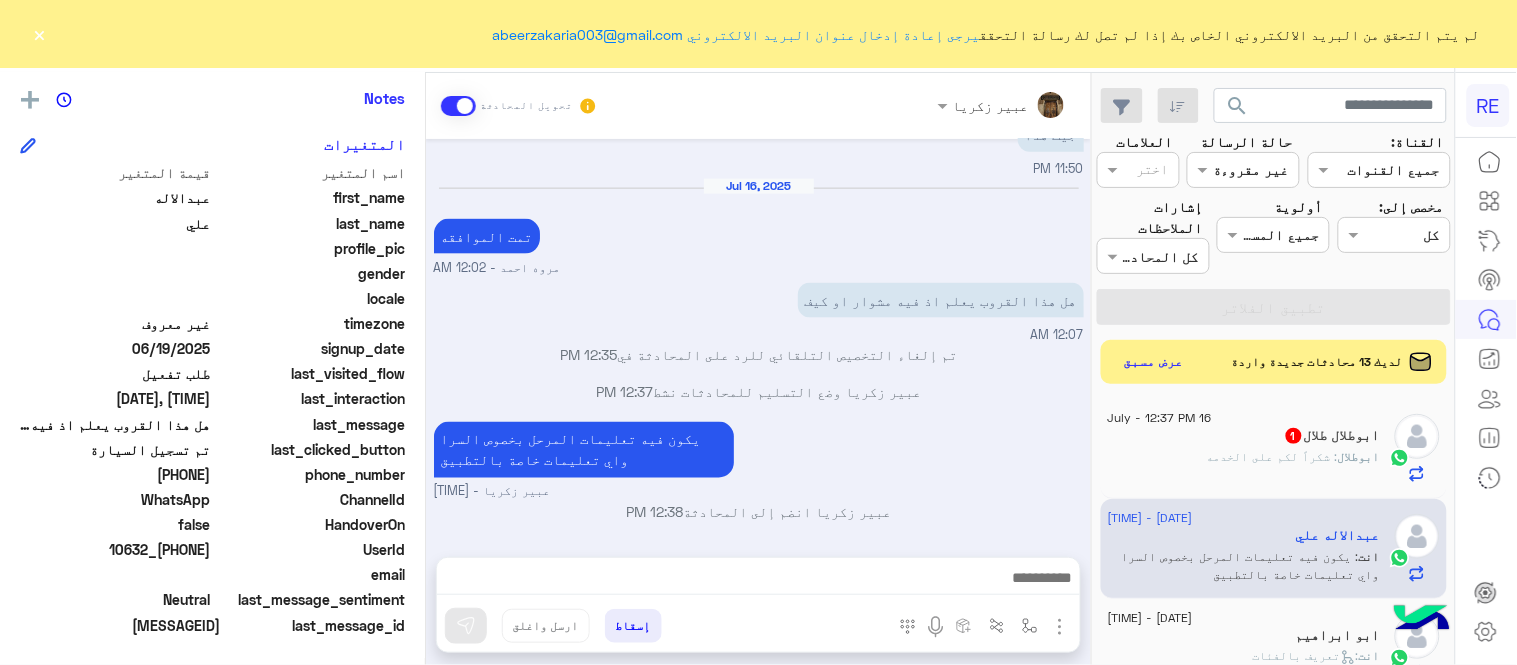 click on "ابوطلال طلال  1" 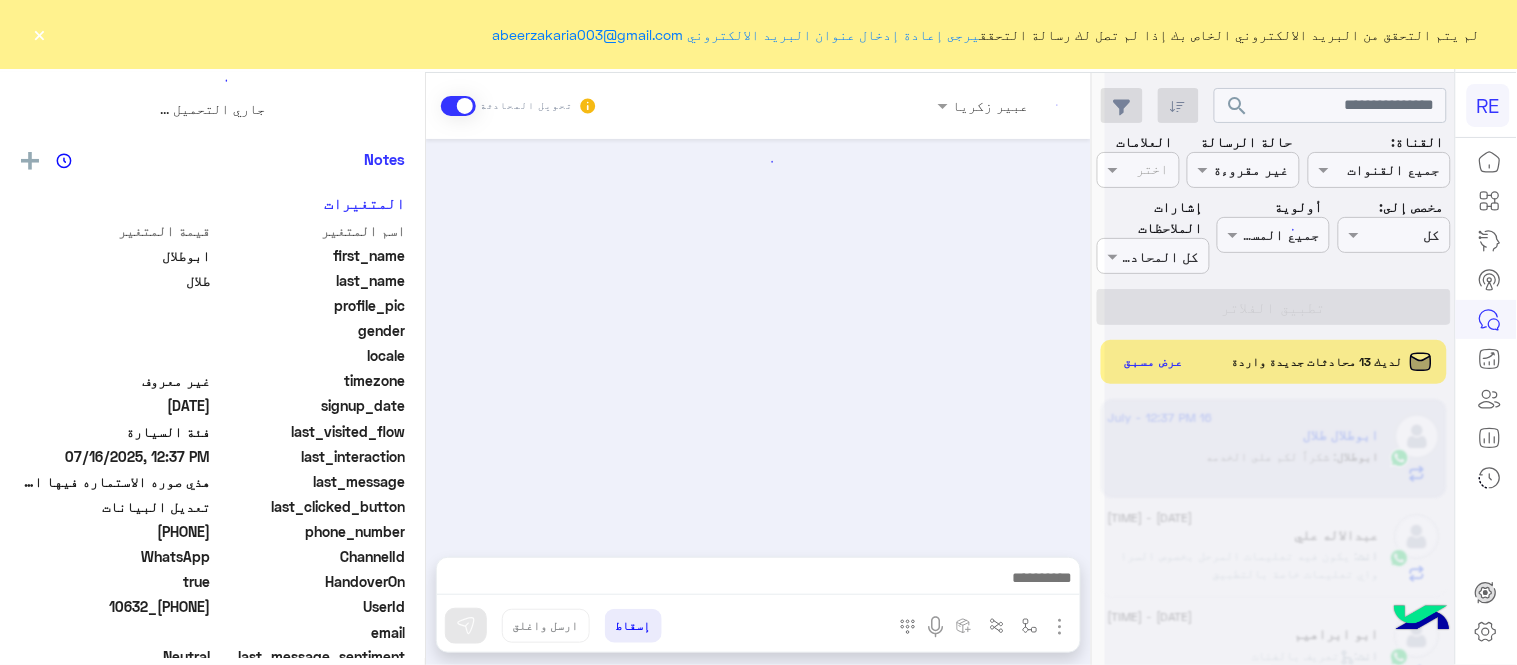 scroll, scrollTop: 0, scrollLeft: 0, axis: both 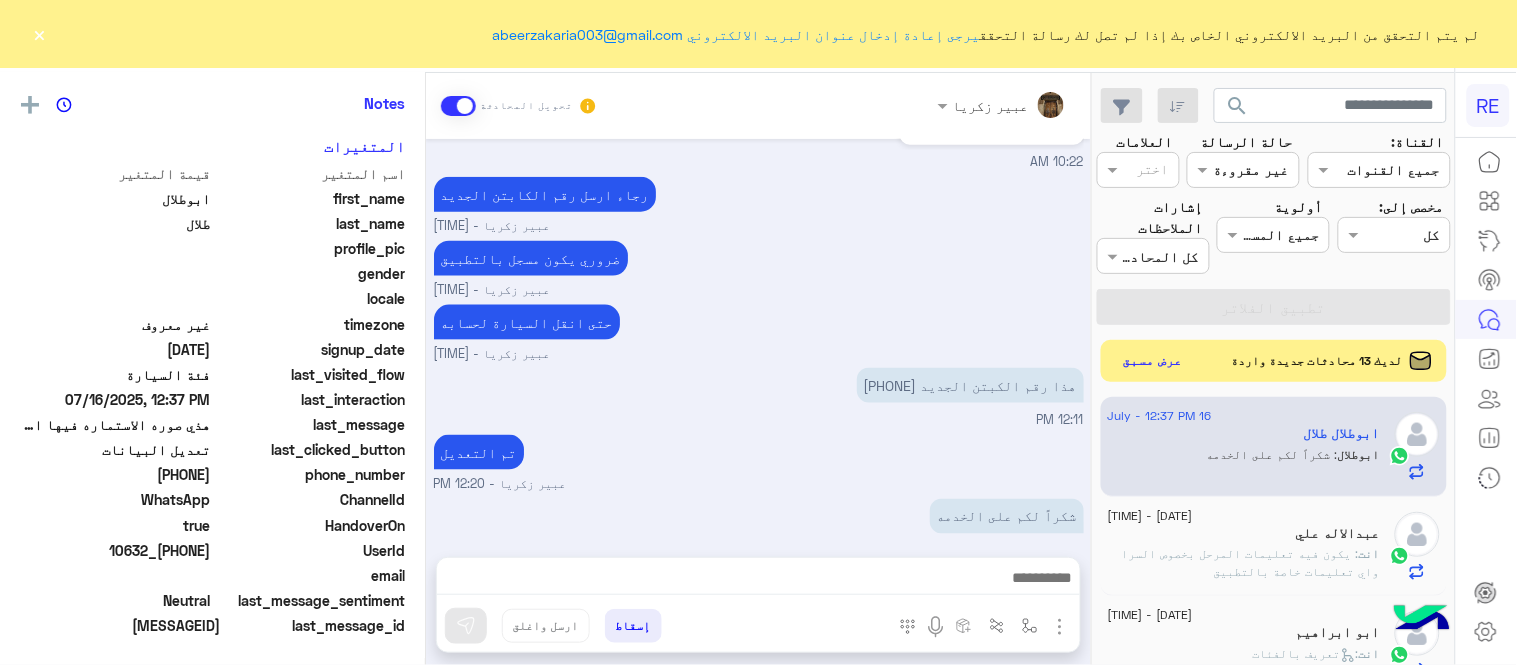 click on "عرض مسبق" 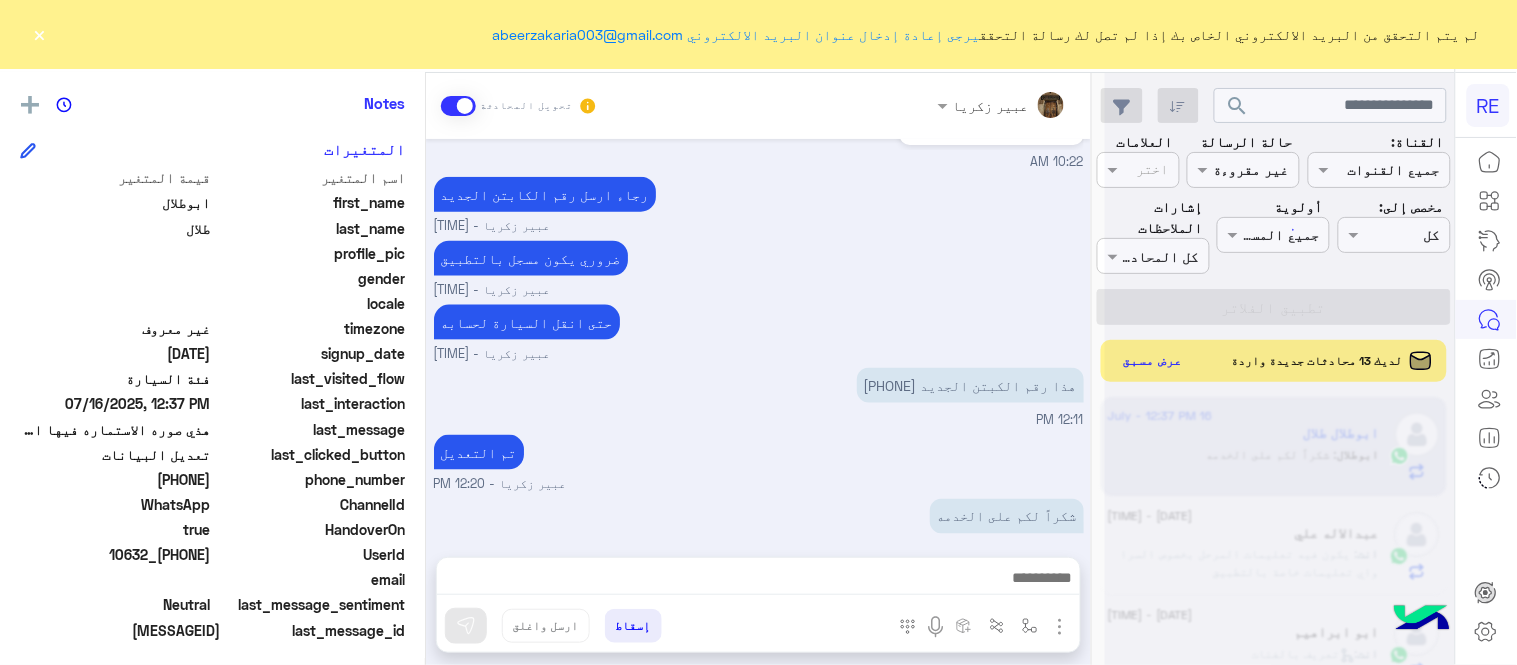 scroll, scrollTop: 410, scrollLeft: 0, axis: vertical 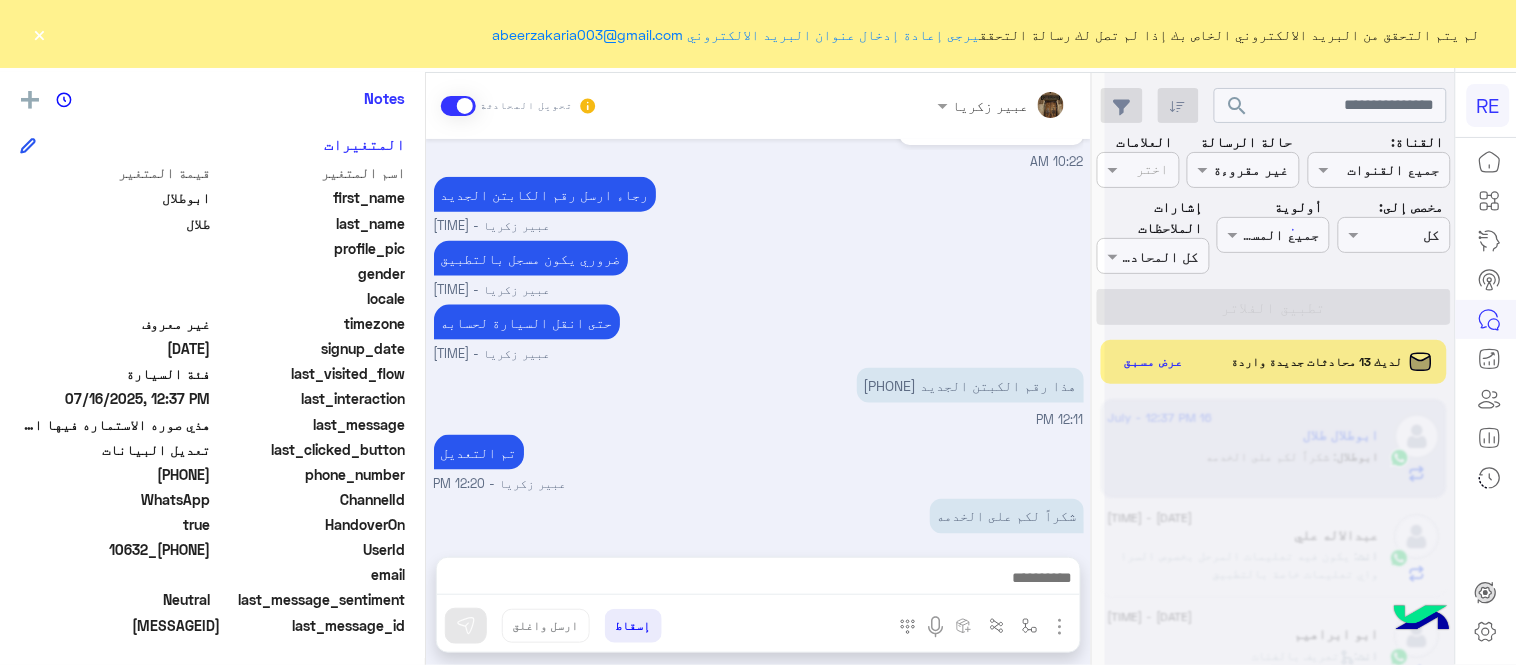 click on "×" 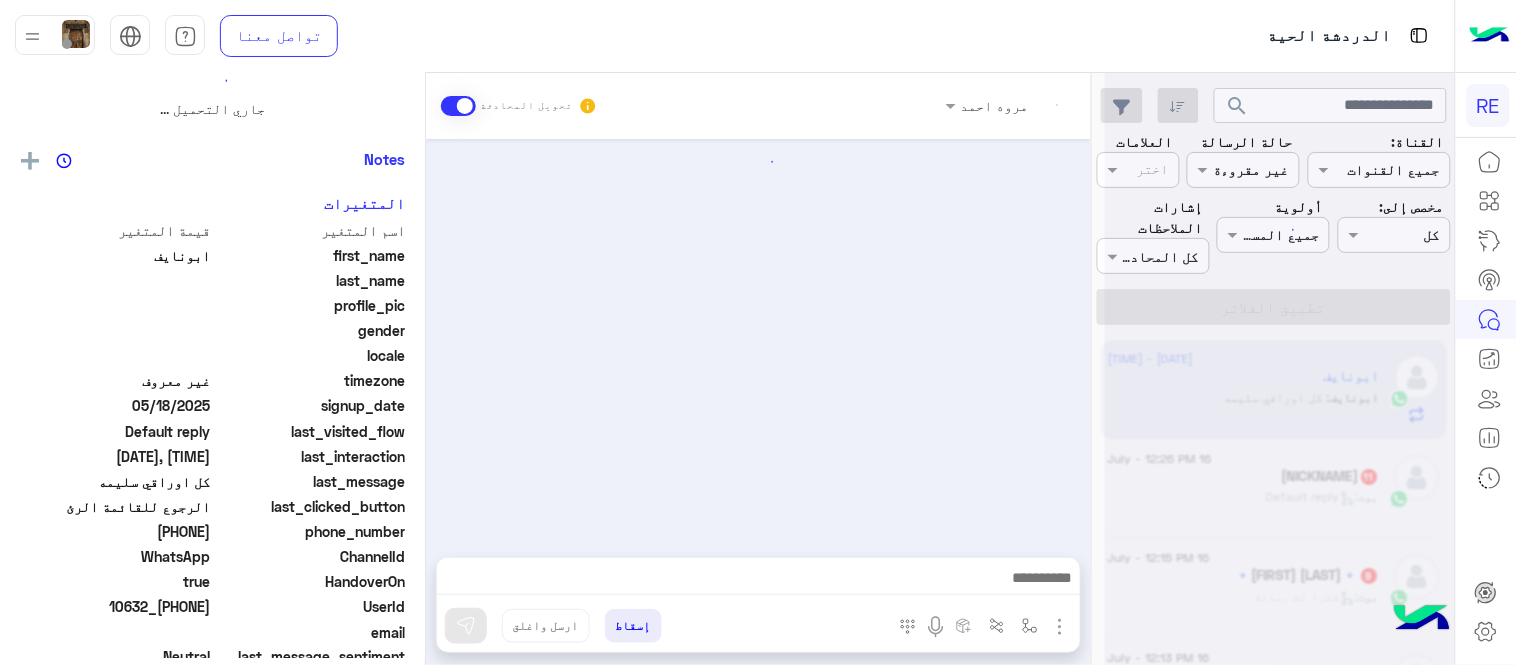 scroll, scrollTop: 0, scrollLeft: 0, axis: both 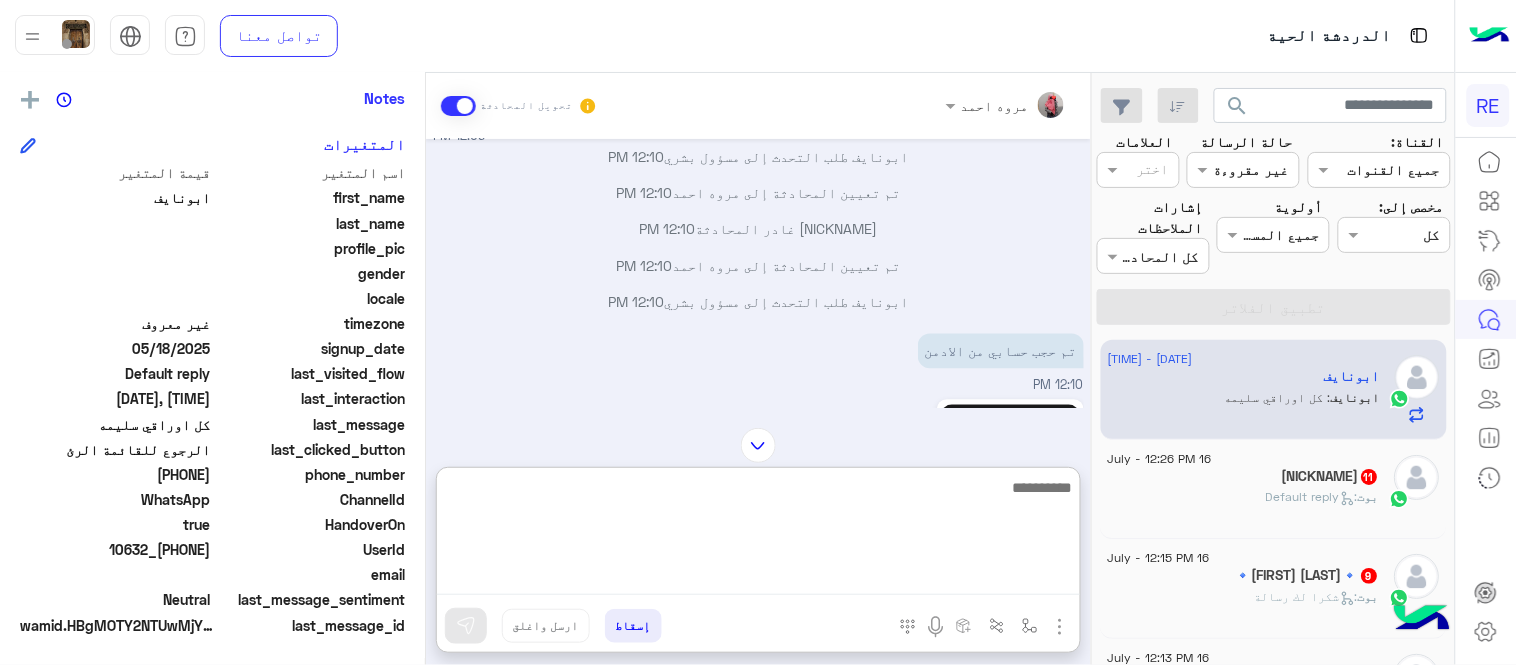 click at bounding box center [758, 535] 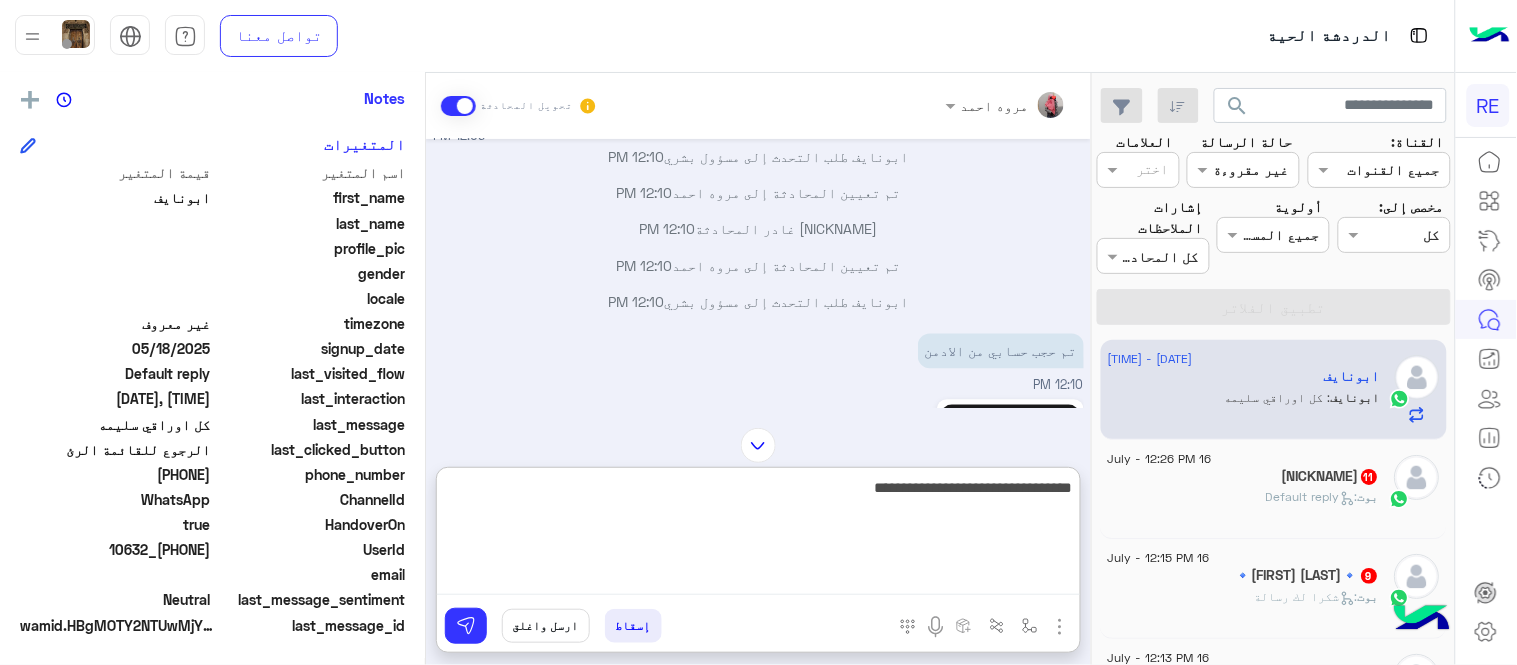 type on "**********" 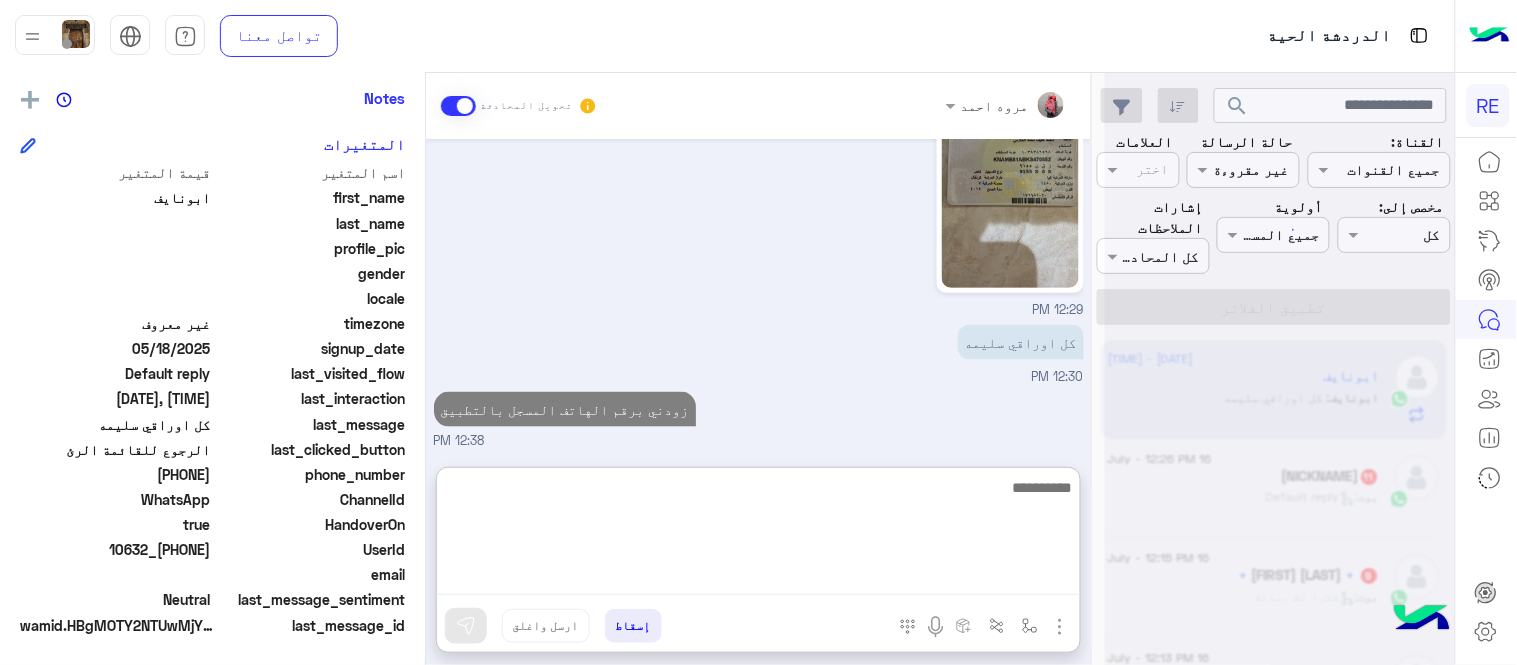 scroll, scrollTop: 2501, scrollLeft: 0, axis: vertical 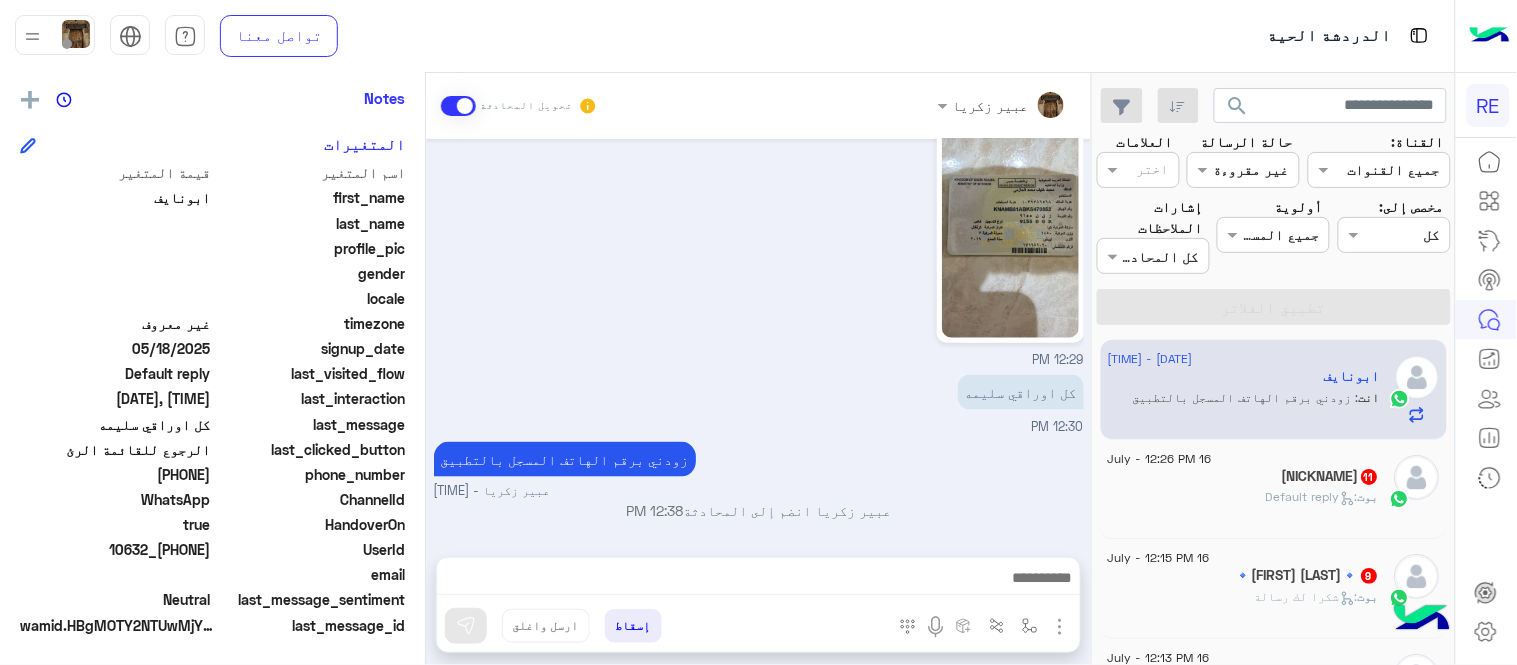 click on "زودني برقم الهاتف المسجل بالتطبيق  عبير زكريا -  [TIME]" at bounding box center [759, 469] 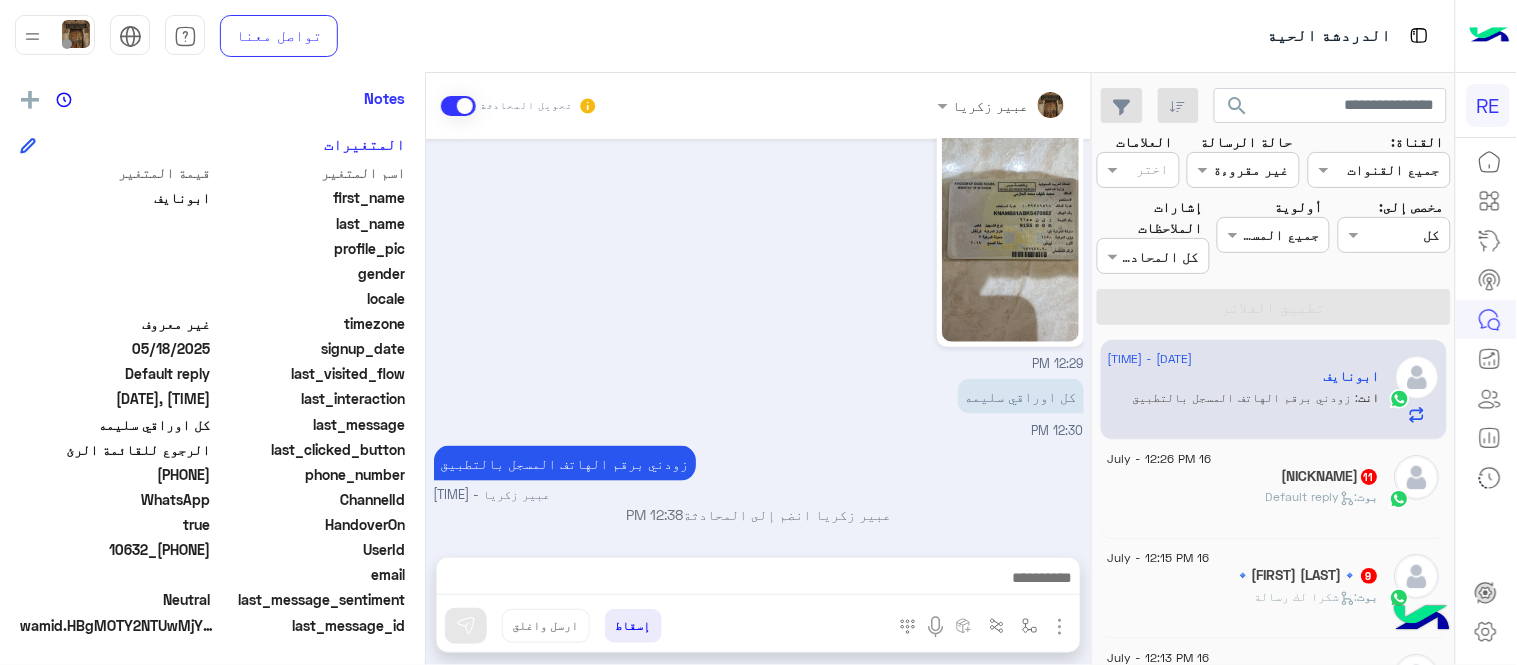 click on "[NAME]   11" 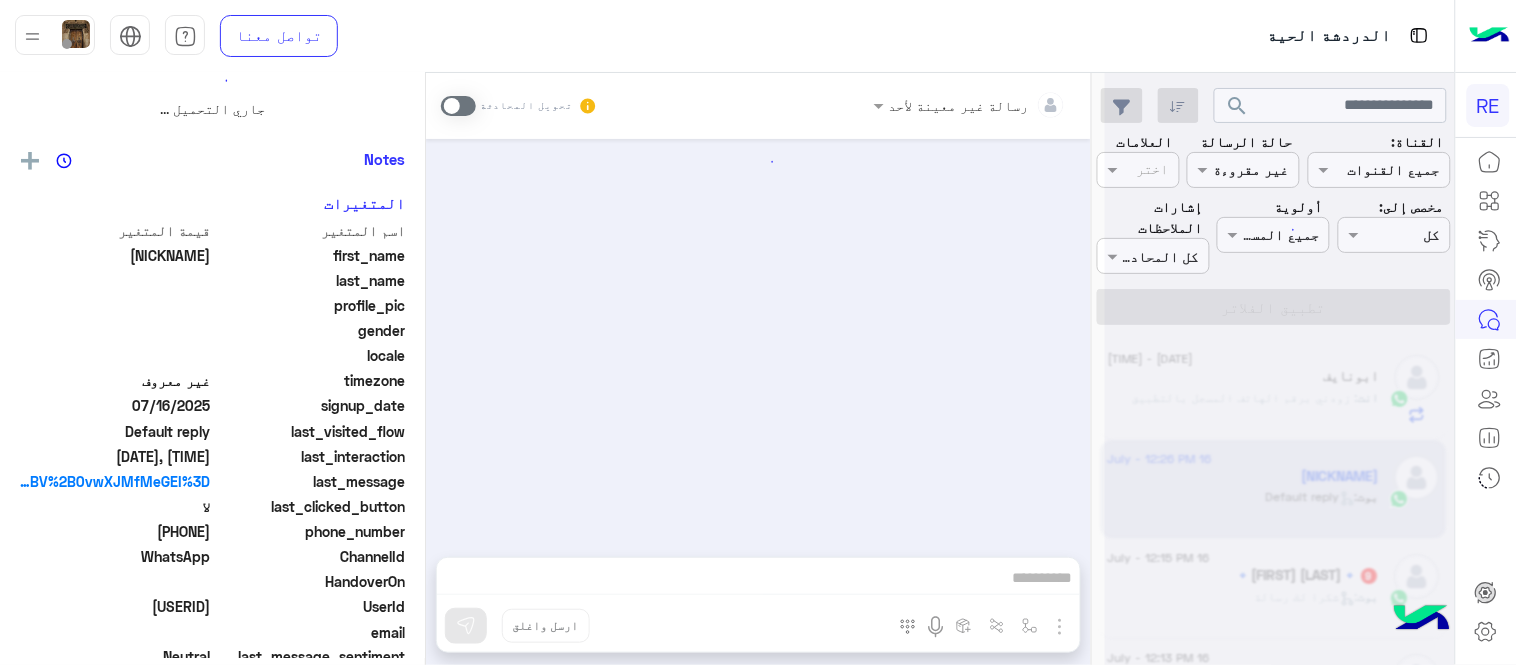 scroll, scrollTop: 0, scrollLeft: 0, axis: both 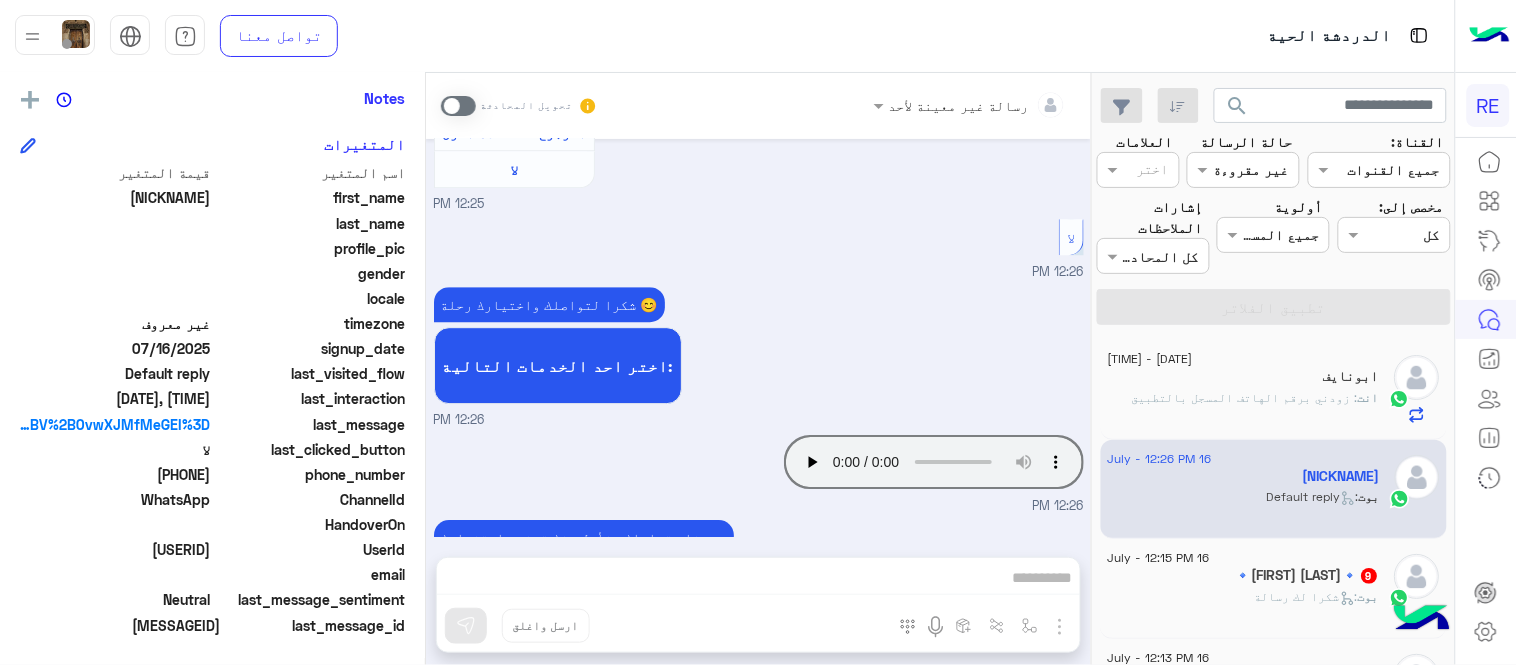 drag, startPoint x: 141, startPoint y: 472, endPoint x: 211, endPoint y: 470, distance: 70.028564 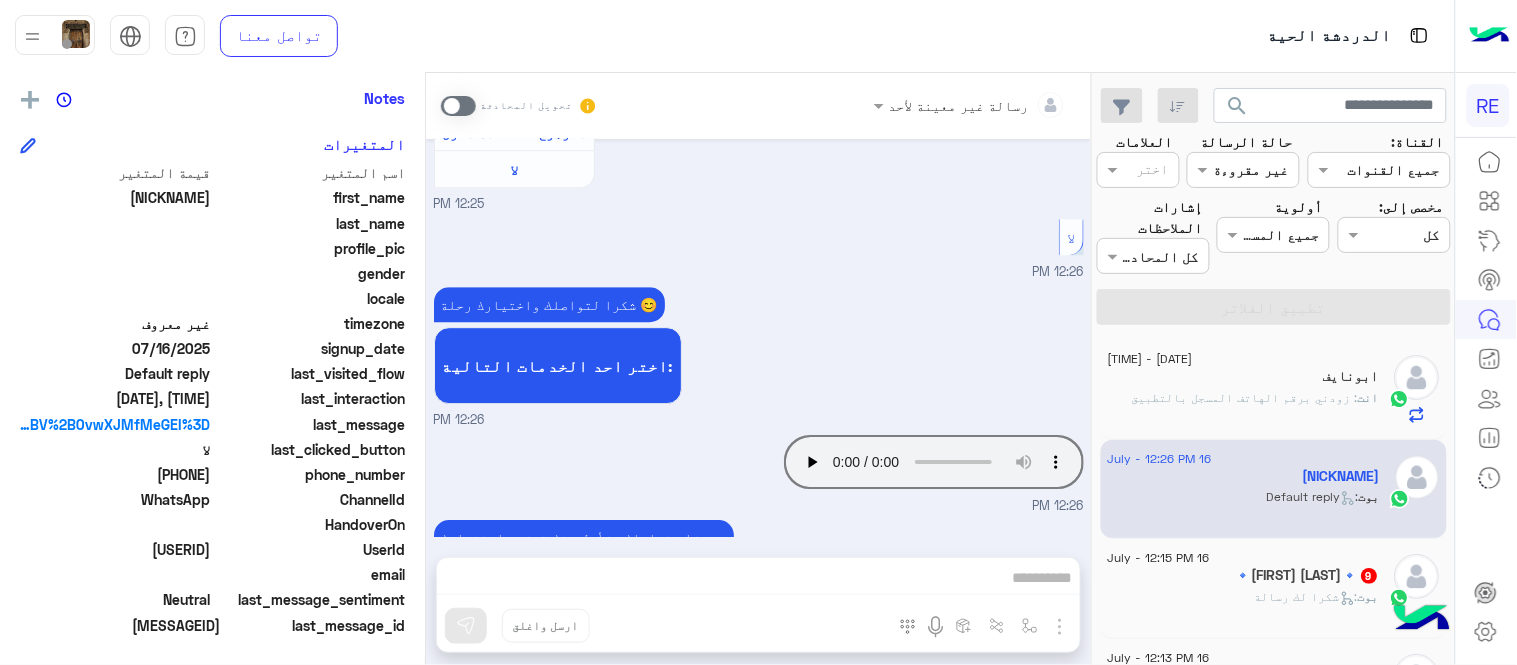 click at bounding box center (458, 106) 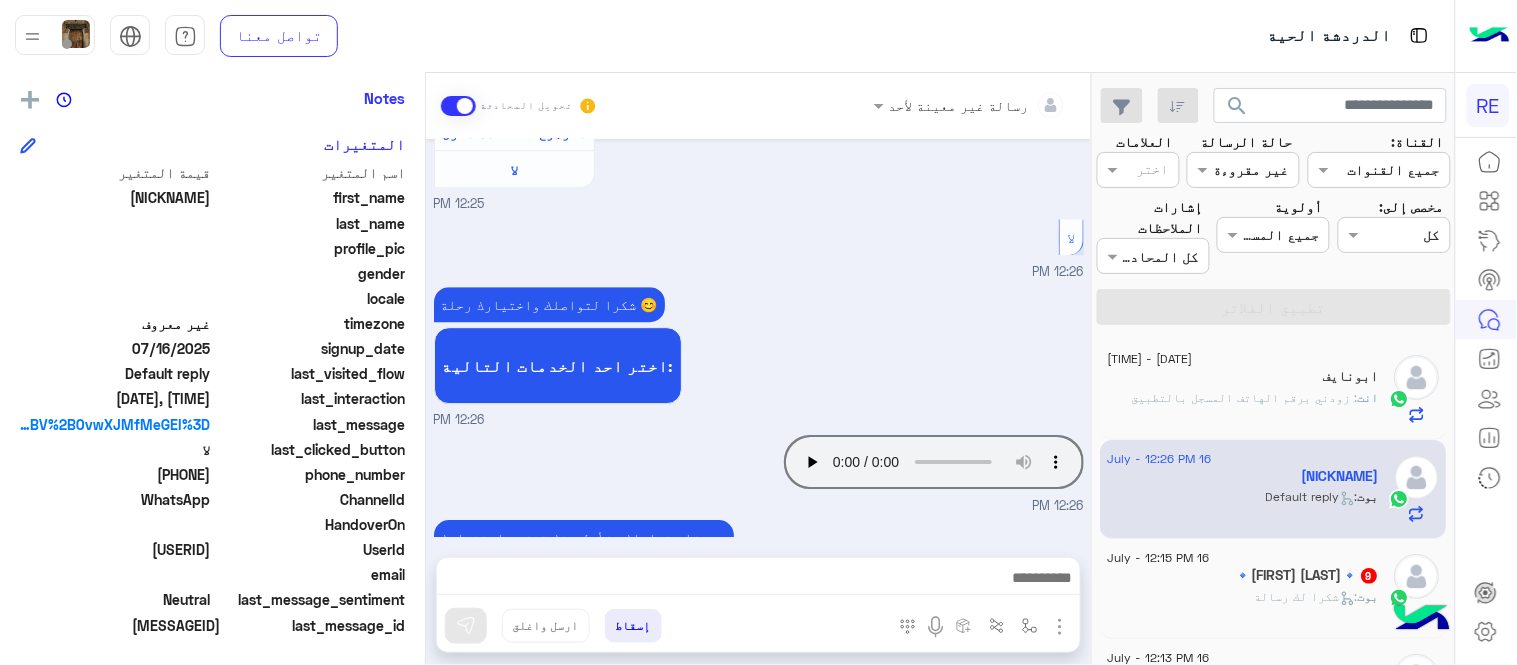 scroll, scrollTop: 1450, scrollLeft: 0, axis: vertical 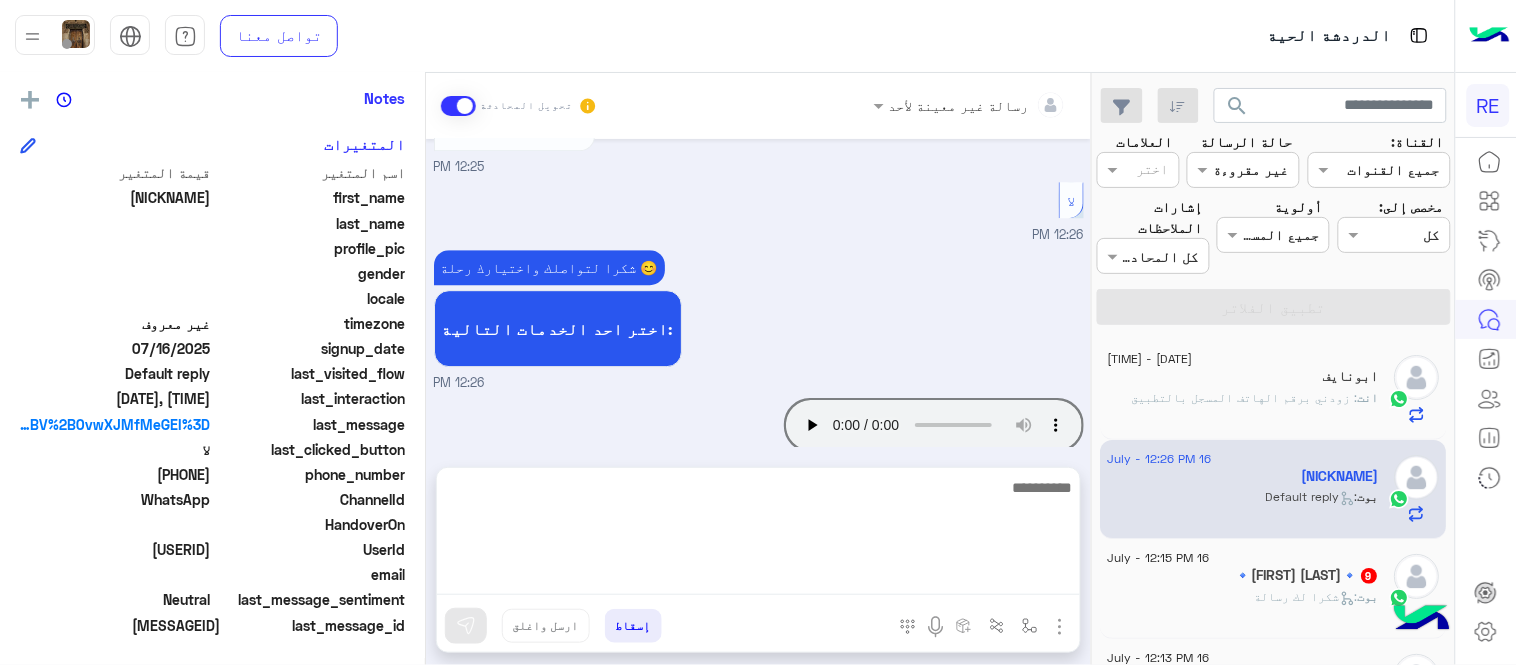 click at bounding box center [758, 535] 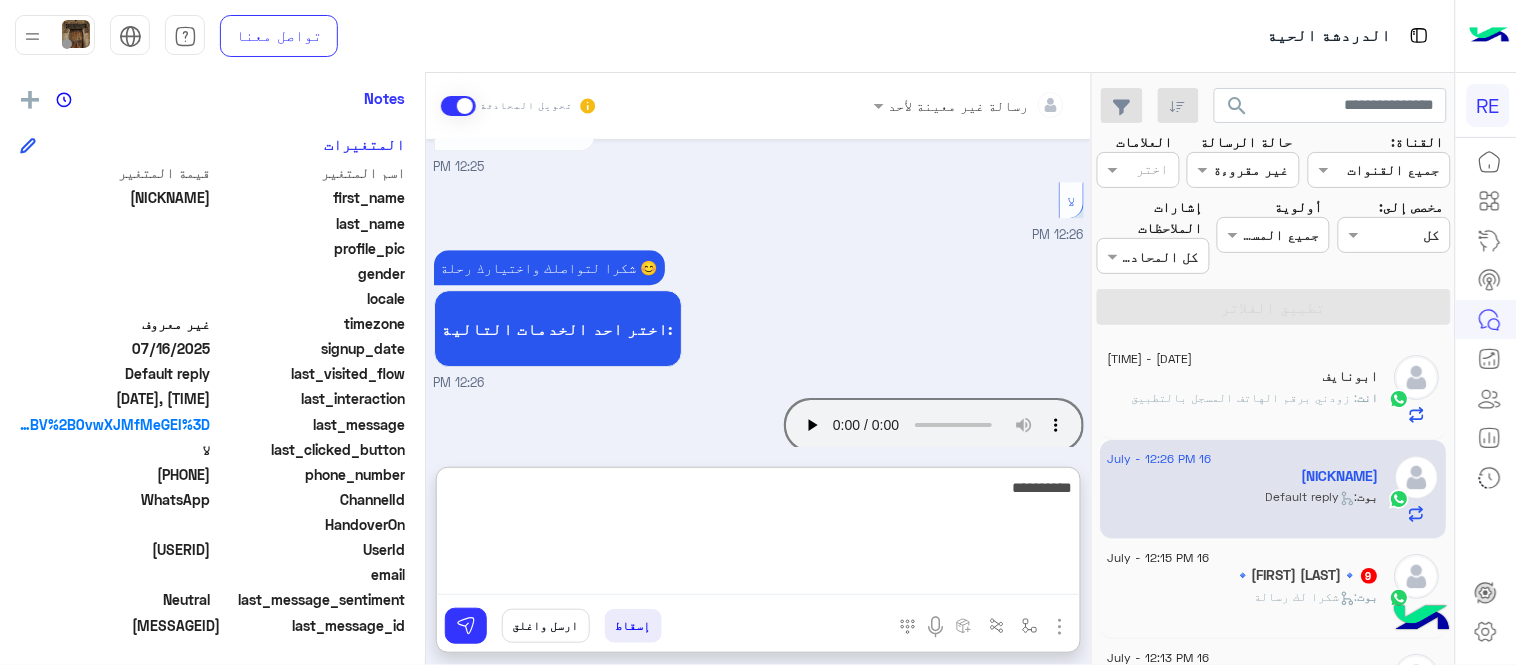 type on "**********" 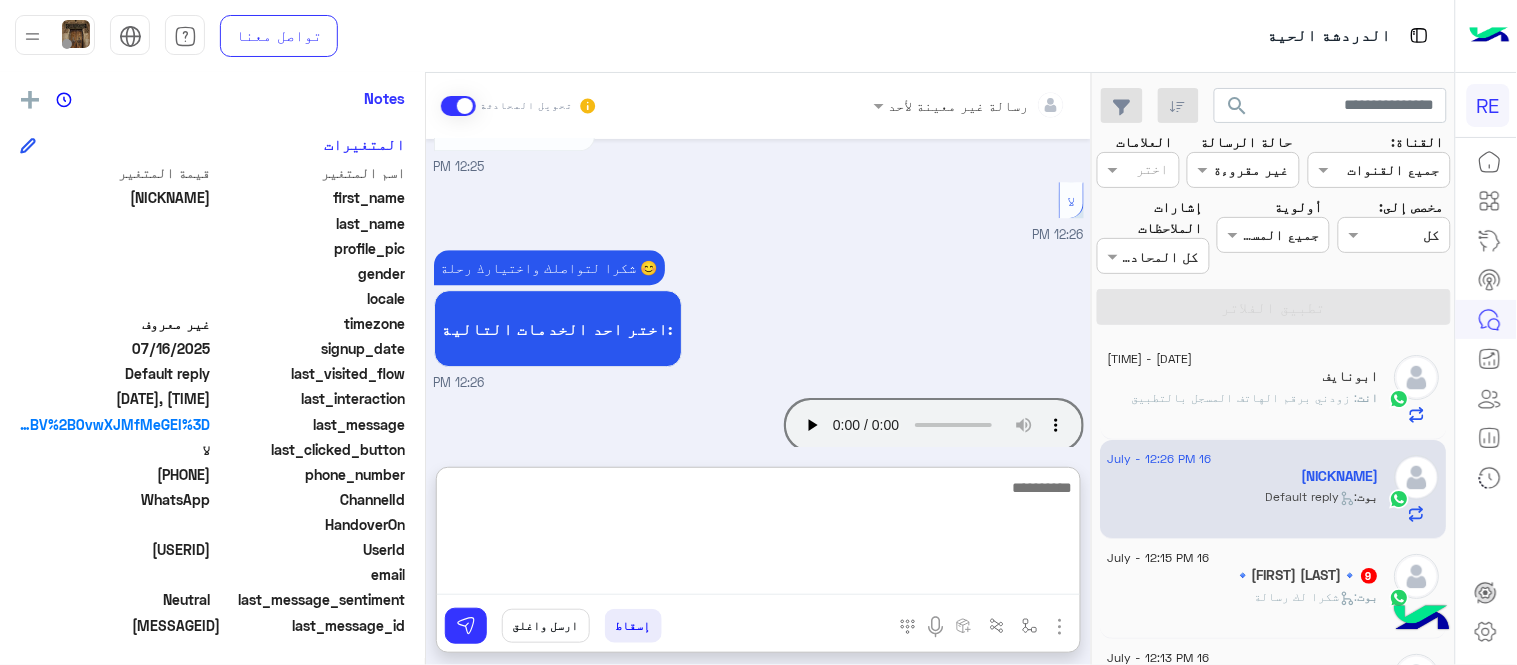 scroll, scrollTop: 1603, scrollLeft: 0, axis: vertical 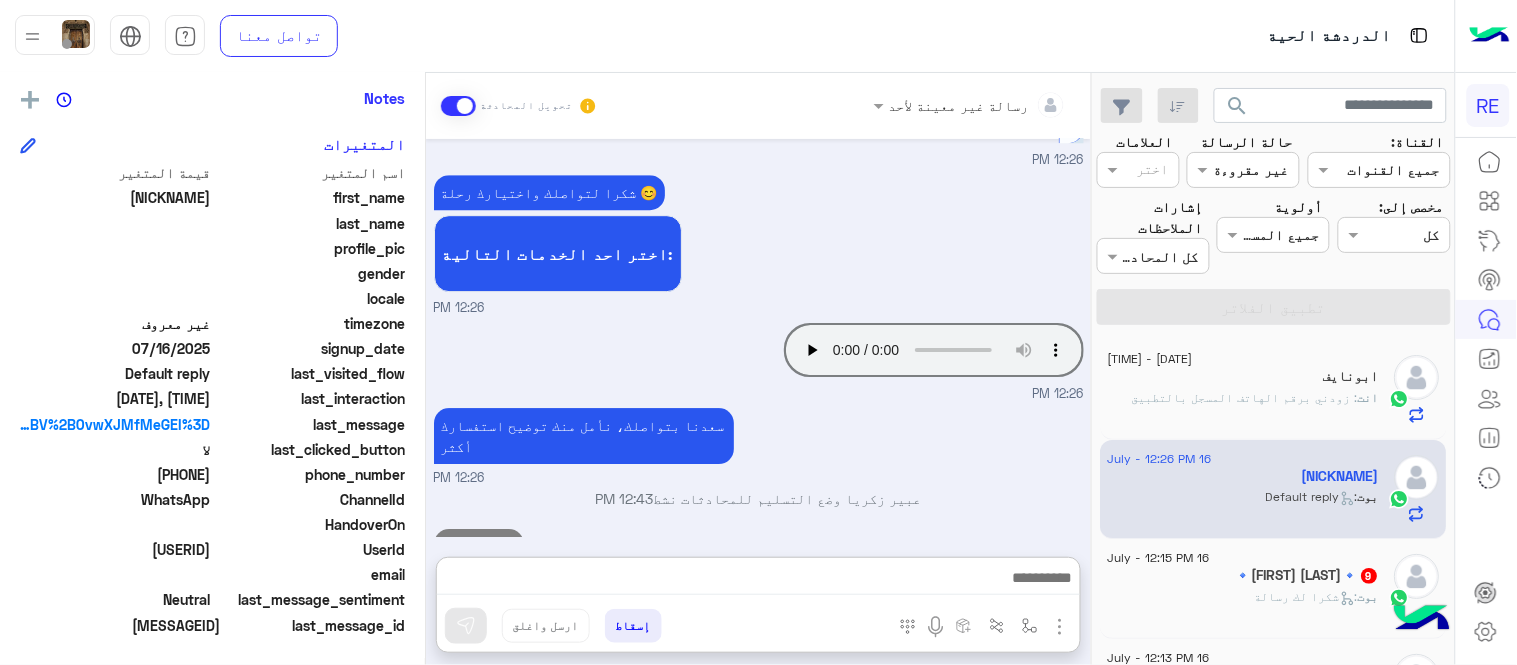 click on "Jul [DAY], [YEAR]   عربي    [TIME]  هل أنت ؟   كابتن 👨🏻‍✈️   عميل 🧳   رحال (مرشد مرخص) 🏖️     [TIME]   كابتن     [TIME]  اختر احد الخدمات التالية:    [TIME]   تفعيل حساب    [TIME]  يمكنك الاطلاع على شروط الانضمام لرحلة ك (كابتن ) الموجودة بالصورة أعلاه،
لتحميل التطبيق عبر الرابط التالي : 📲
http://onelink.to/Rehla    يسعدنا انضمامك لتطبيق رحلة يمكنك اتباع الخطوات الموضحة لتسجيل بيانات سيارتك بالفيديو التالي  : عزيزي الكابتن، فضلًا ، للرغبة بتفعيل الحساب قم برفع البيانات عبر التطبيق والتواصل معنا  تم تسجيل السيارة   اواجه صعوبة بالتسجيل  اي خدمة اخرى ؟  الرجوع للقائمة الرئ   لا     [TIME]   لا    [TIME]" at bounding box center [758, 338] 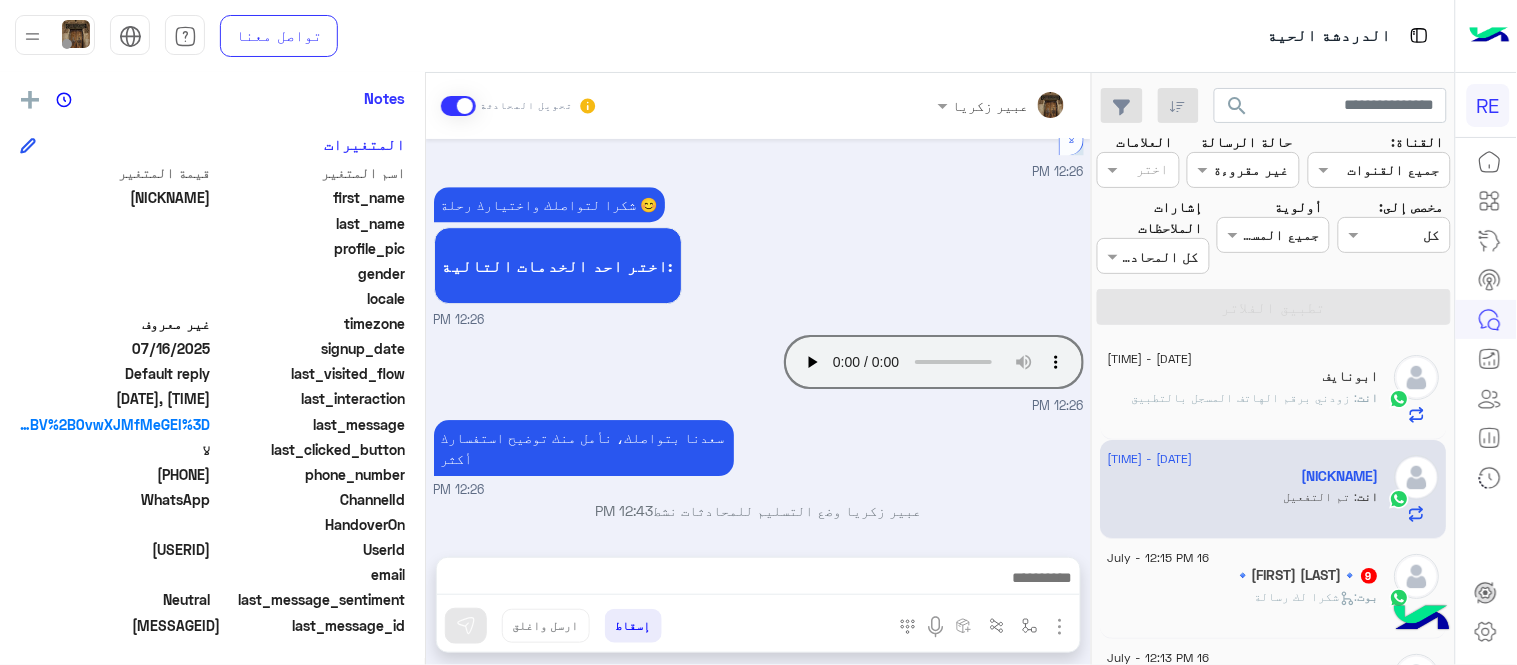 scroll, scrollTop: 1550, scrollLeft: 0, axis: vertical 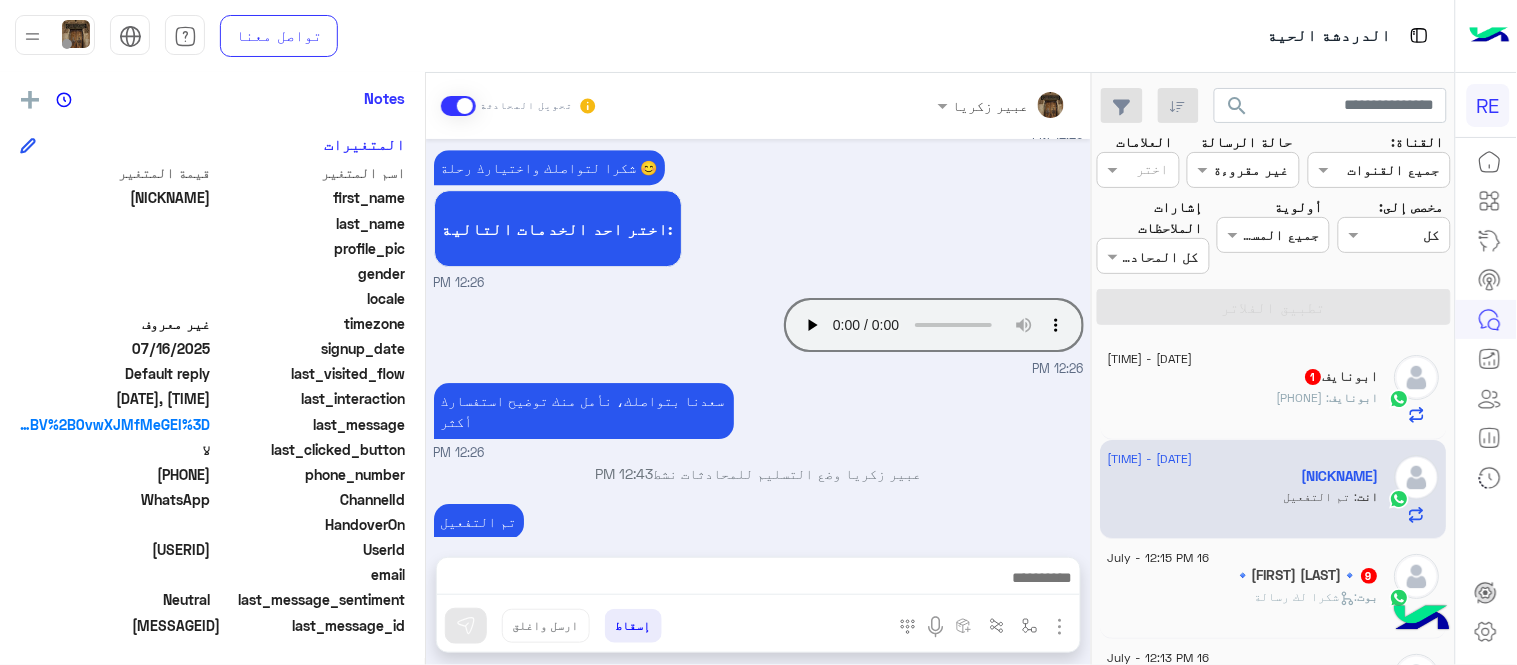 click on "[NAME] -  [TIME]" at bounding box center [759, 553] 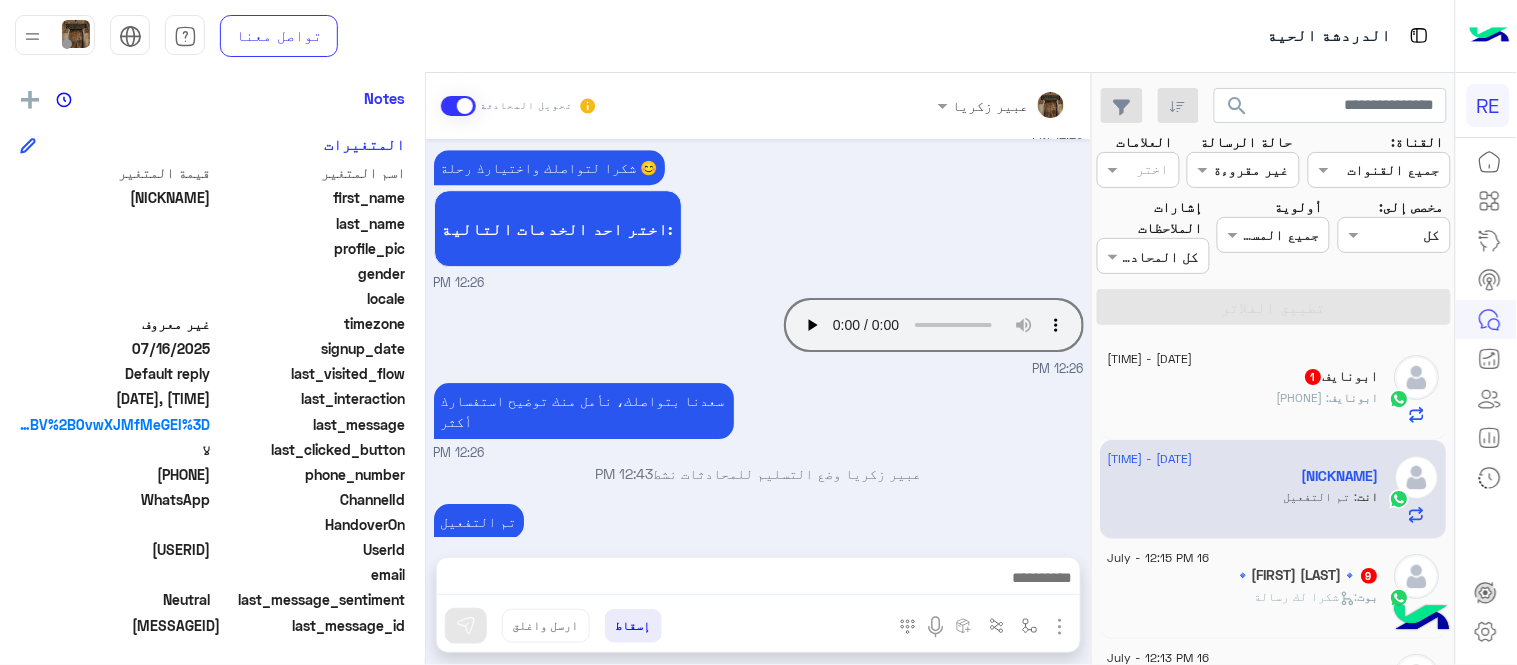 click on "بوت :   شكرا لك رسالة" 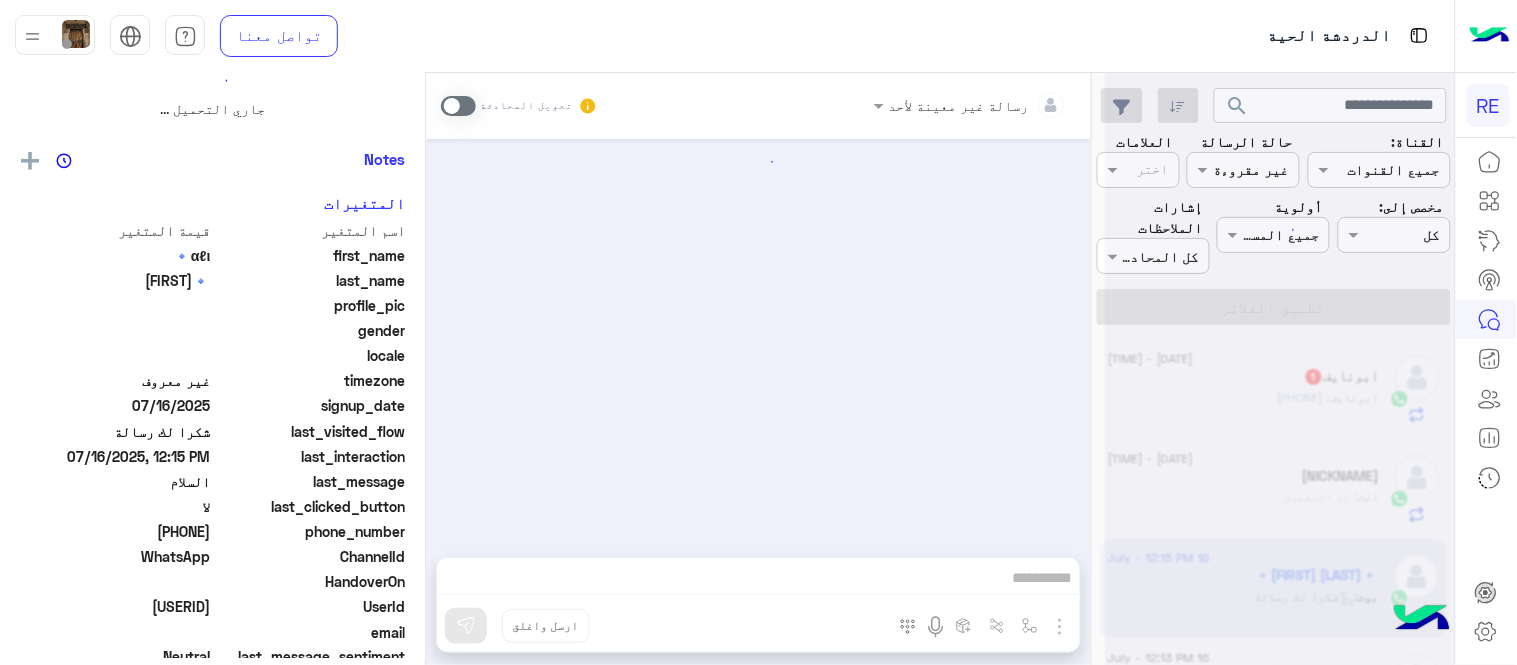 scroll, scrollTop: 0, scrollLeft: 0, axis: both 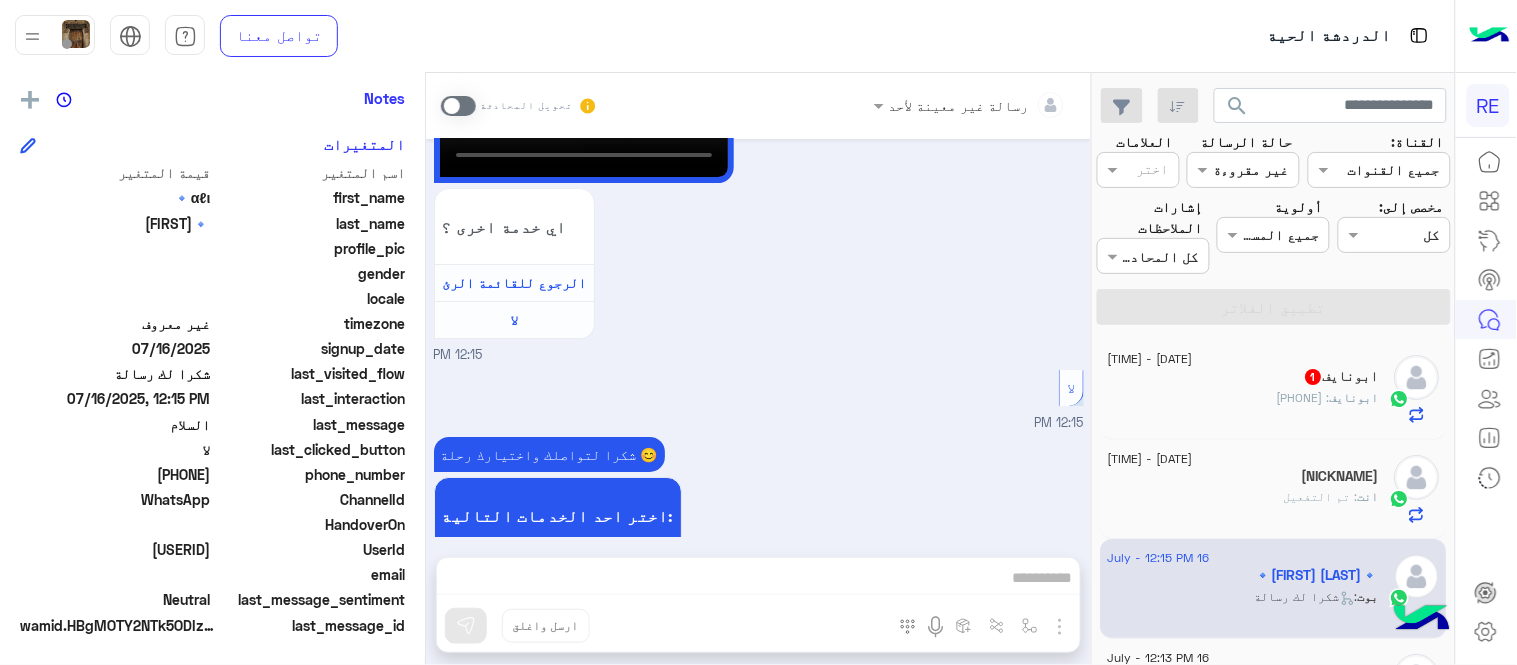 click at bounding box center (458, 106) 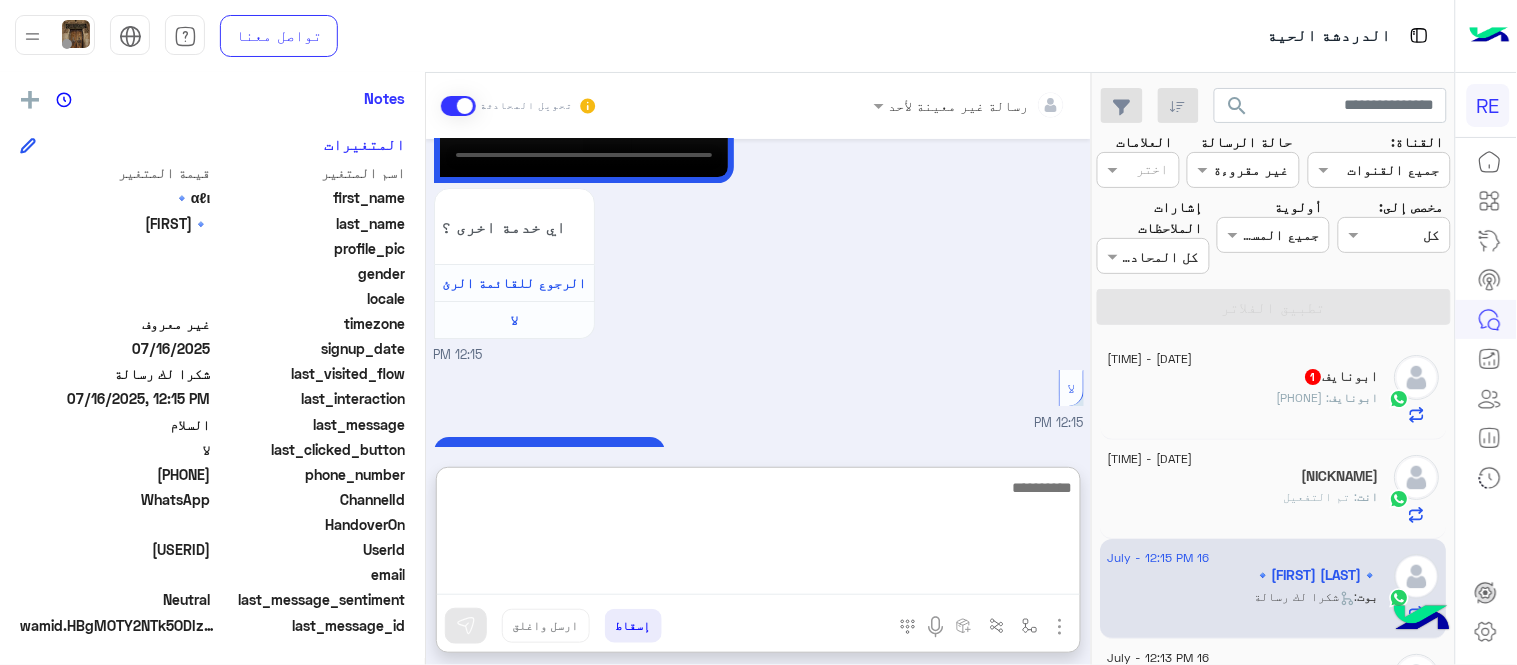 click at bounding box center [758, 535] 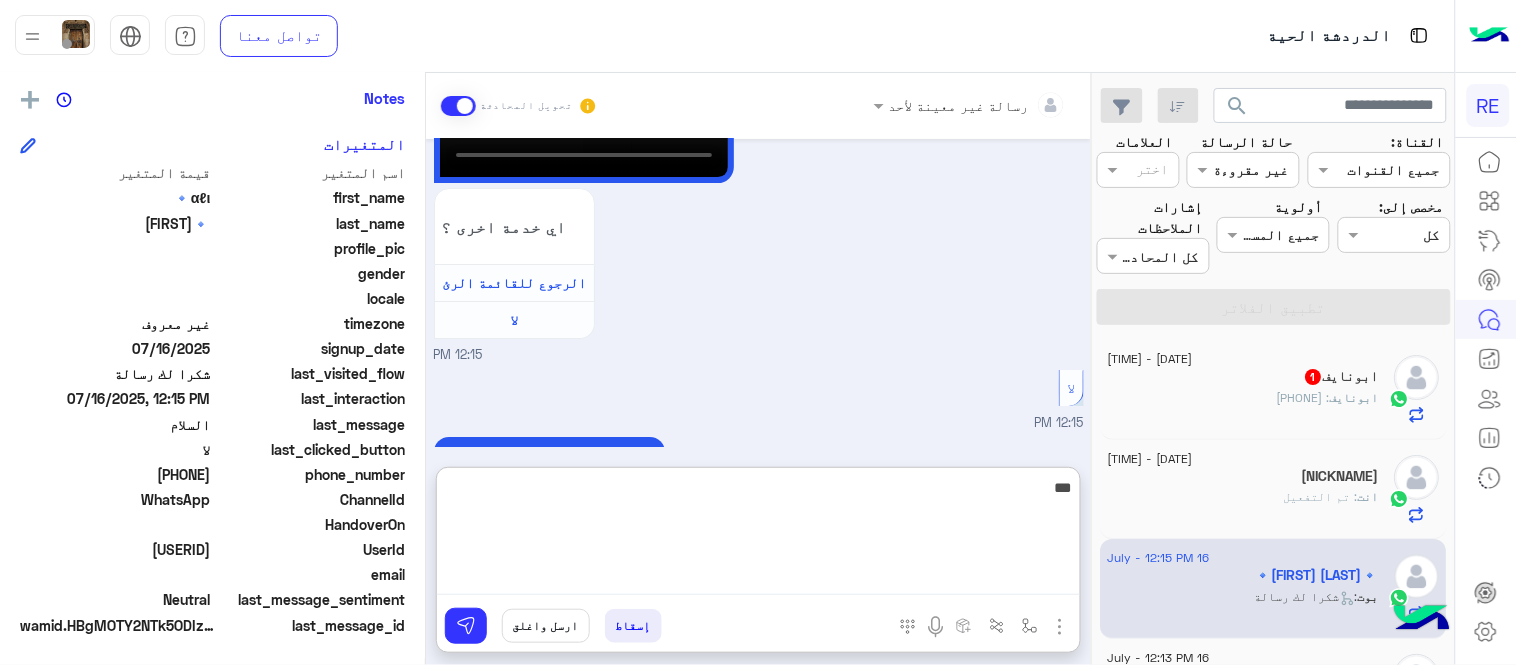scroll, scrollTop: 1865, scrollLeft: 0, axis: vertical 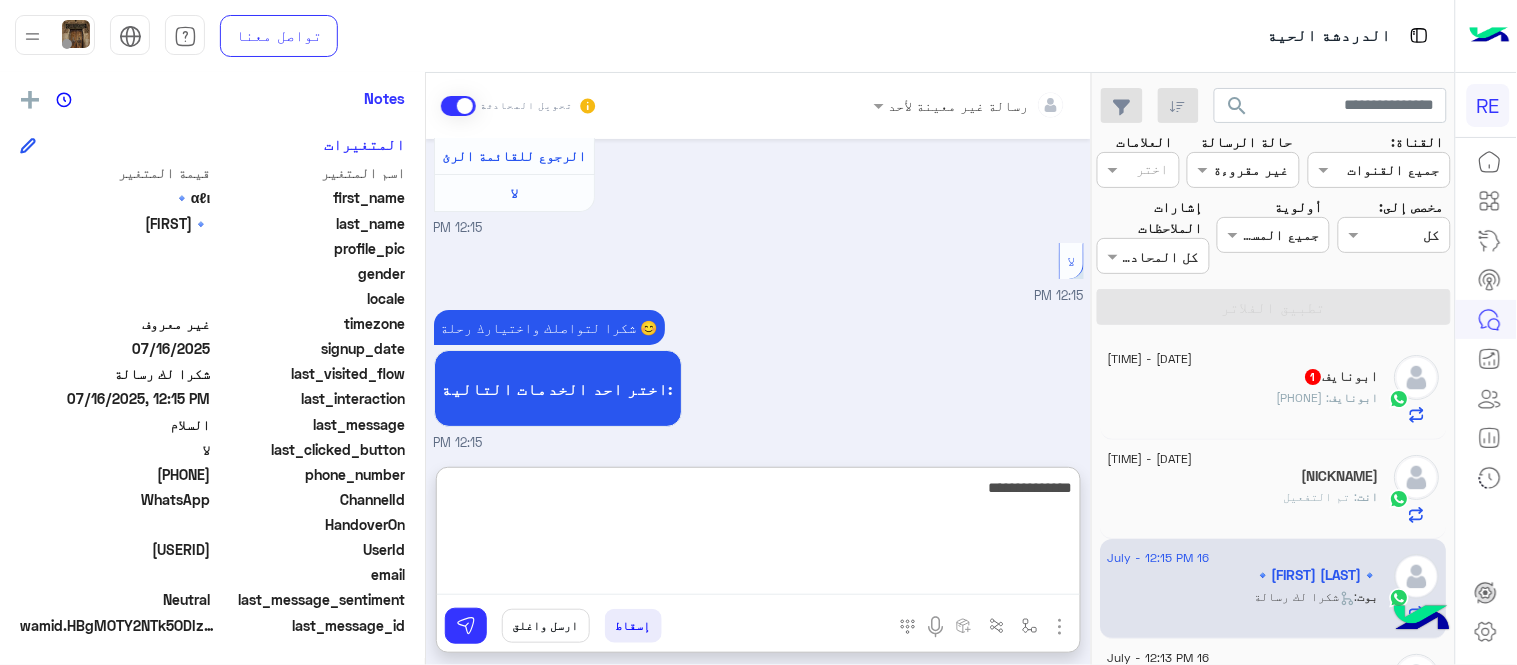 type on "**********" 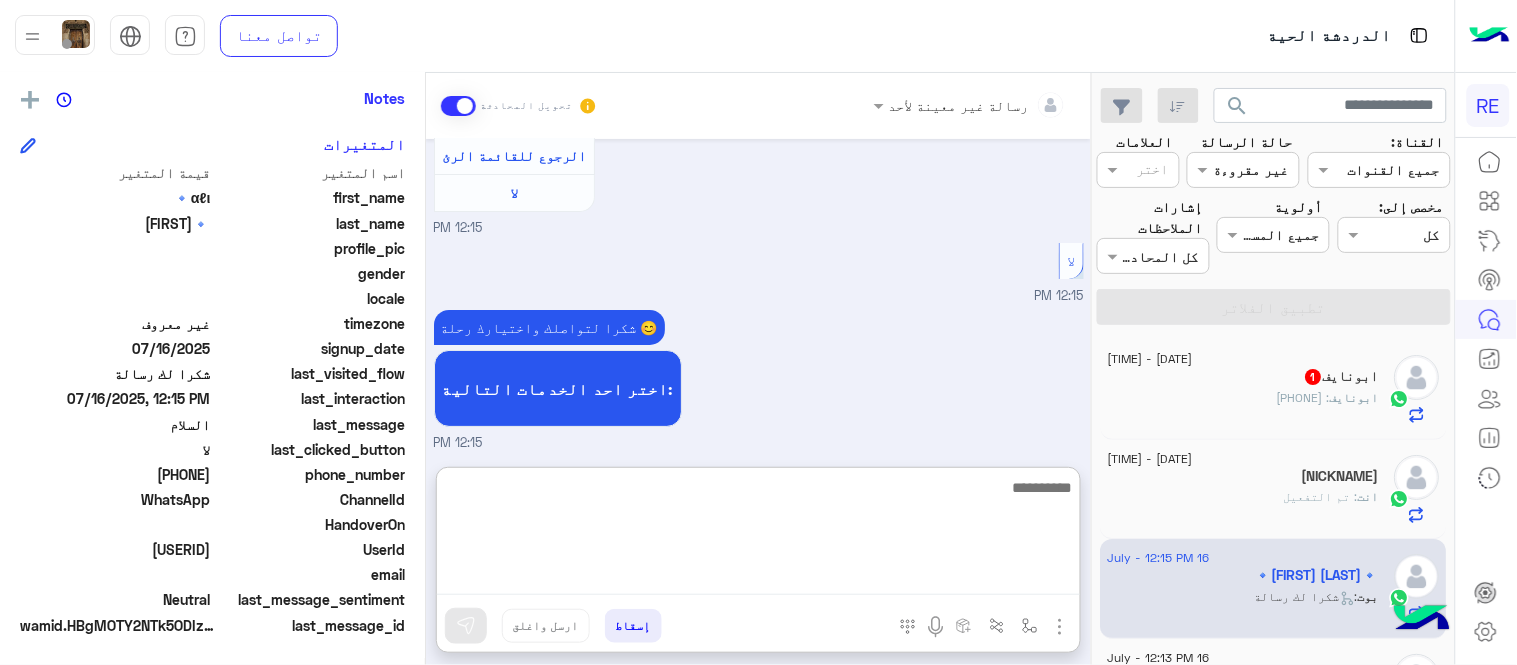 scroll, scrollTop: 1928, scrollLeft: 0, axis: vertical 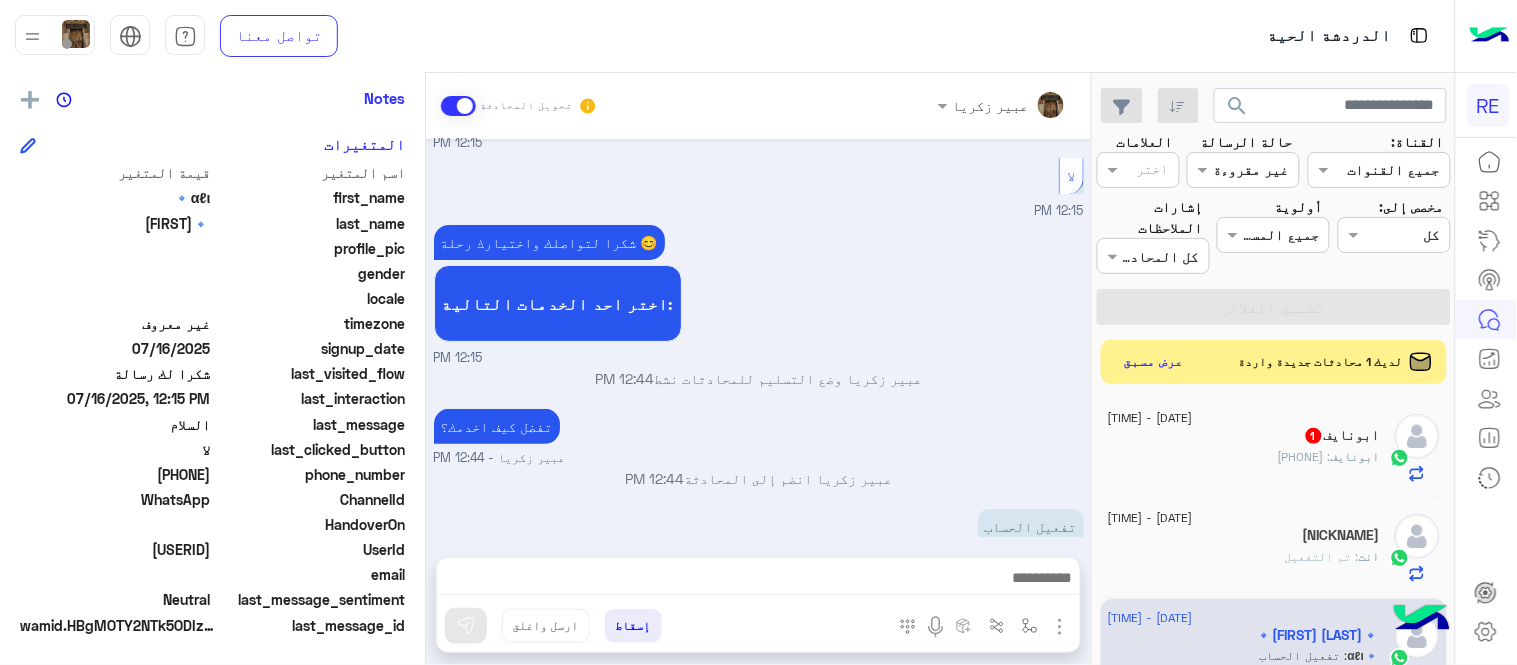 click on "عبير زكريا -  12:44 PM" at bounding box center [759, 458] 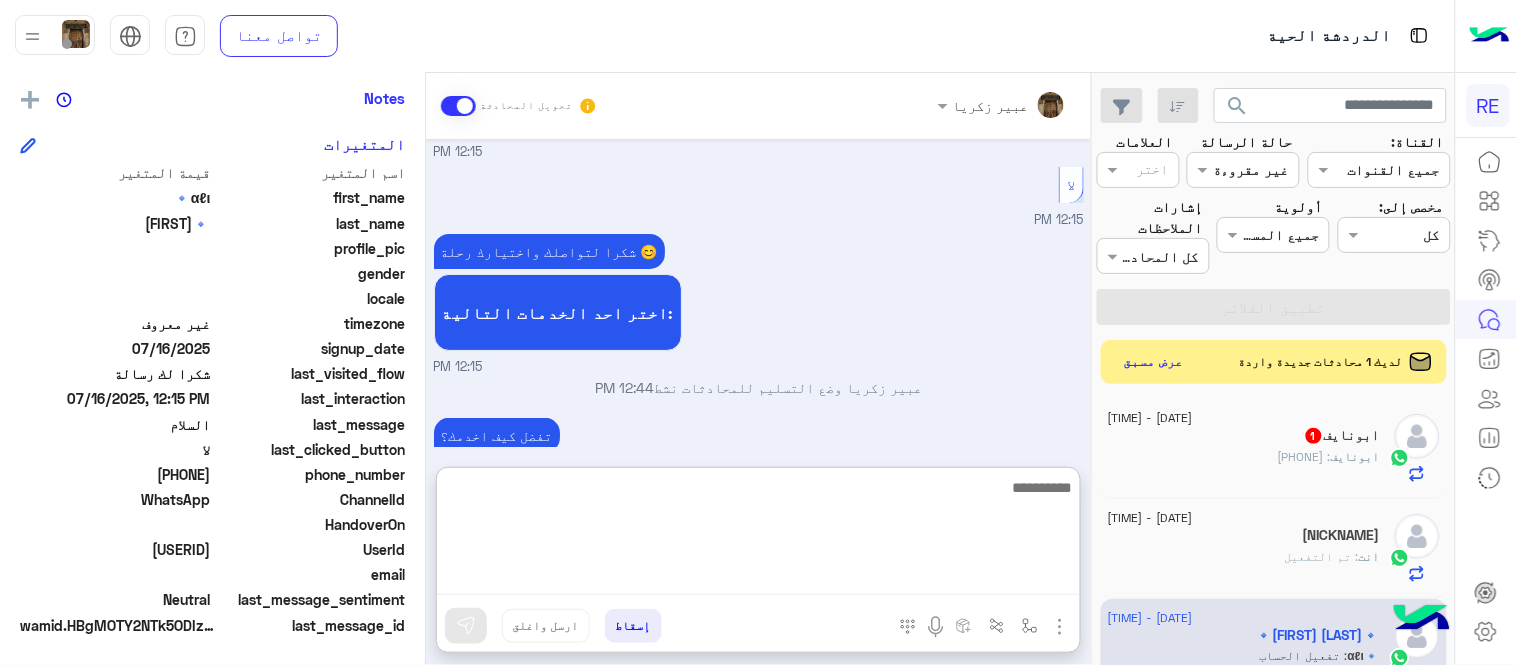 scroll, scrollTop: 1950, scrollLeft: 0, axis: vertical 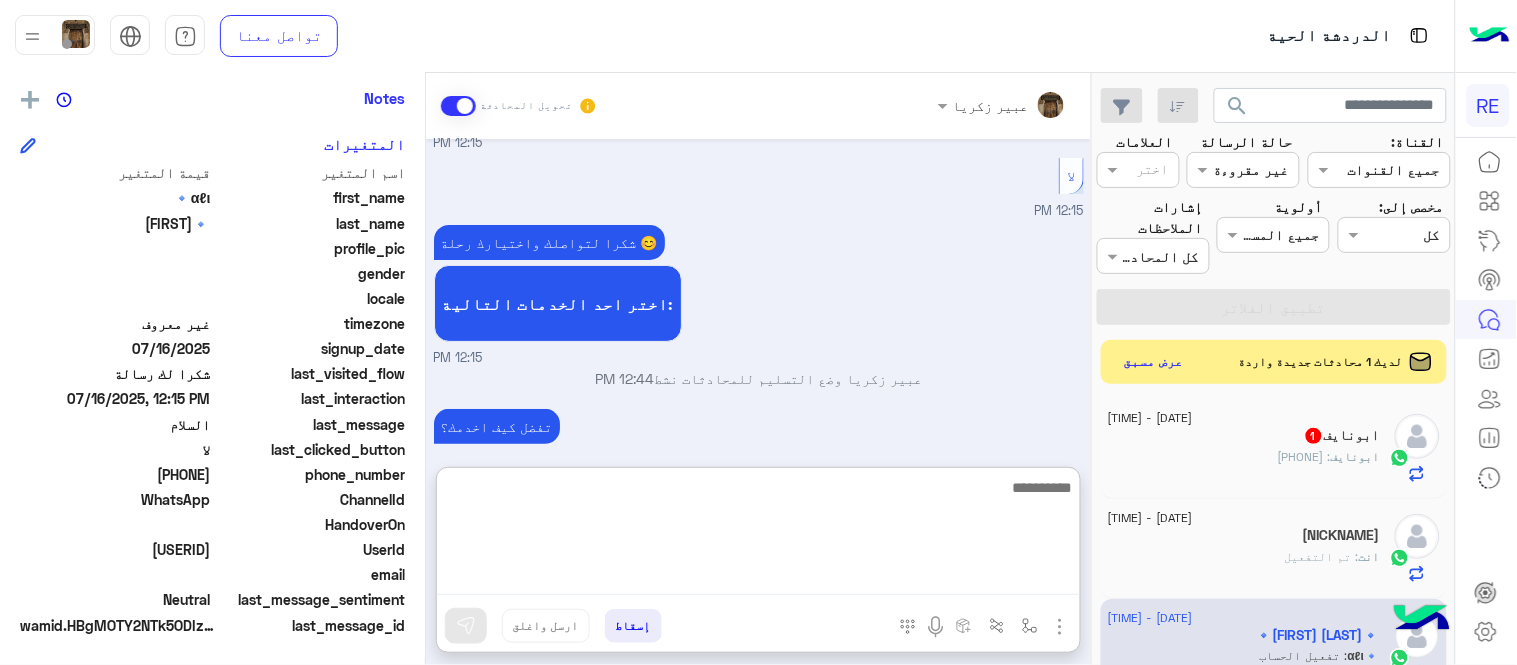 click at bounding box center (758, 535) 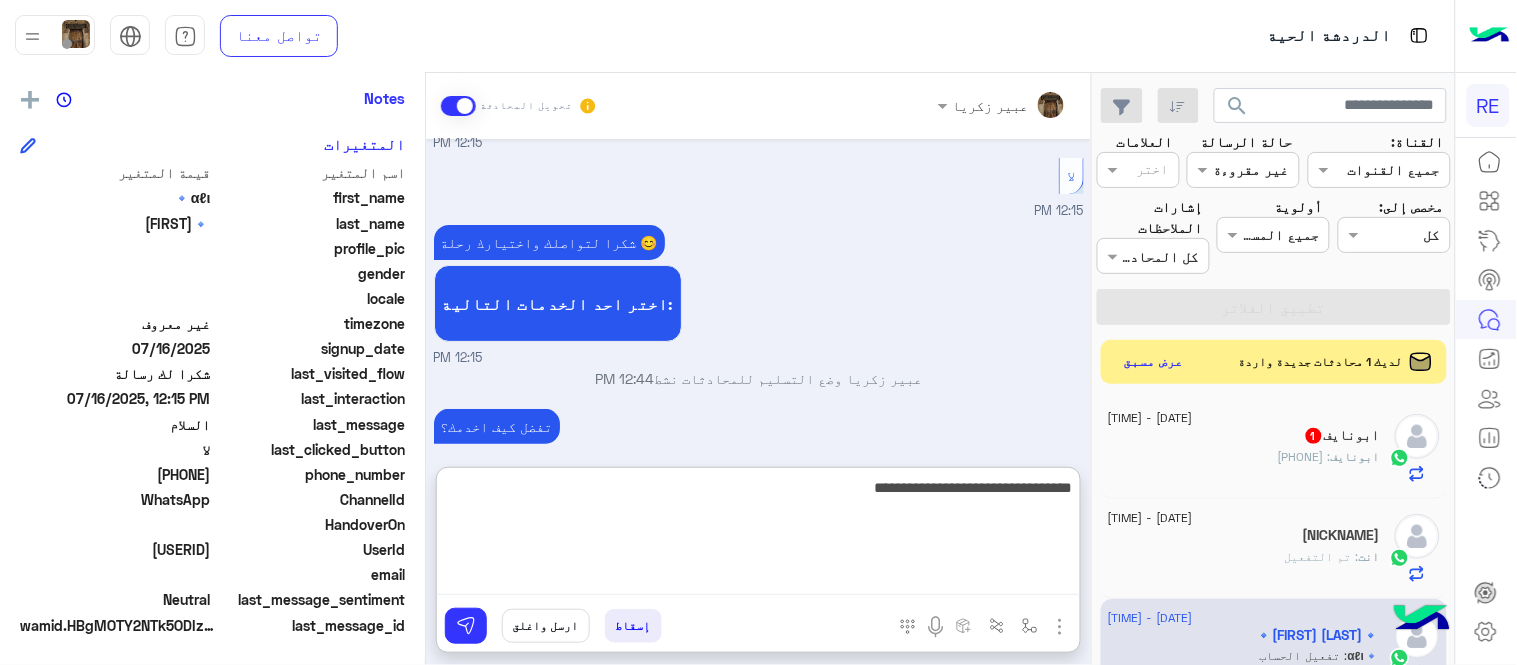type on "**********" 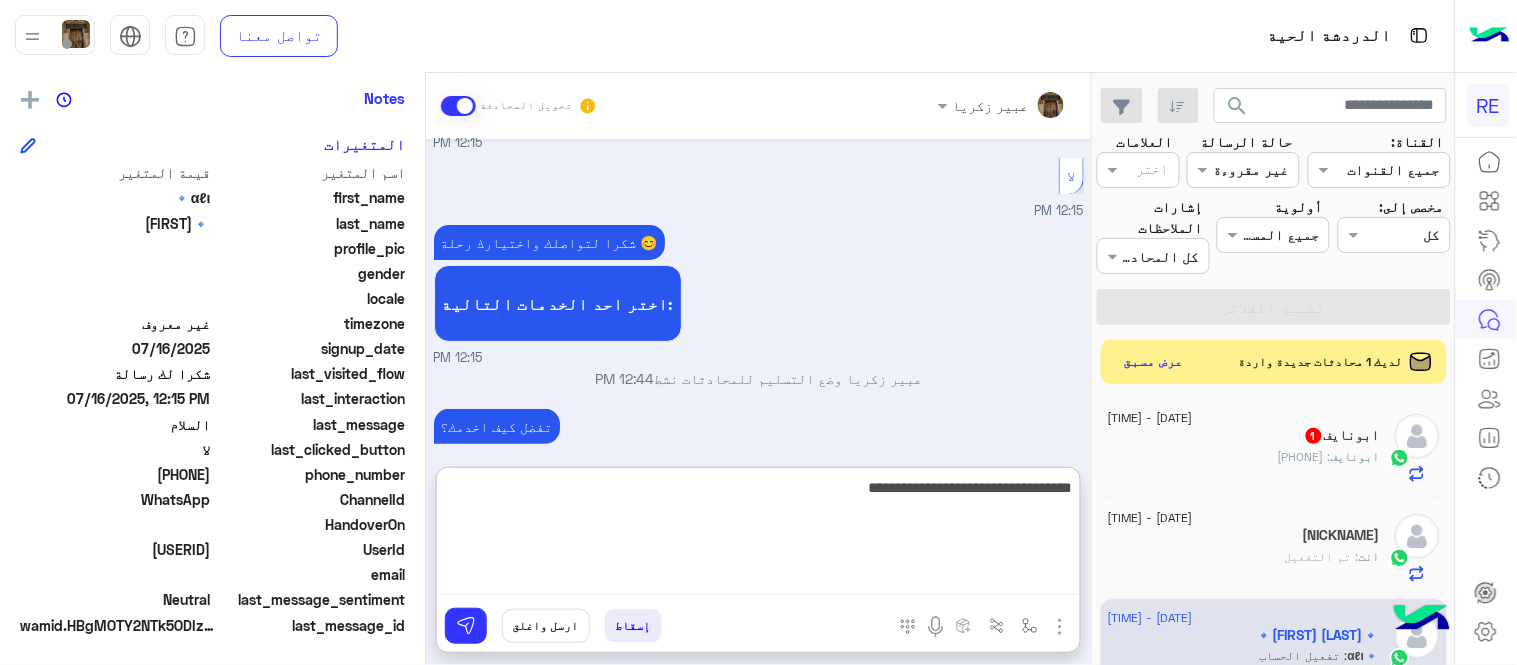 type 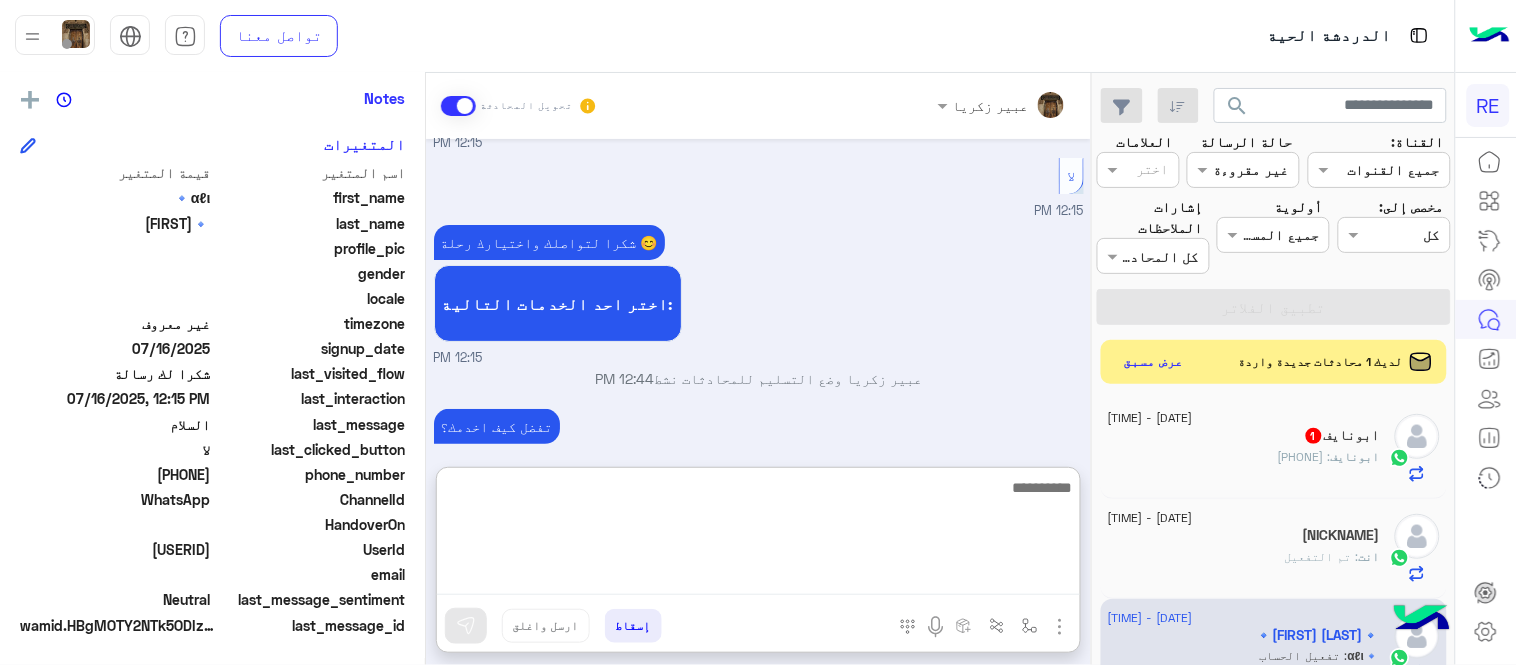 scroll, scrollTop: 2095, scrollLeft: 0, axis: vertical 